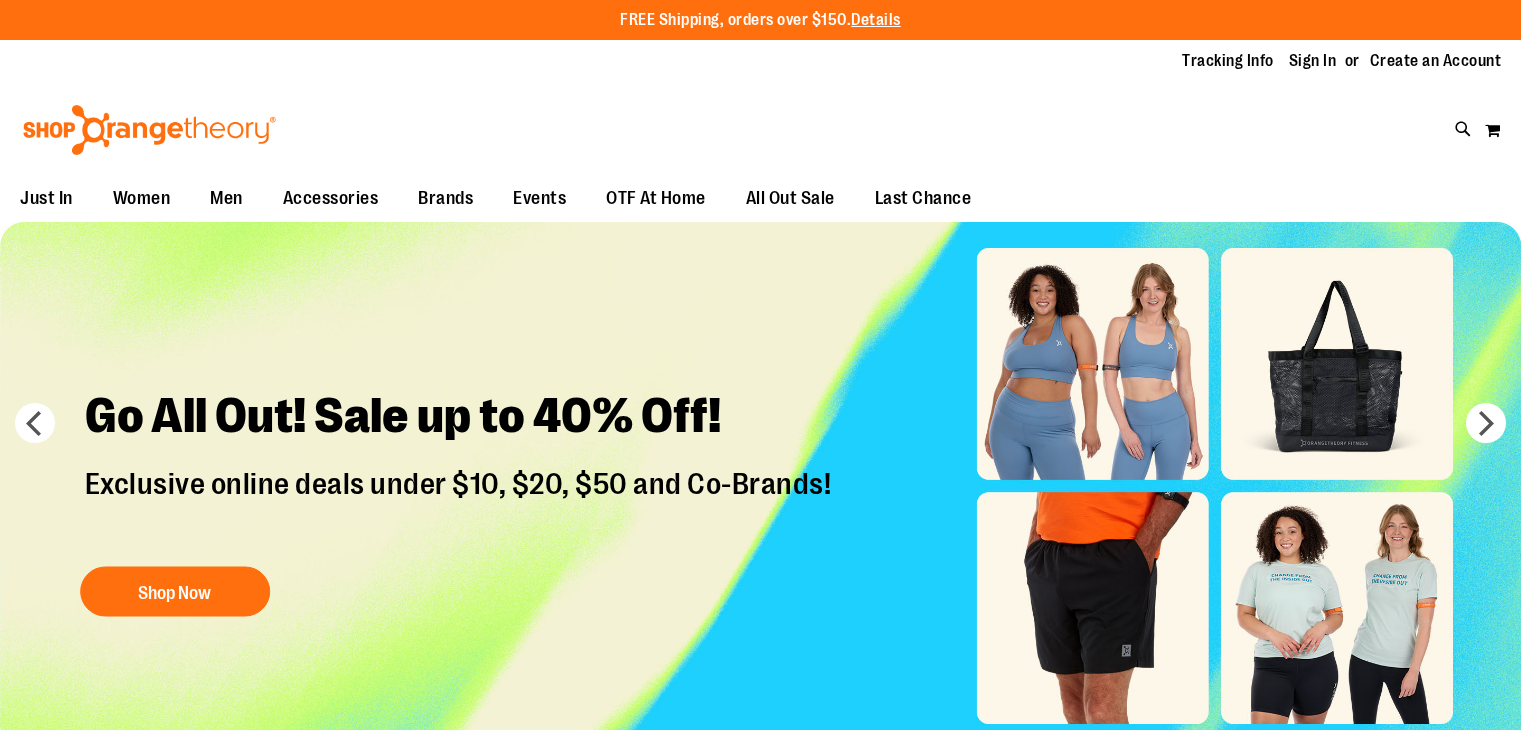 scroll, scrollTop: 0, scrollLeft: 0, axis: both 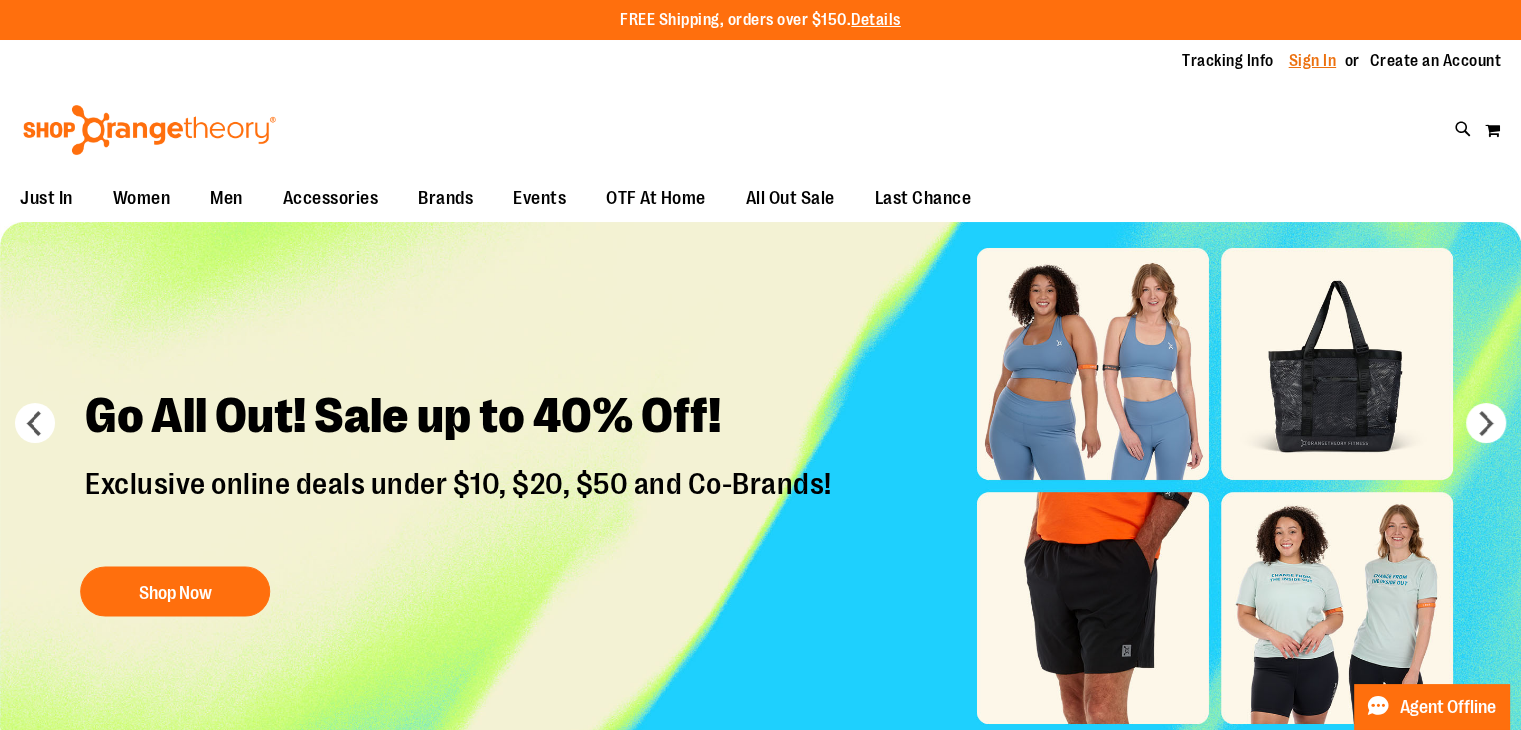 type on "**********" 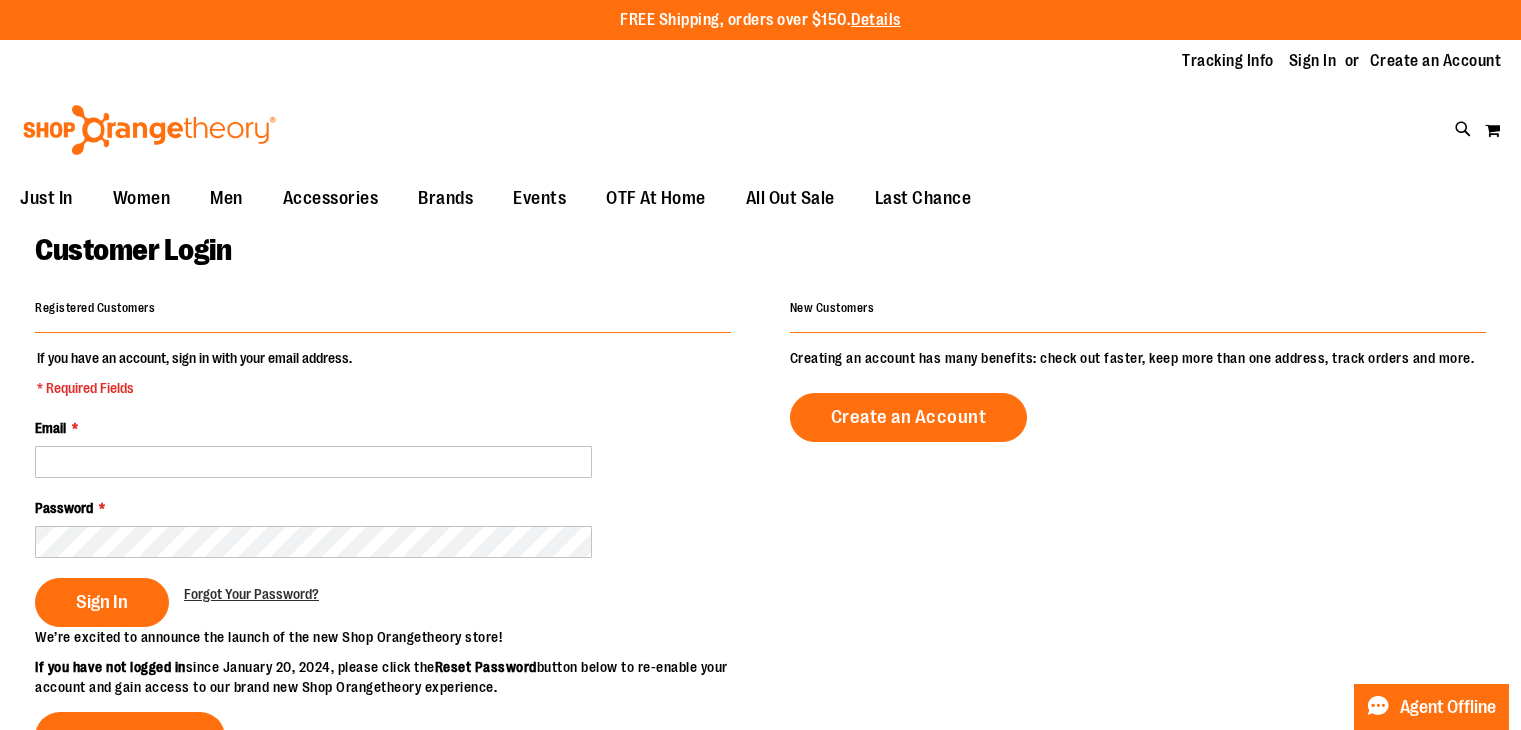 scroll, scrollTop: 0, scrollLeft: 0, axis: both 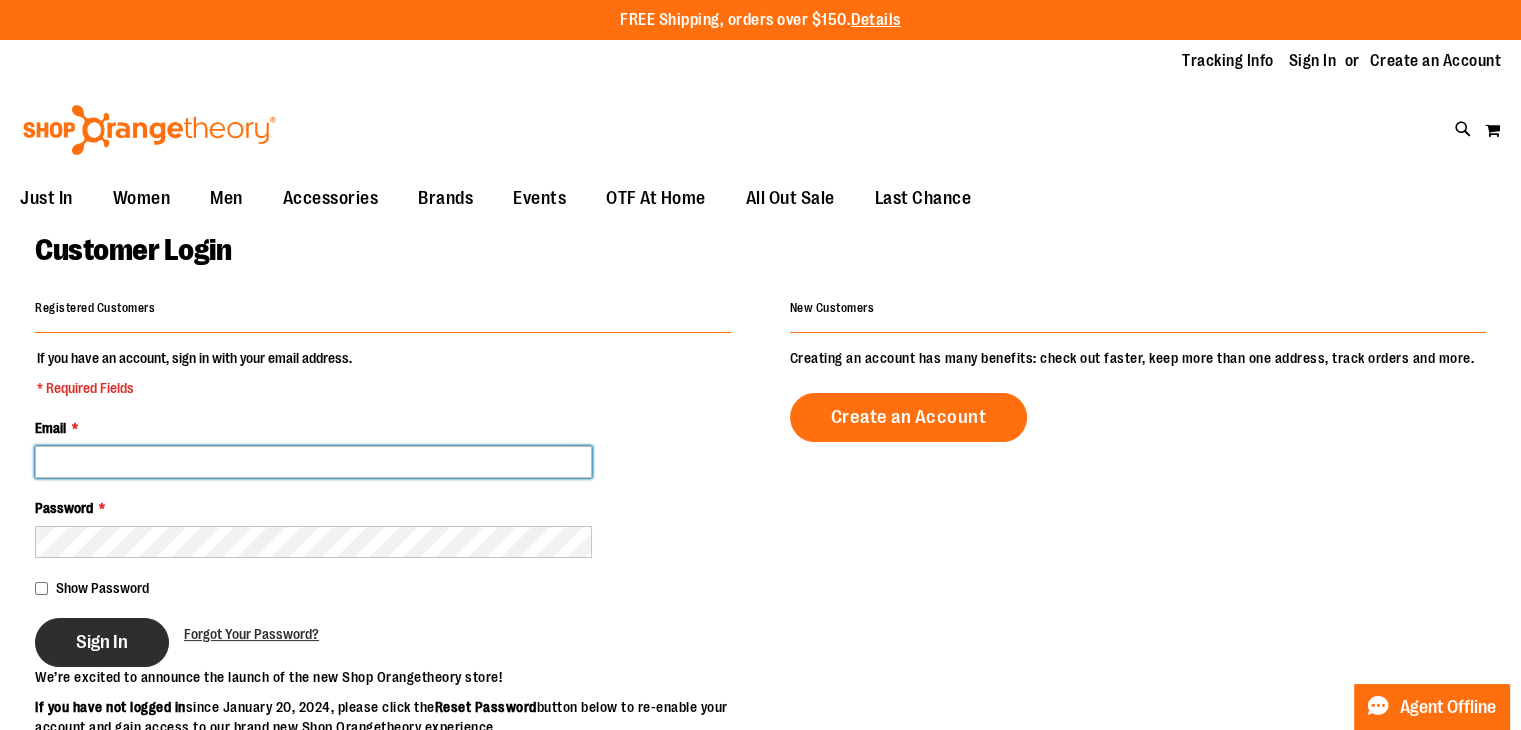 type on "**********" 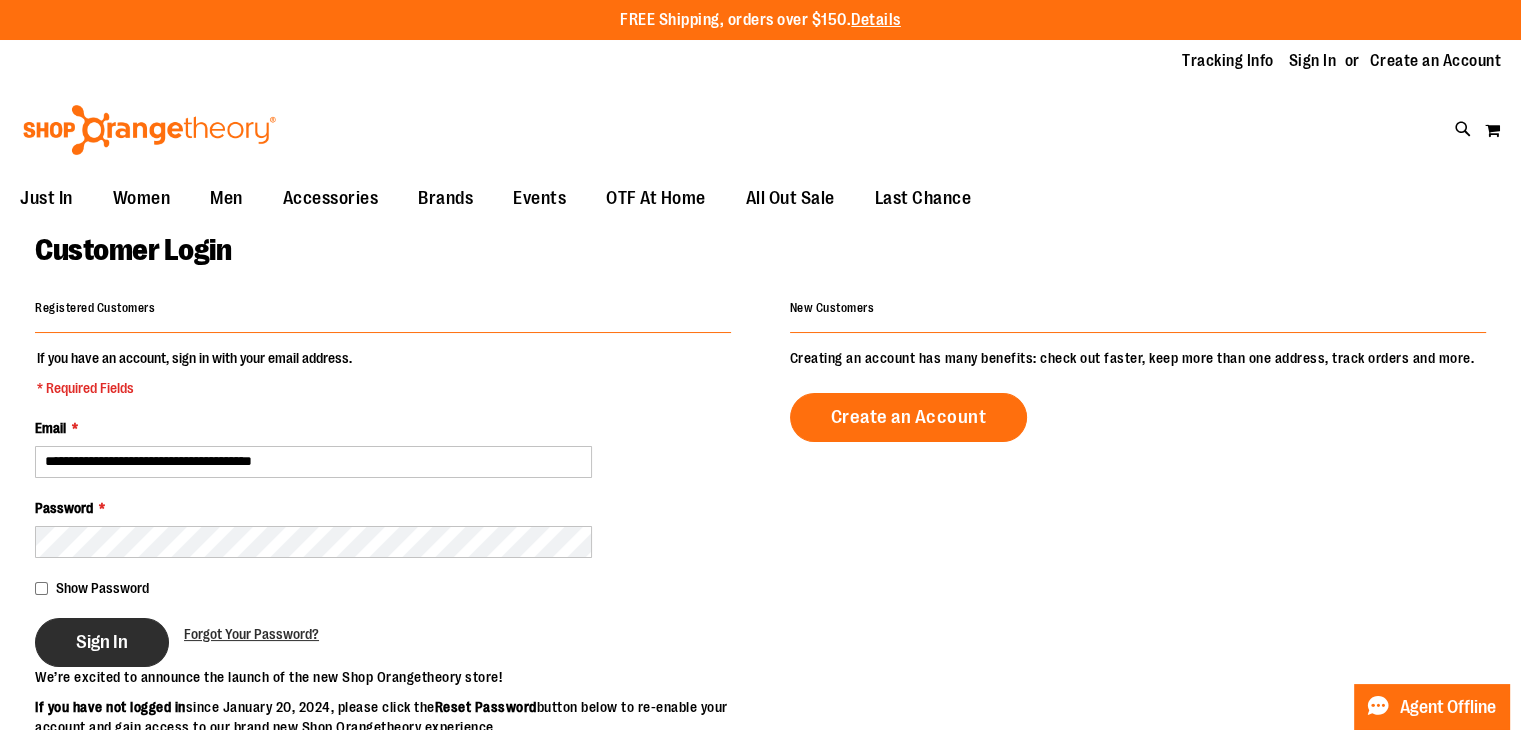 type on "**********" 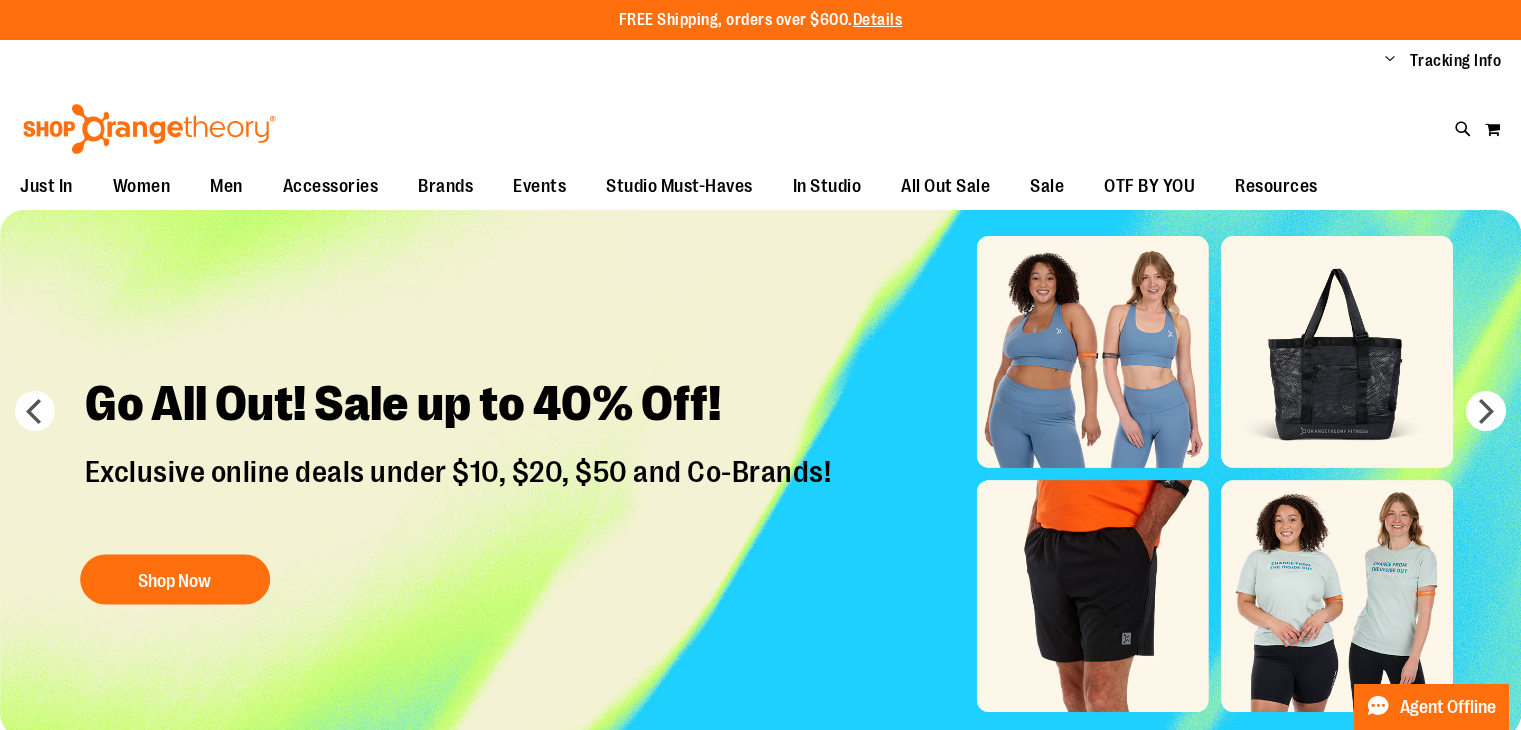 scroll, scrollTop: 0, scrollLeft: 0, axis: both 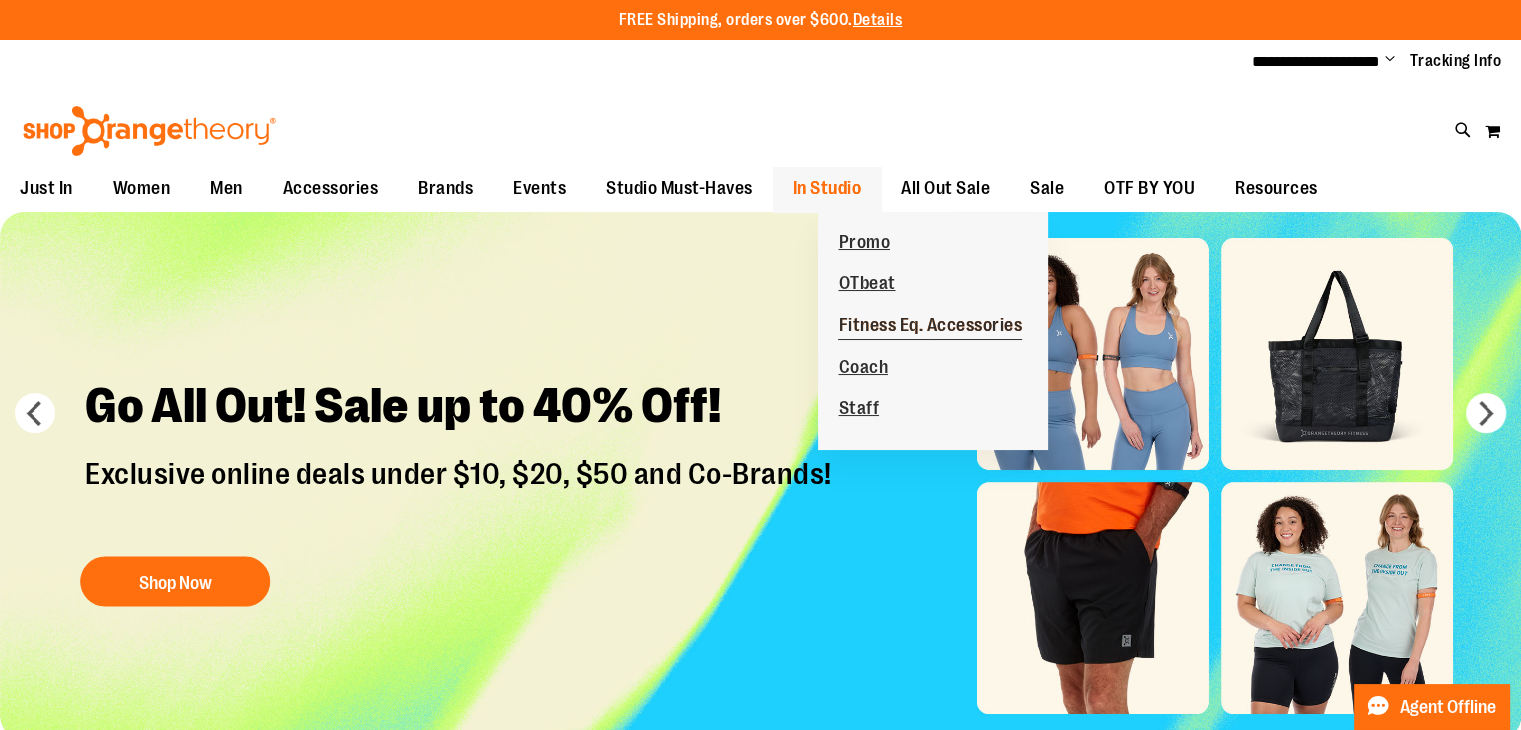 type on "**********" 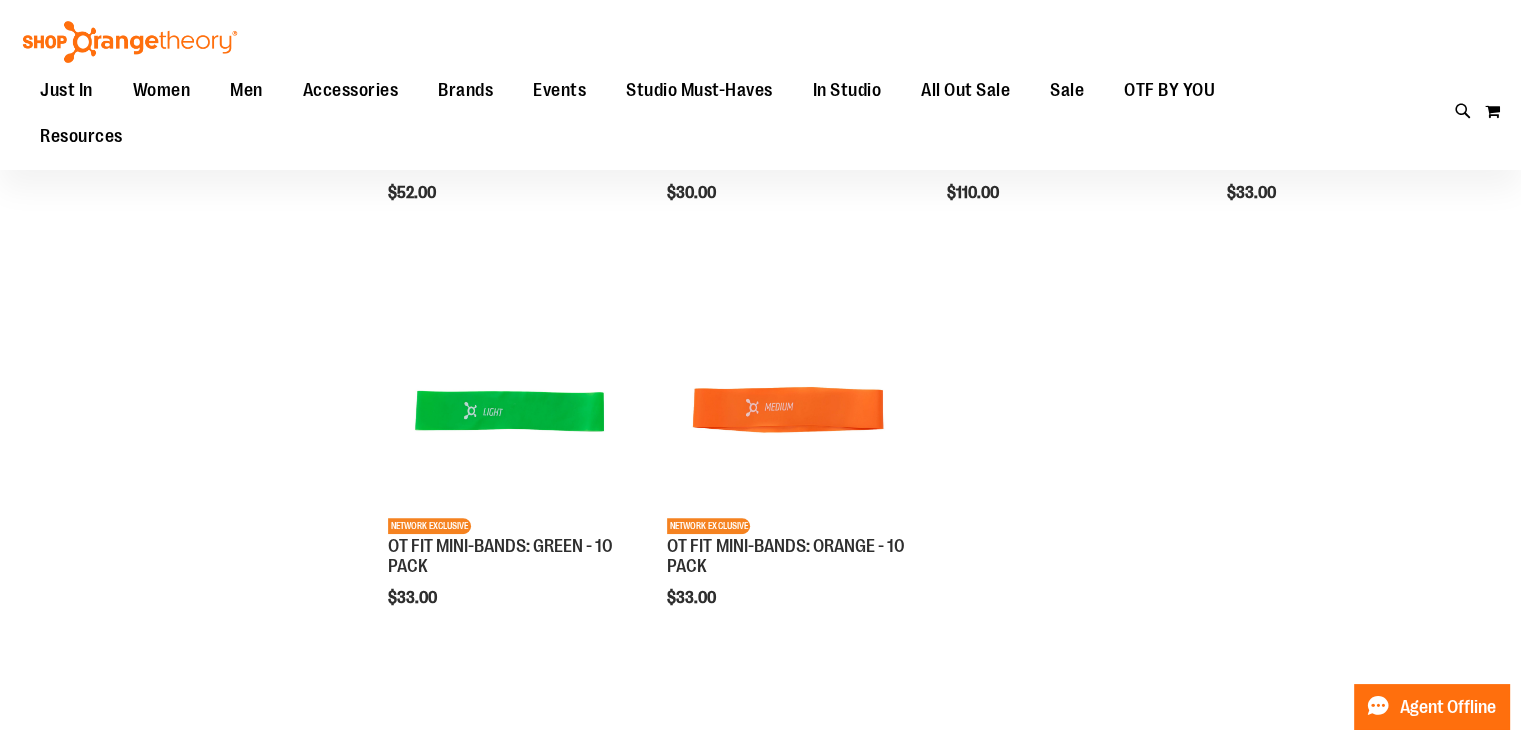 scroll, scrollTop: 500, scrollLeft: 0, axis: vertical 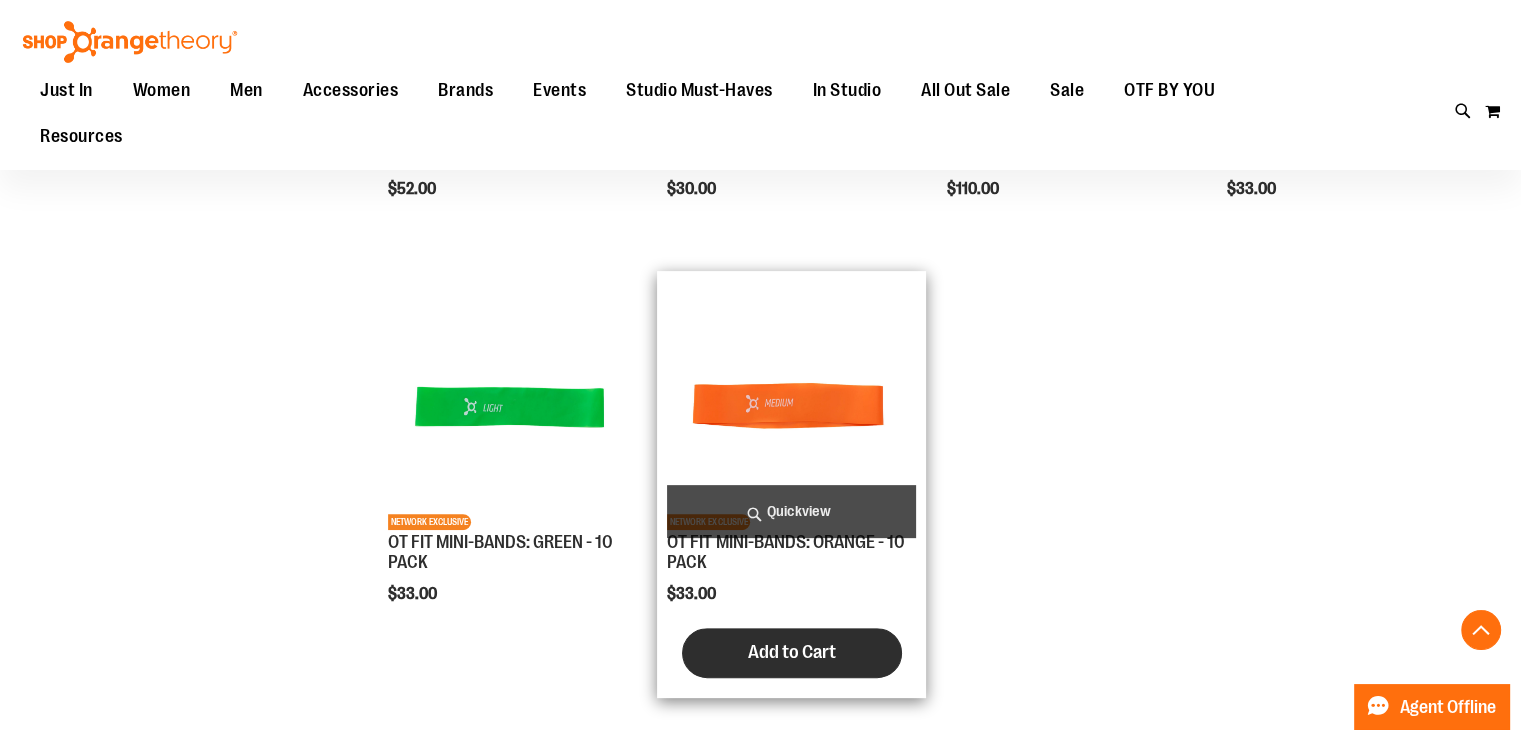 type on "**********" 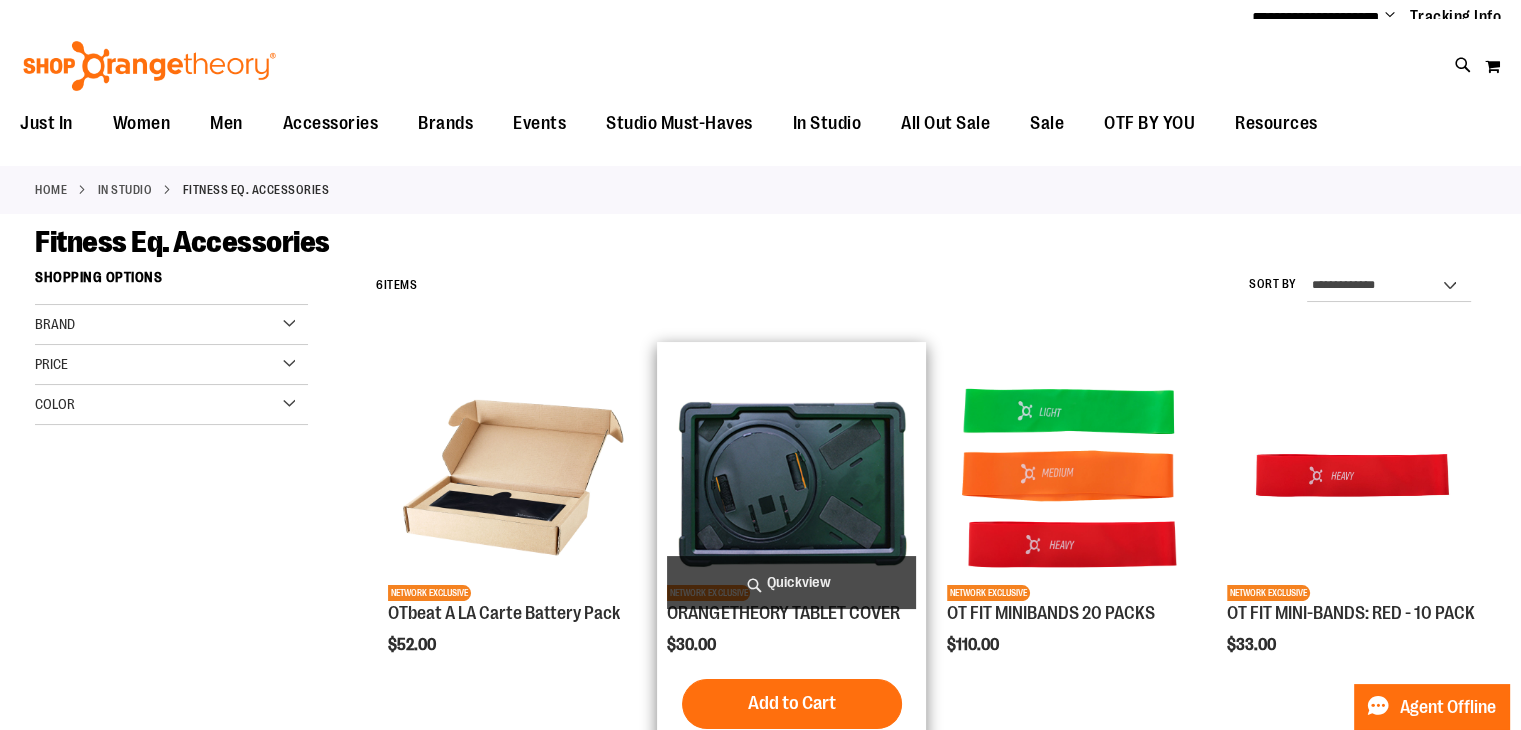 scroll, scrollTop: 0, scrollLeft: 0, axis: both 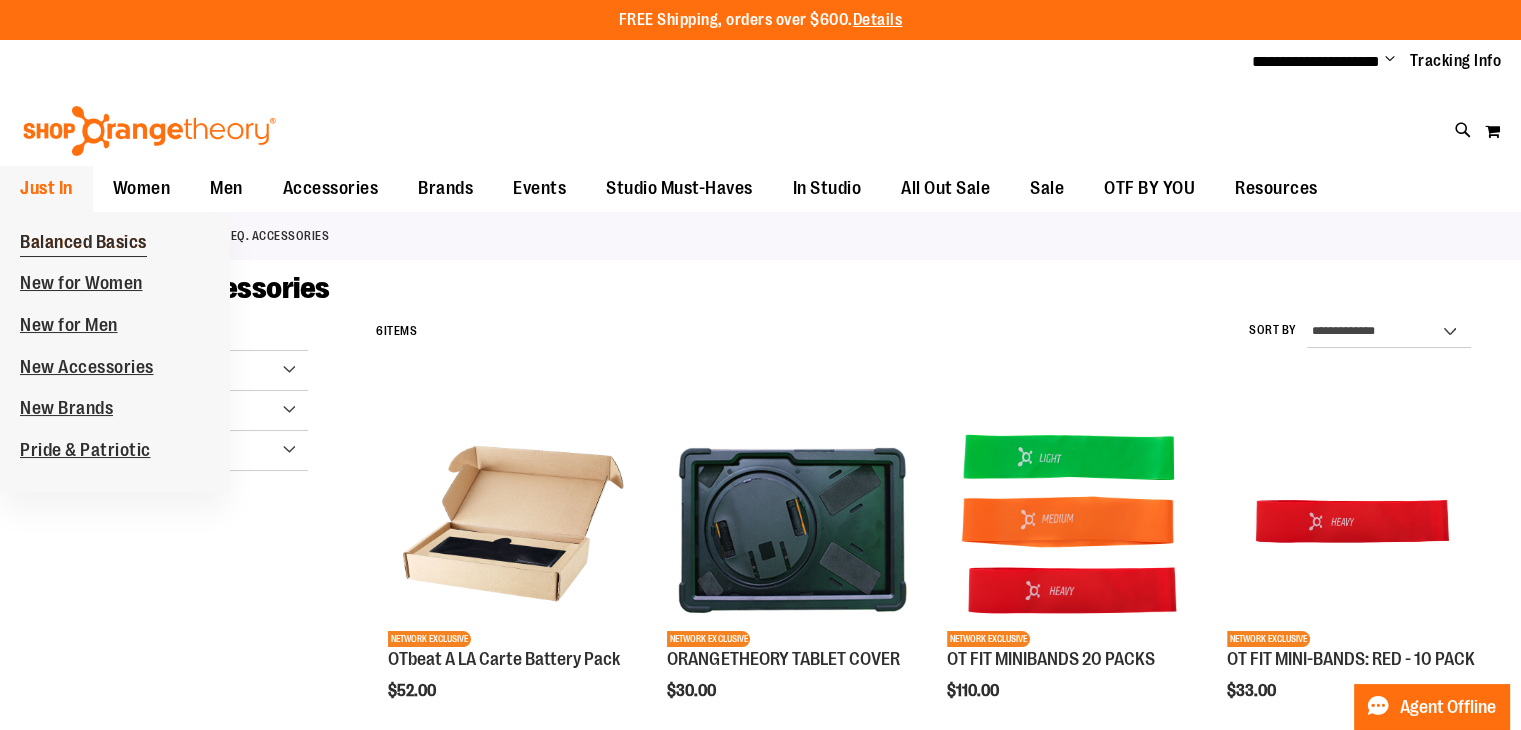 click on "Balanced Basics" at bounding box center (83, 244) 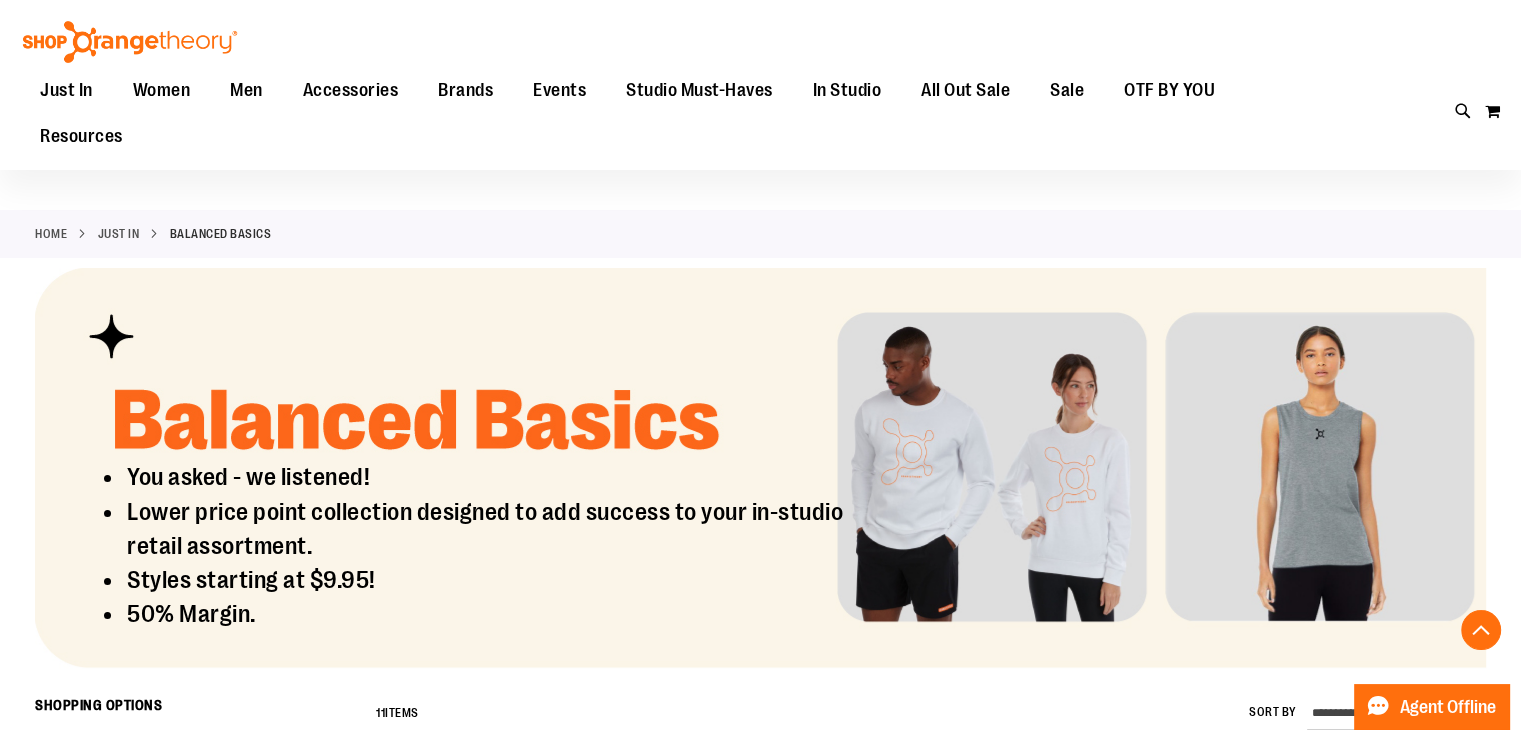 scroll, scrollTop: 400, scrollLeft: 0, axis: vertical 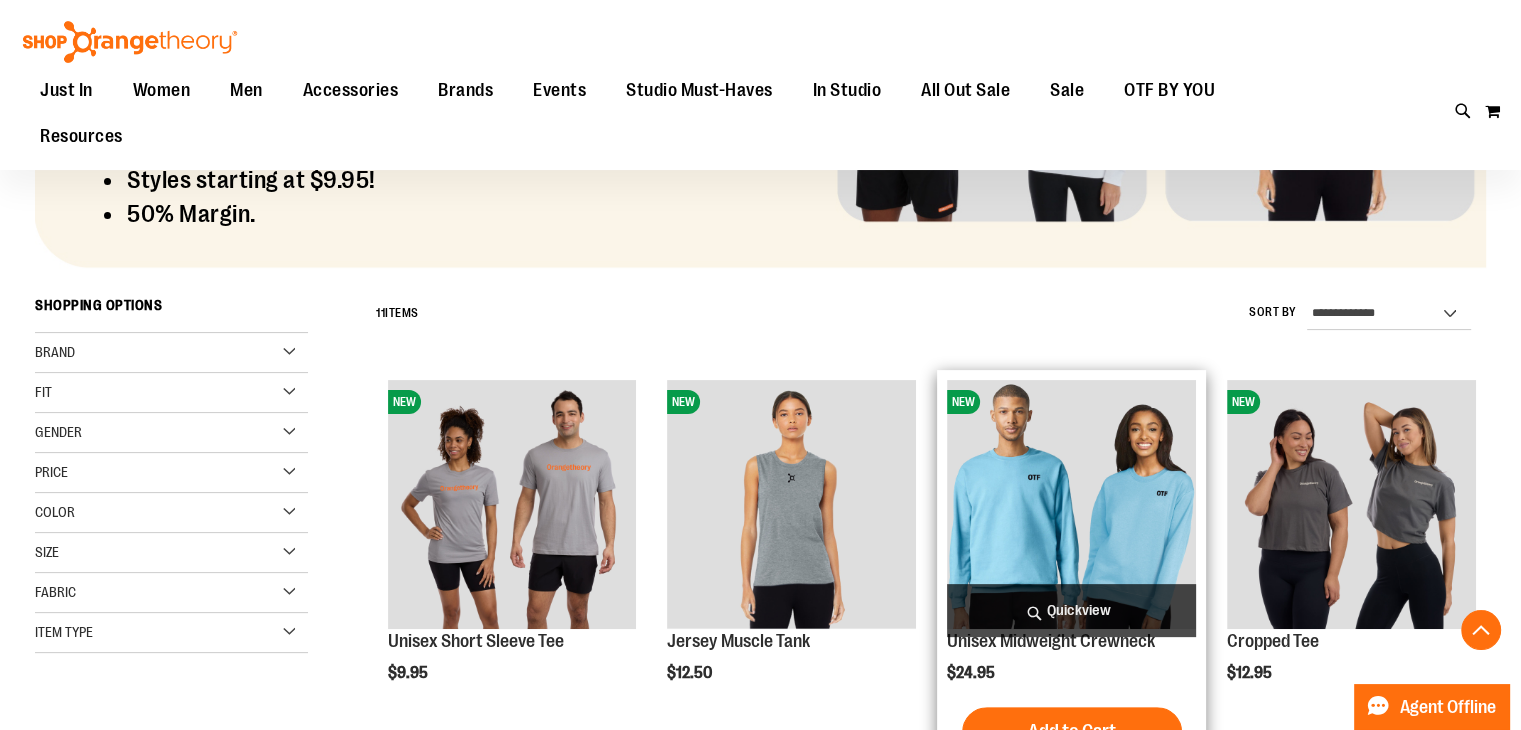 type on "**********" 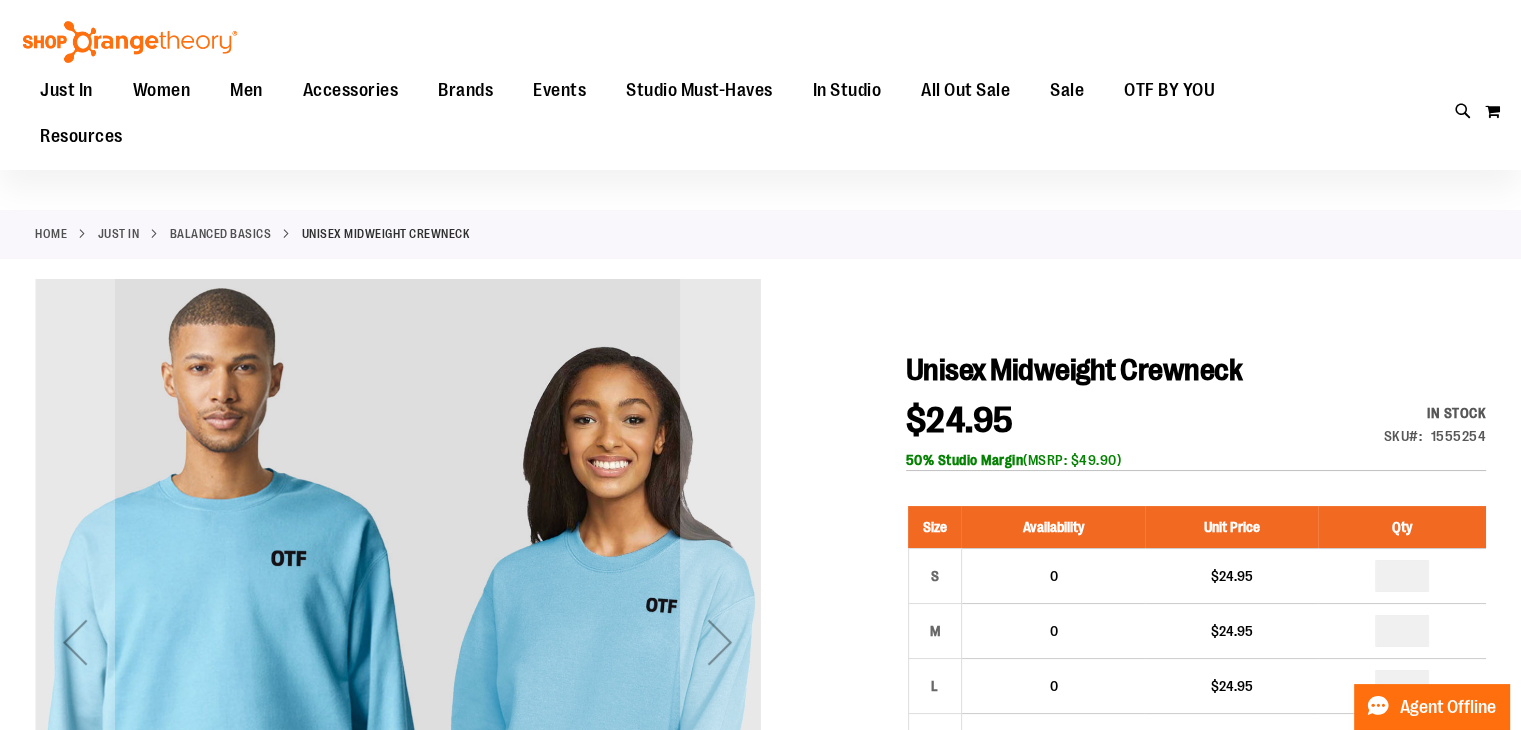scroll, scrollTop: 300, scrollLeft: 0, axis: vertical 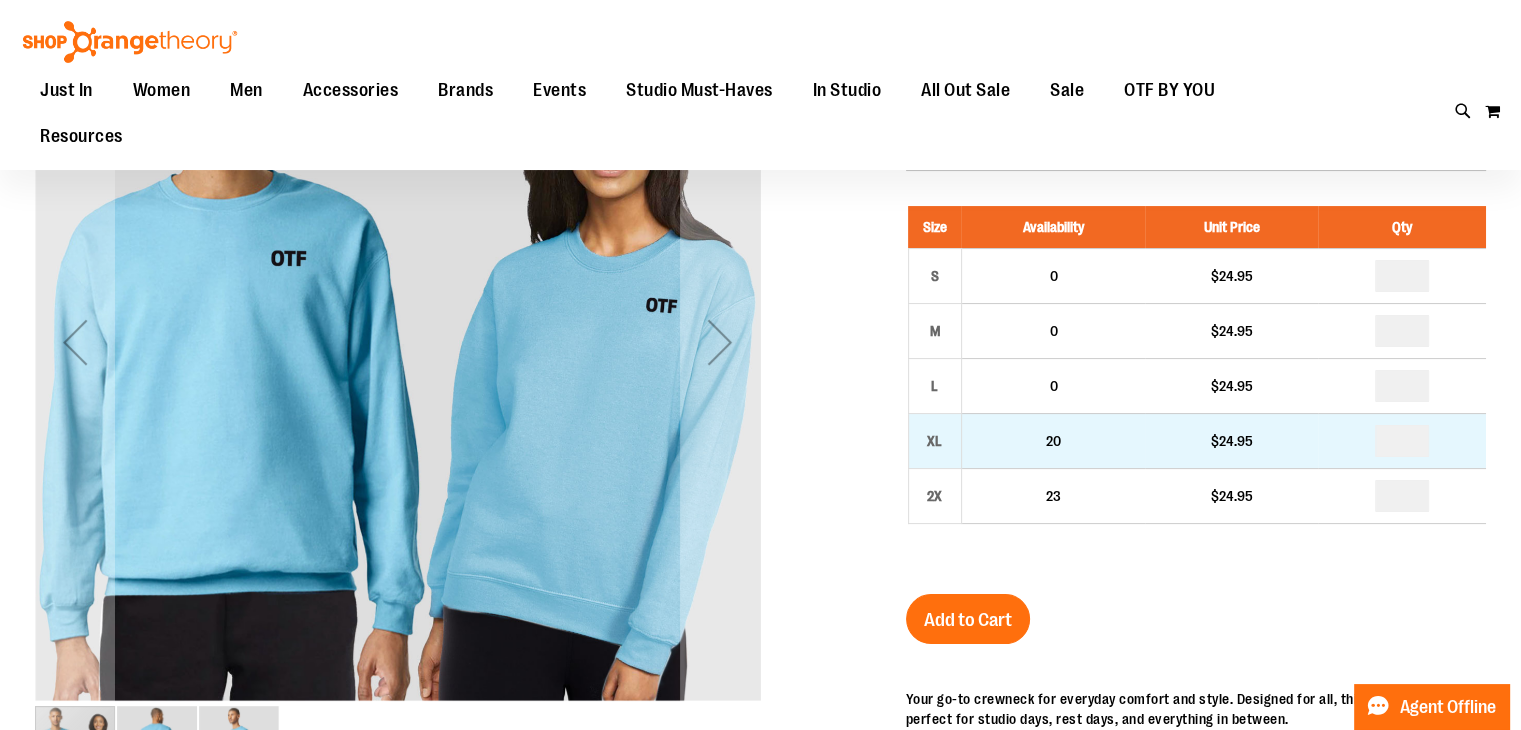 type on "**********" 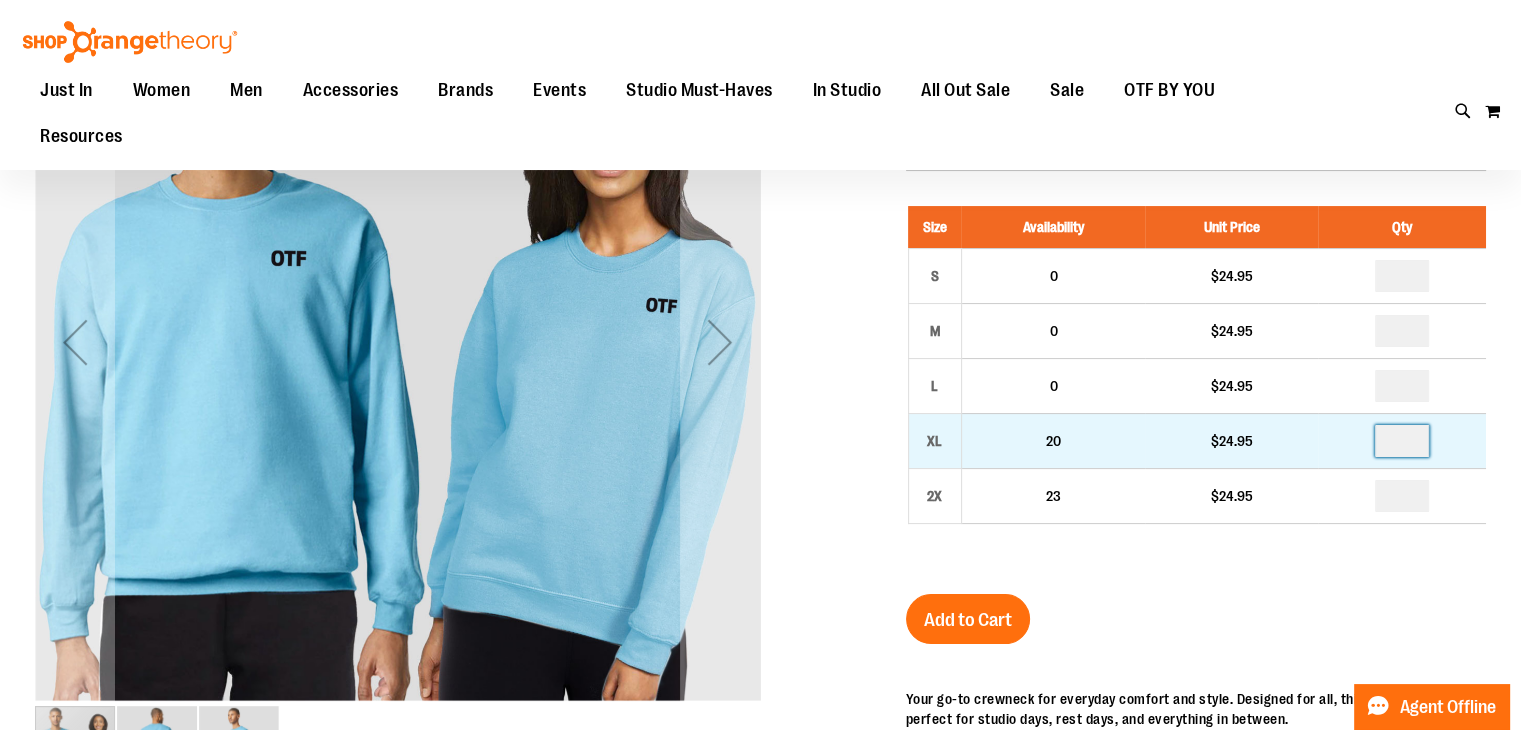 drag, startPoint x: 1412, startPoint y: 435, endPoint x: 1397, endPoint y: 435, distance: 15 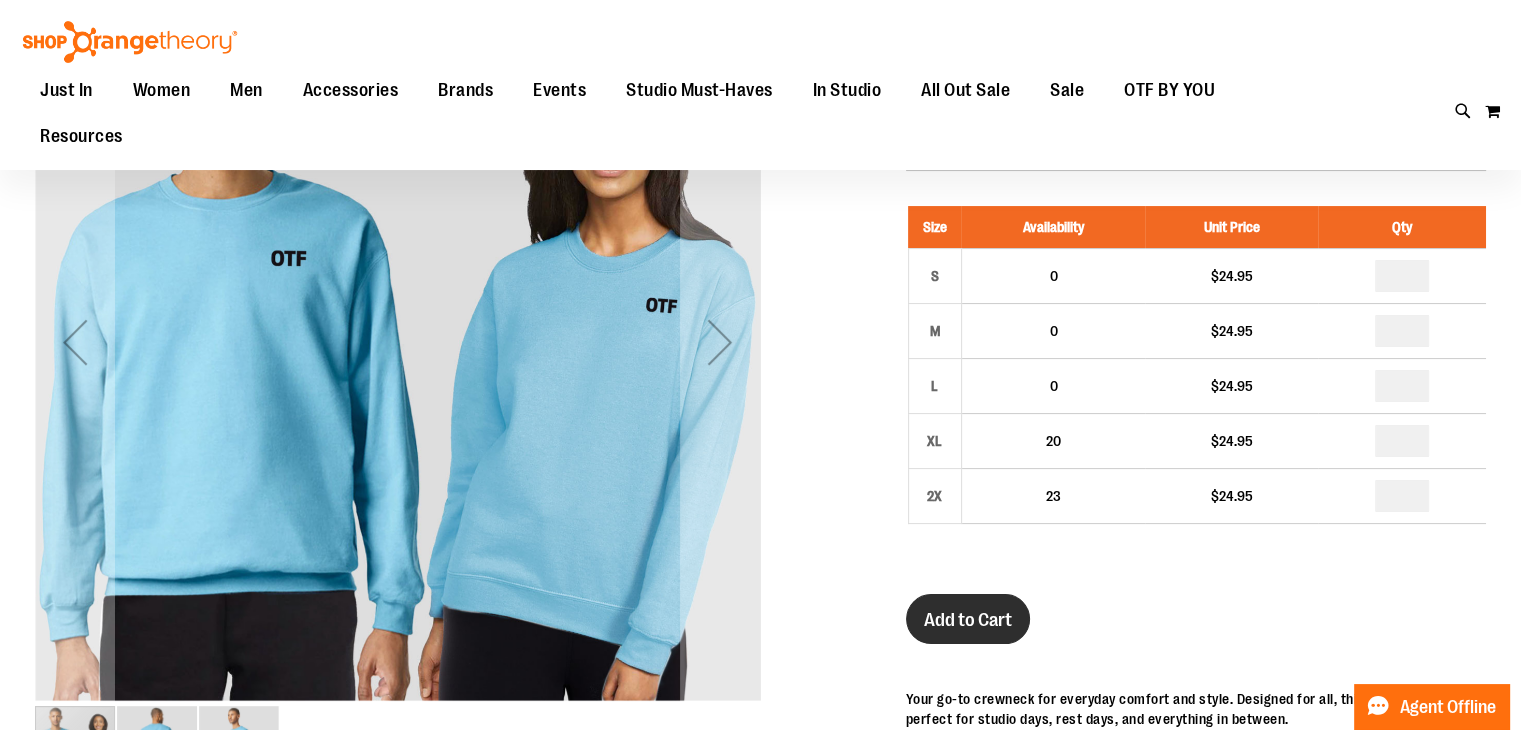 click on "Add to Cart" at bounding box center [968, 620] 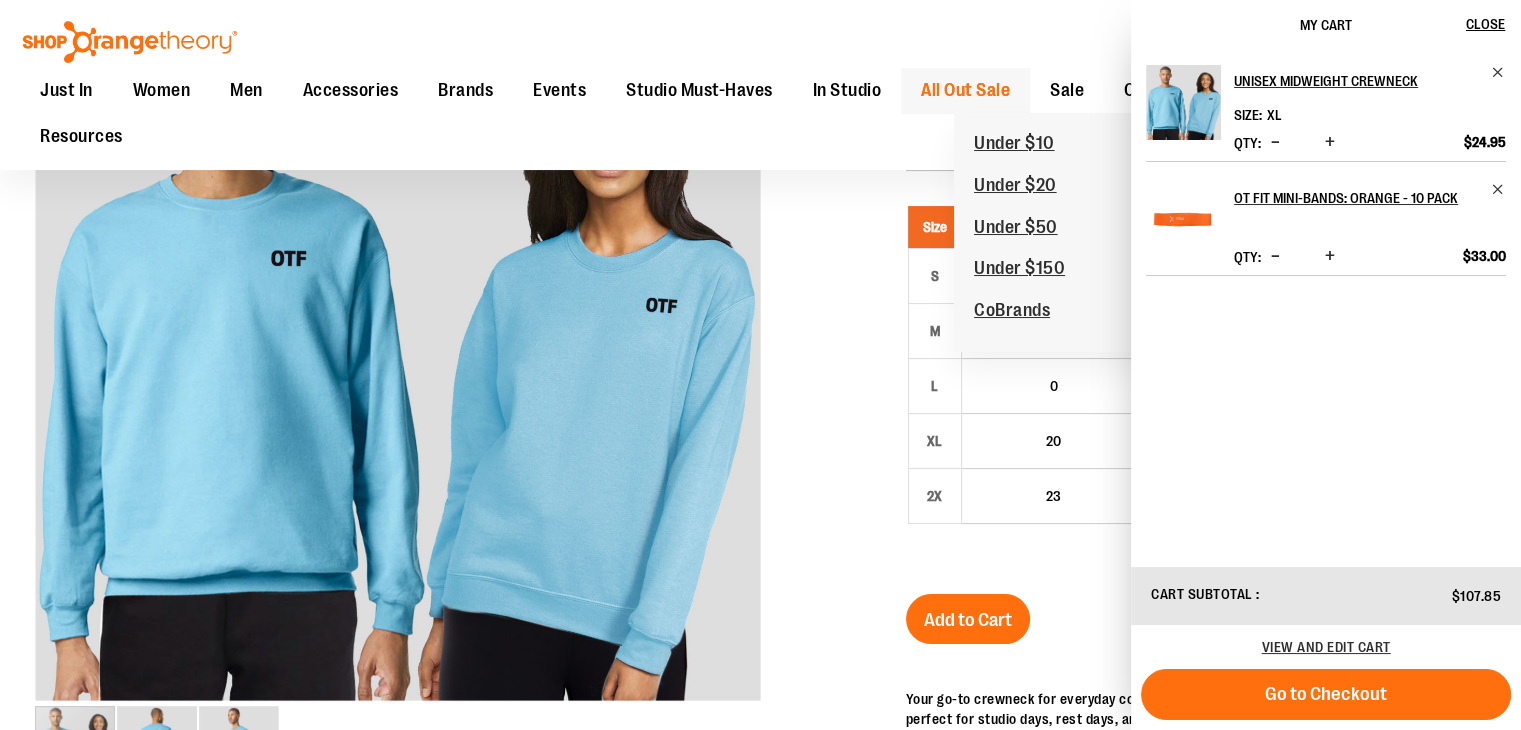 click on "All Out Sale" at bounding box center [965, 90] 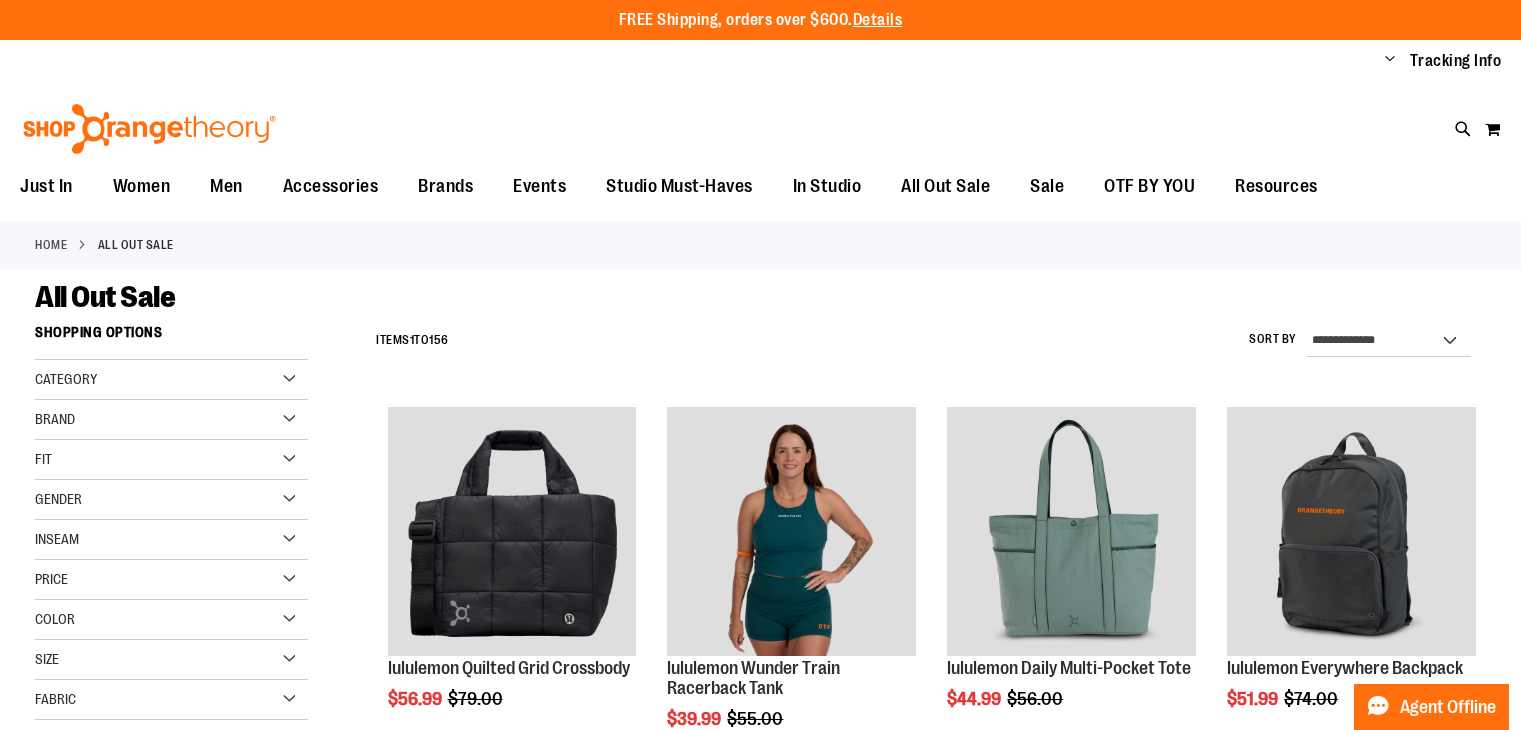 scroll, scrollTop: 0, scrollLeft: 0, axis: both 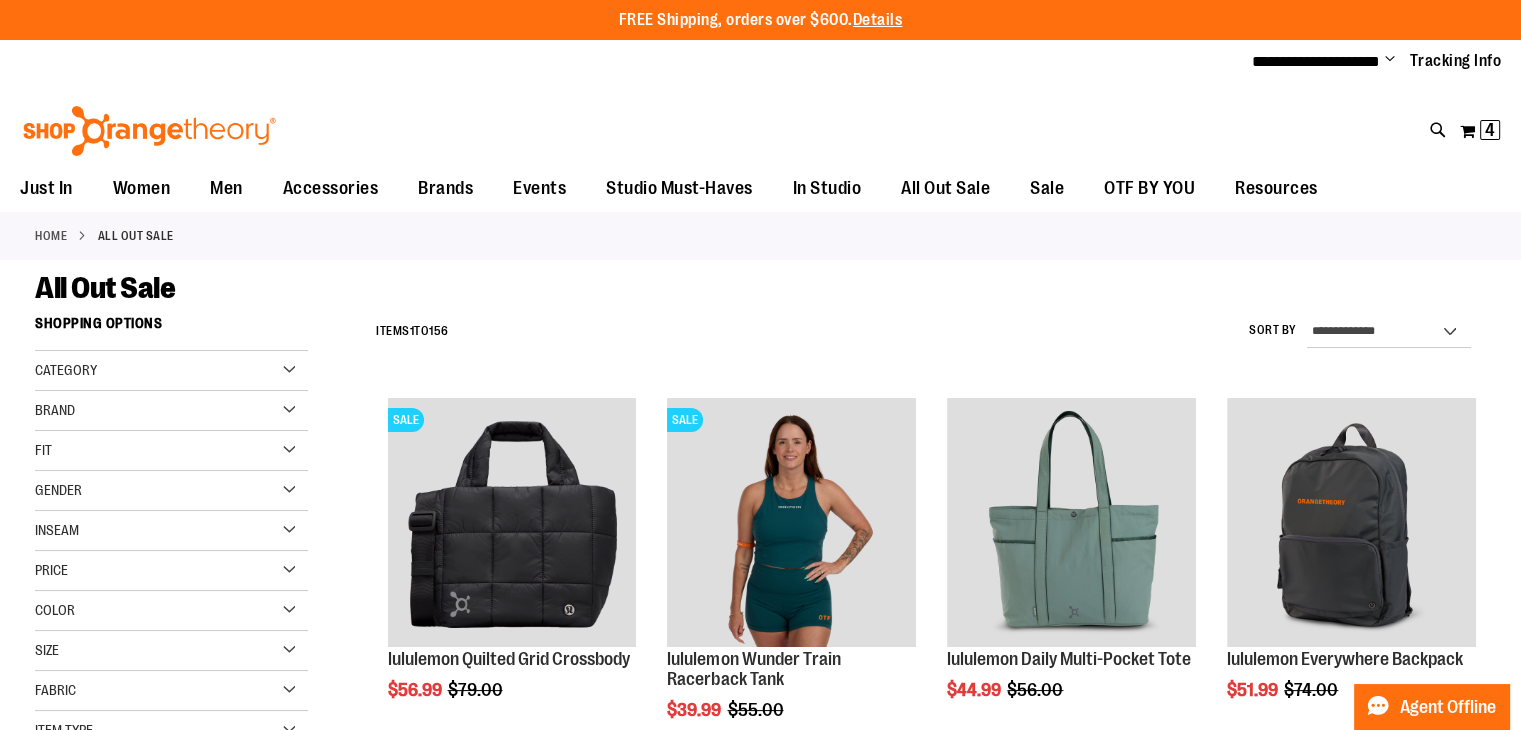 type on "**********" 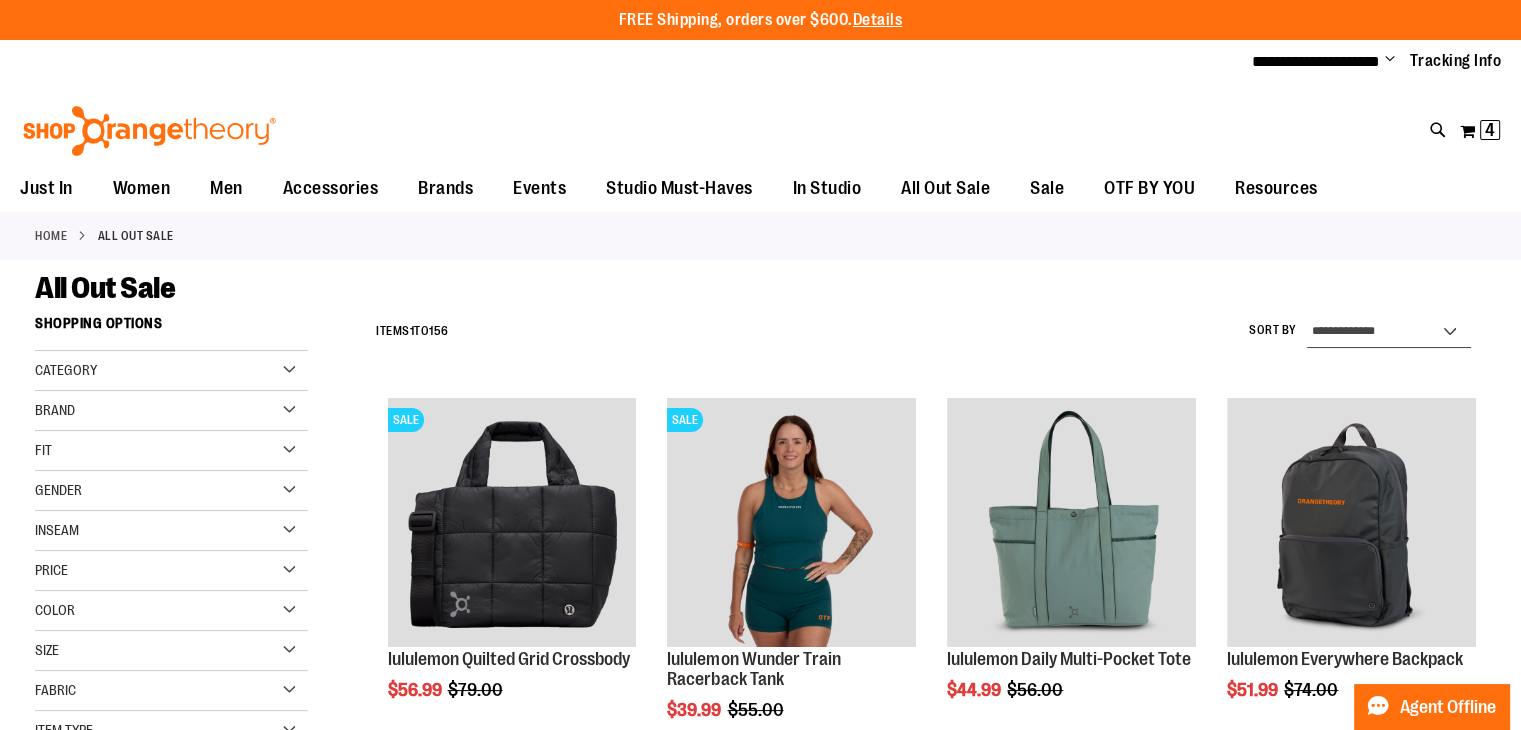 click on "**********" at bounding box center (1389, 332) 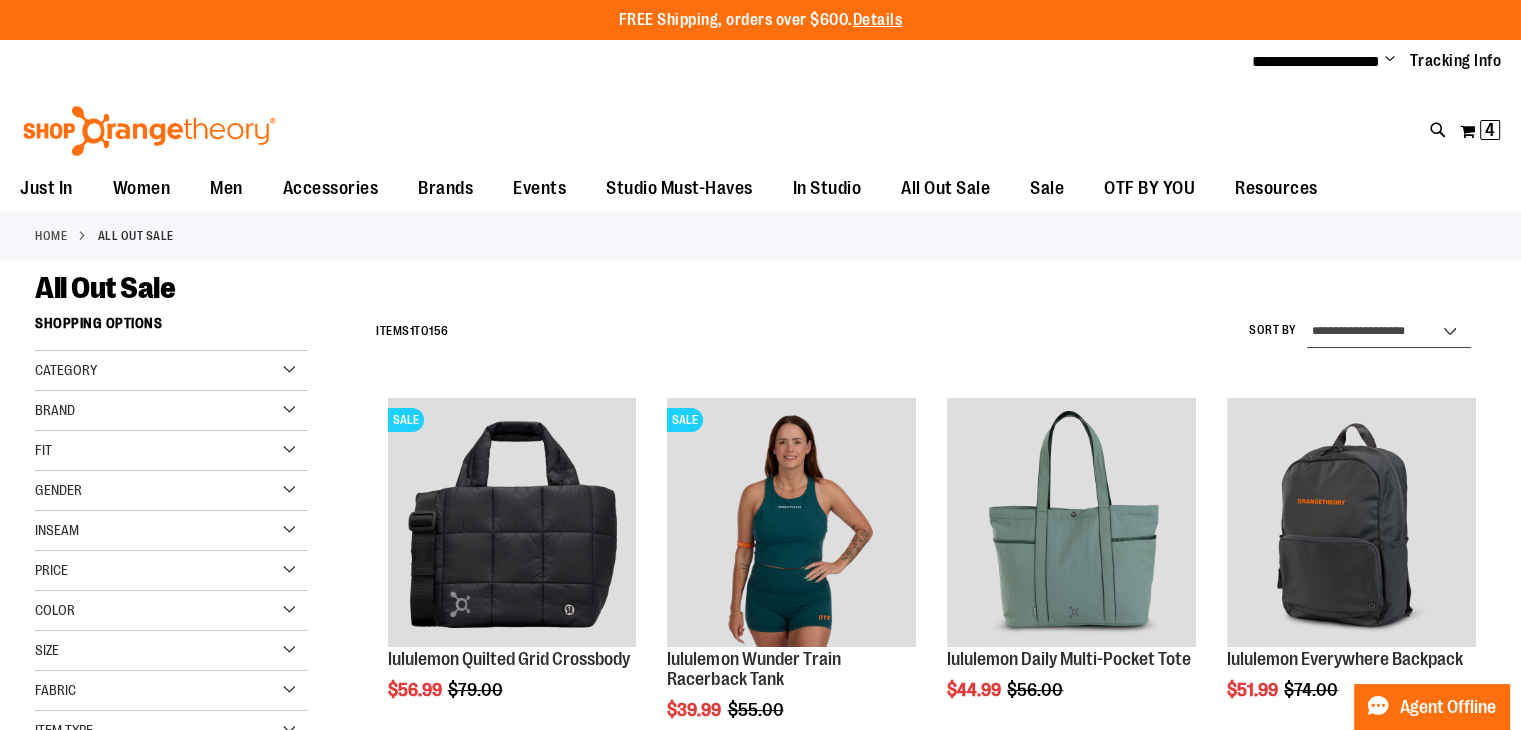 click on "**********" at bounding box center [1389, 332] 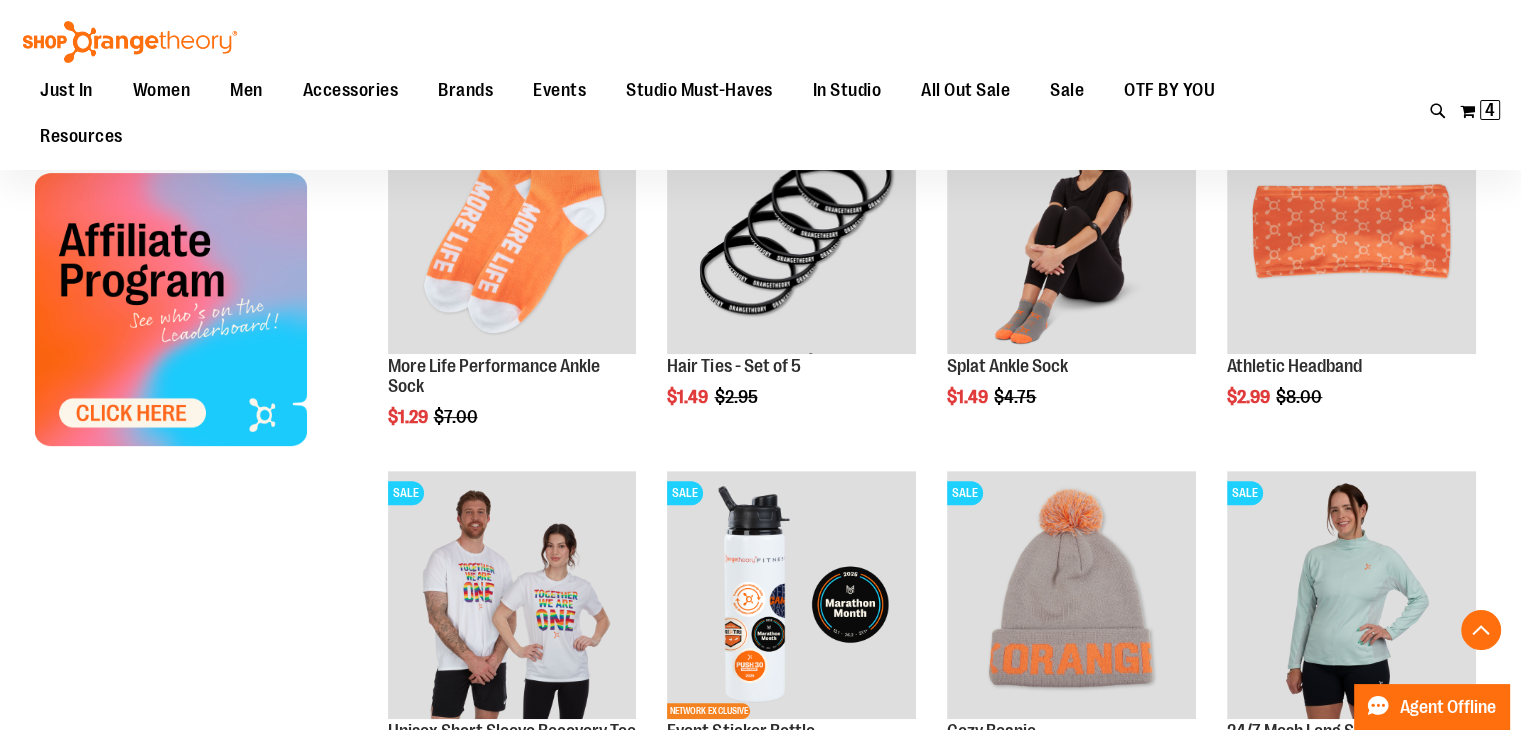 scroll, scrollTop: 704, scrollLeft: 0, axis: vertical 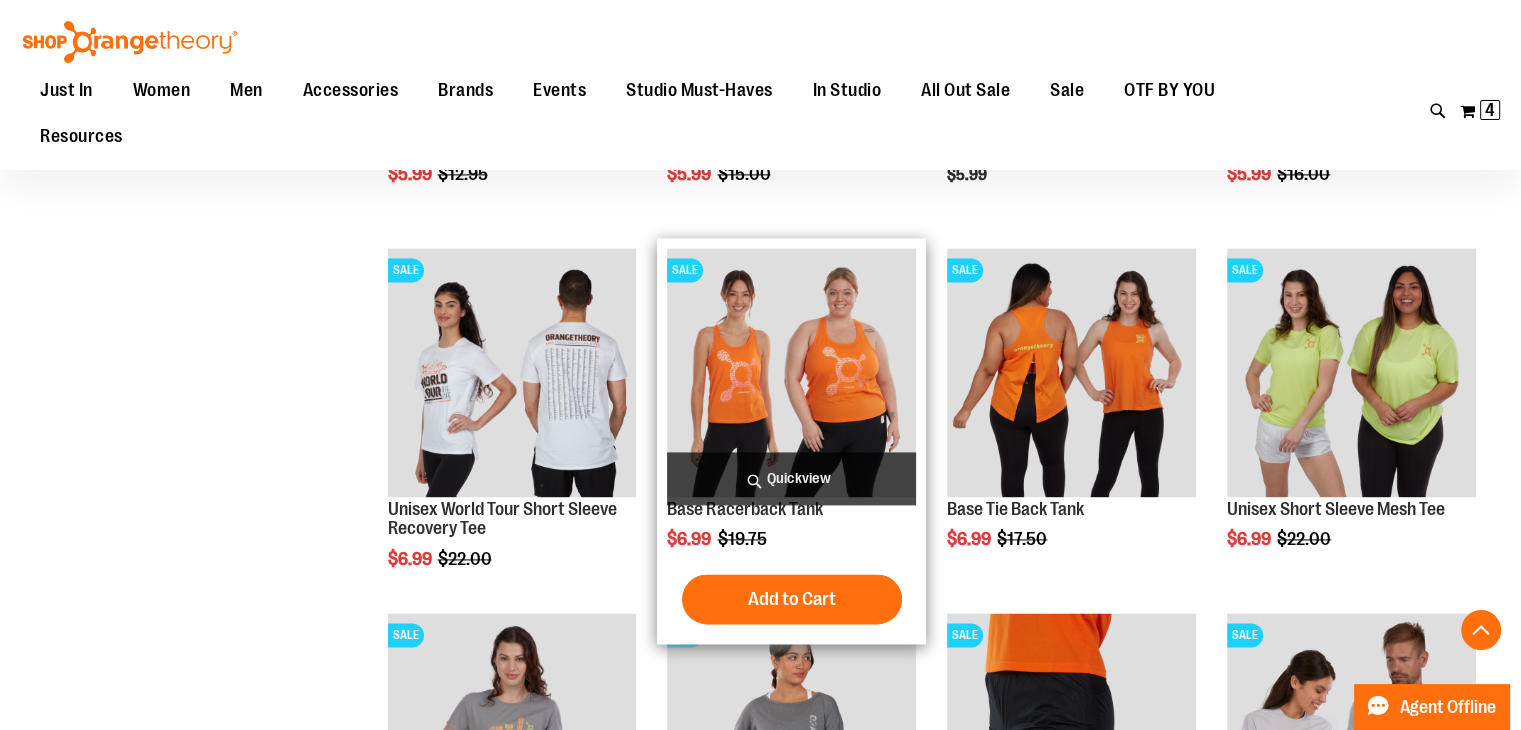 click at bounding box center (791, 372) 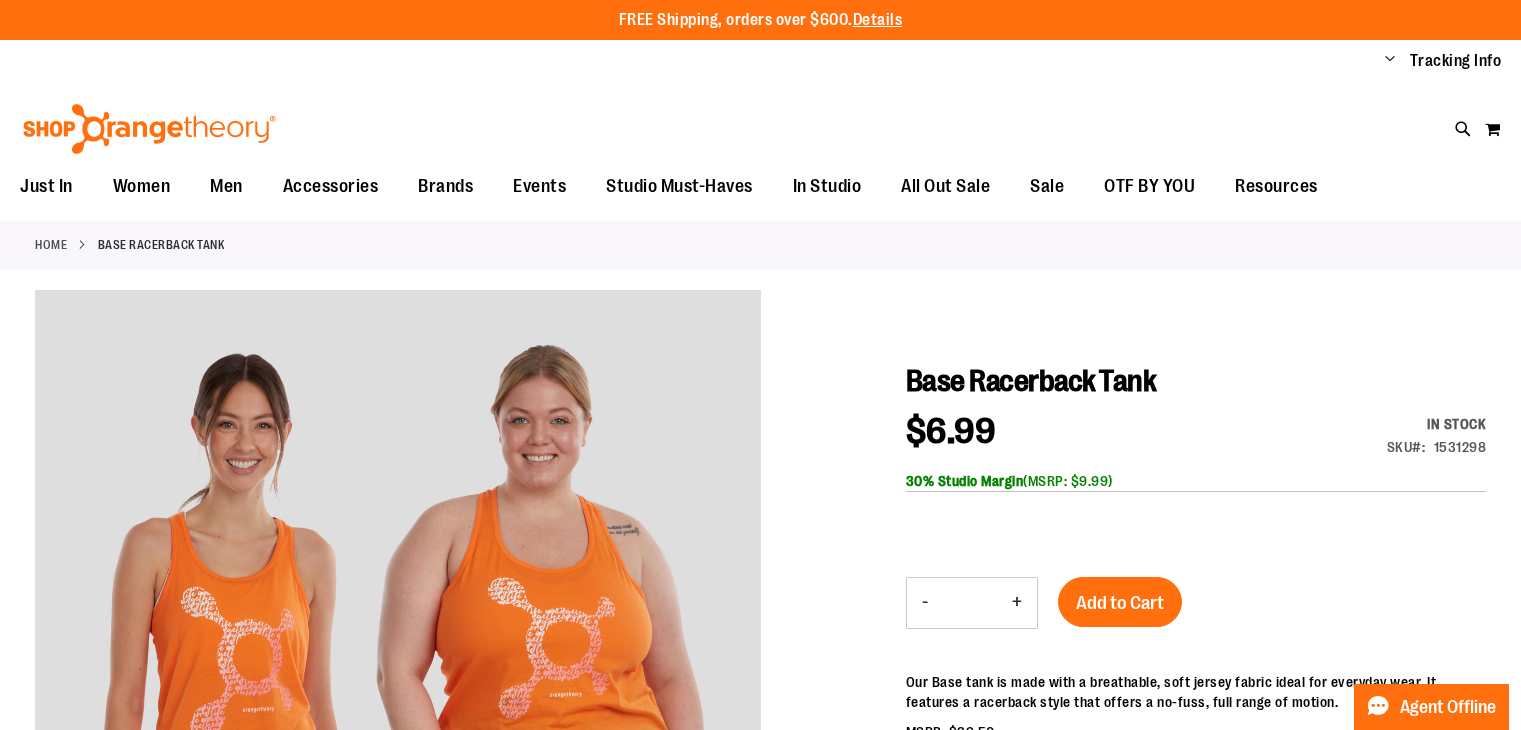 scroll, scrollTop: 0, scrollLeft: 0, axis: both 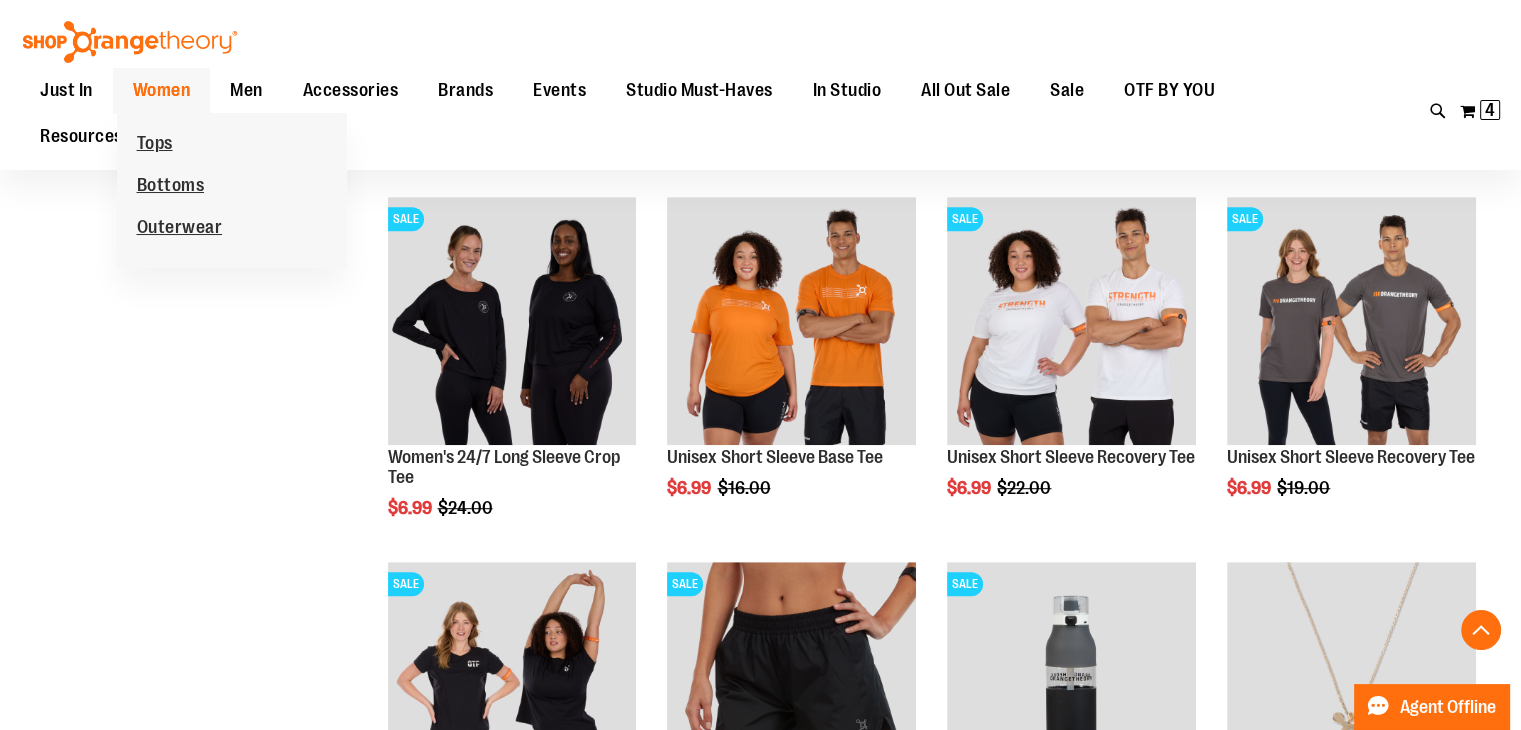 type on "**********" 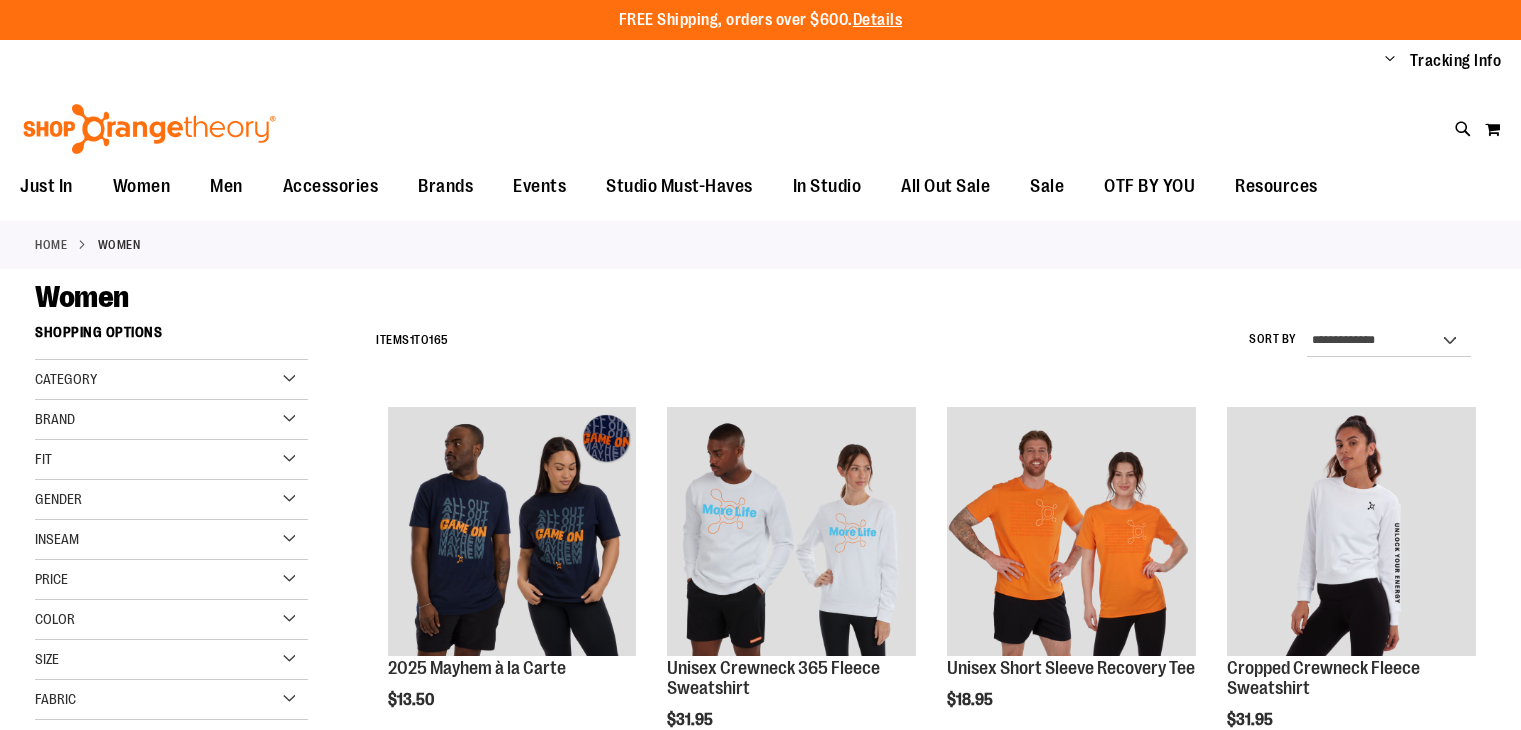 scroll, scrollTop: 0, scrollLeft: 0, axis: both 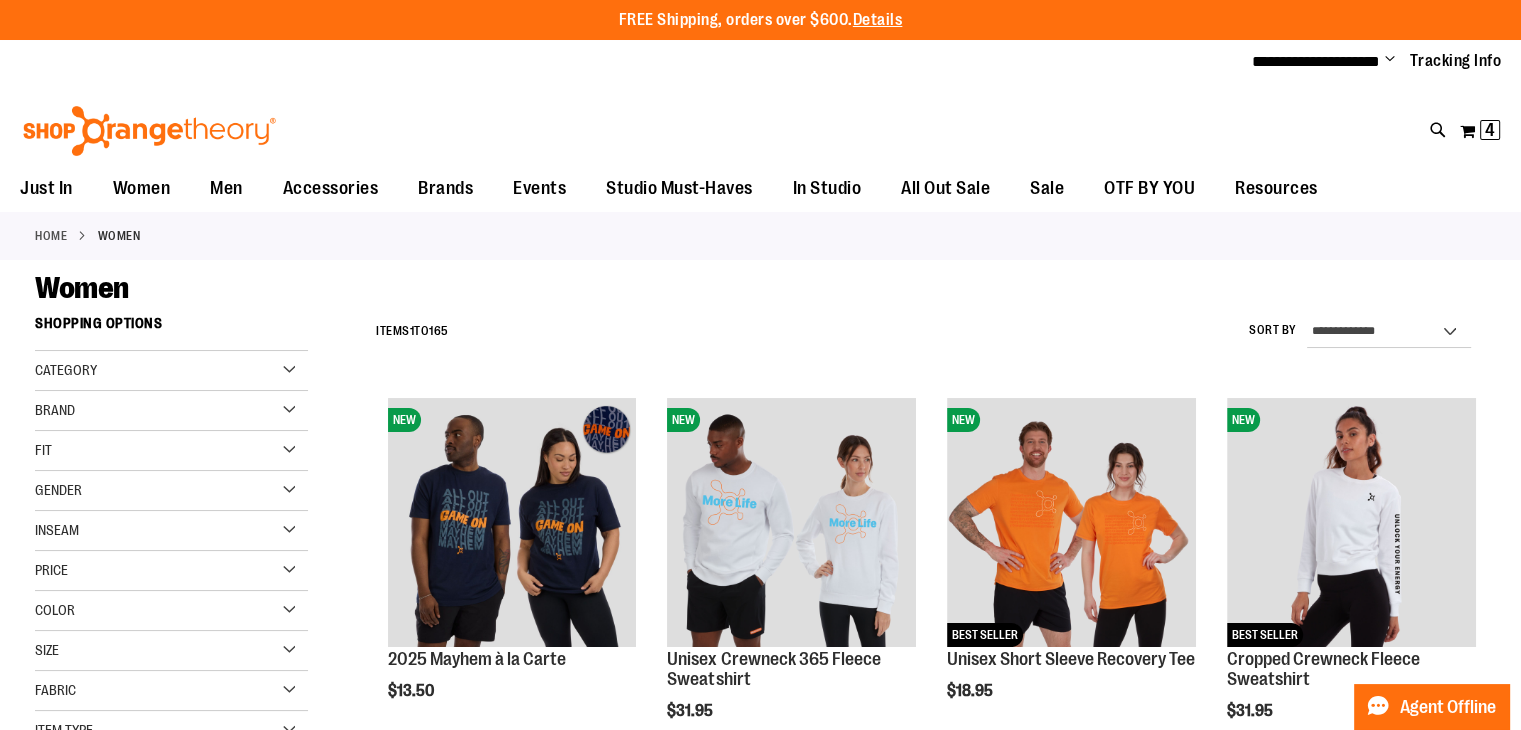type on "**********" 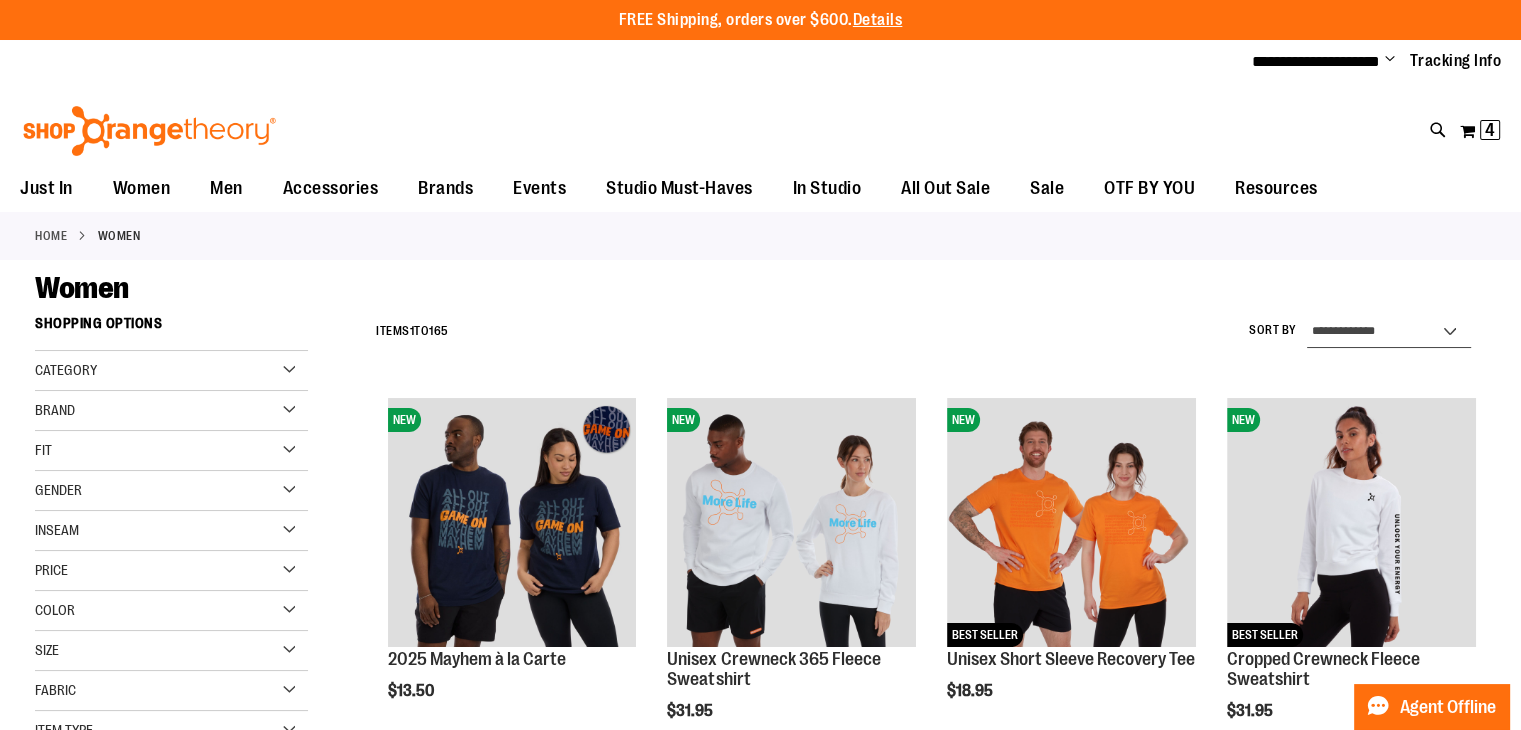 click on "**********" at bounding box center [1389, 332] 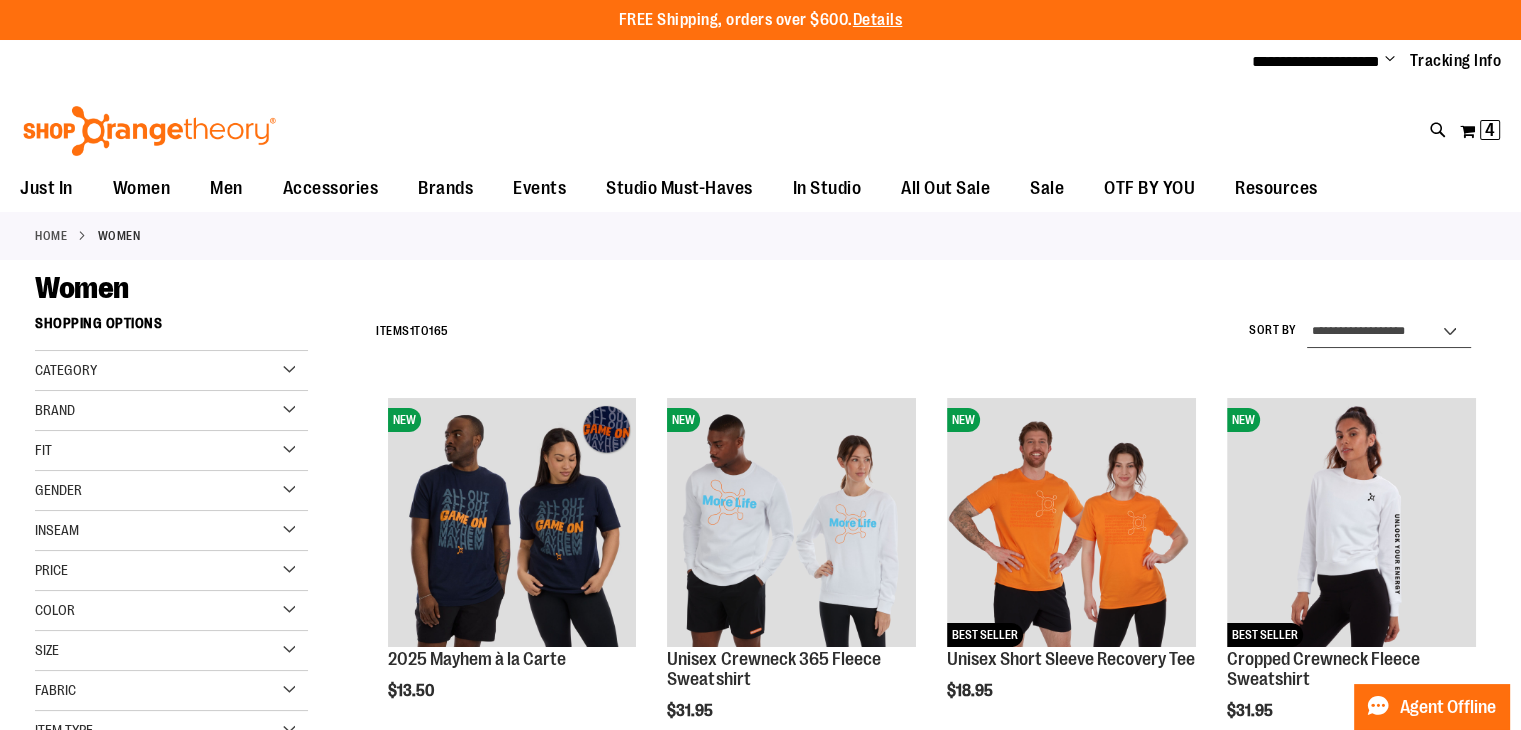 click on "**********" at bounding box center [1389, 332] 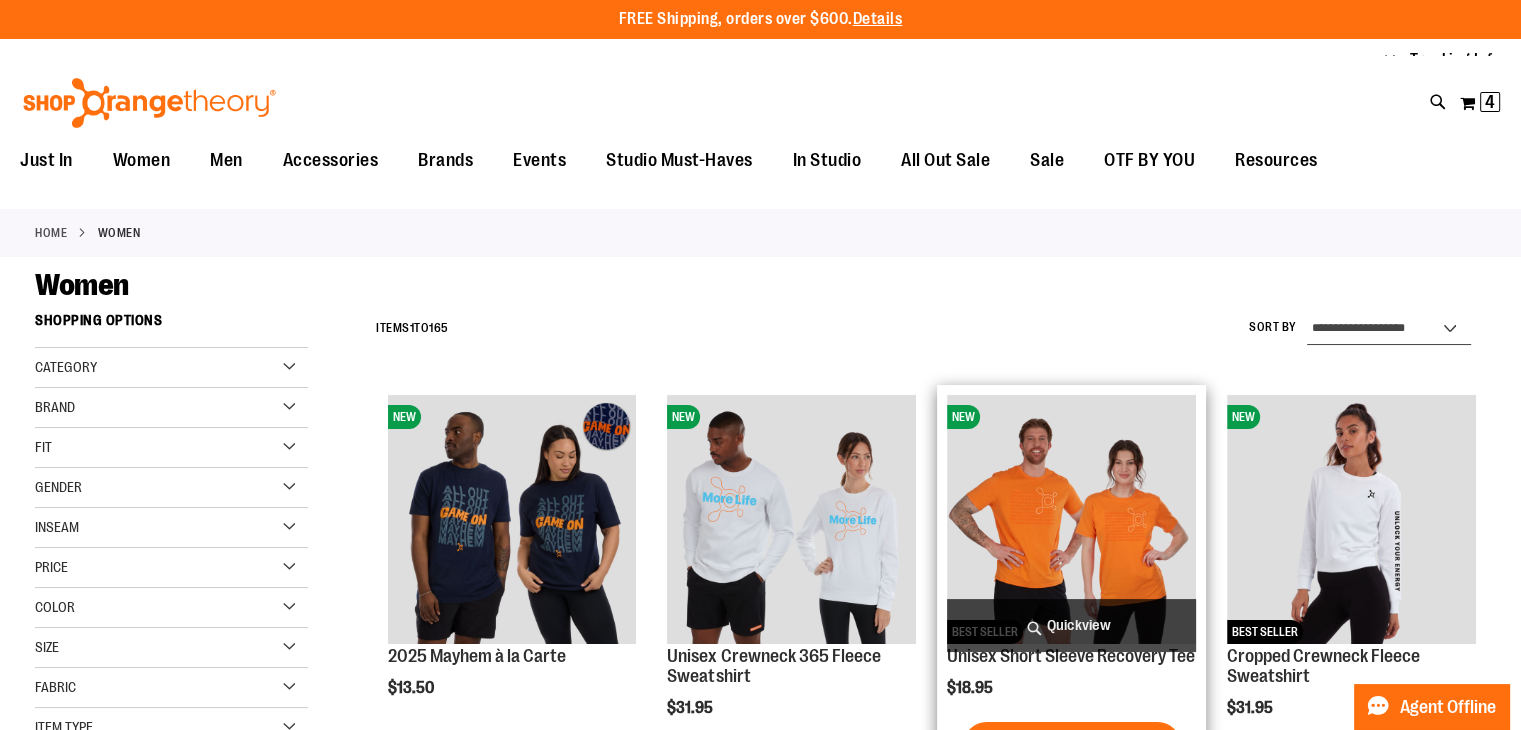 scroll, scrollTop: 0, scrollLeft: 0, axis: both 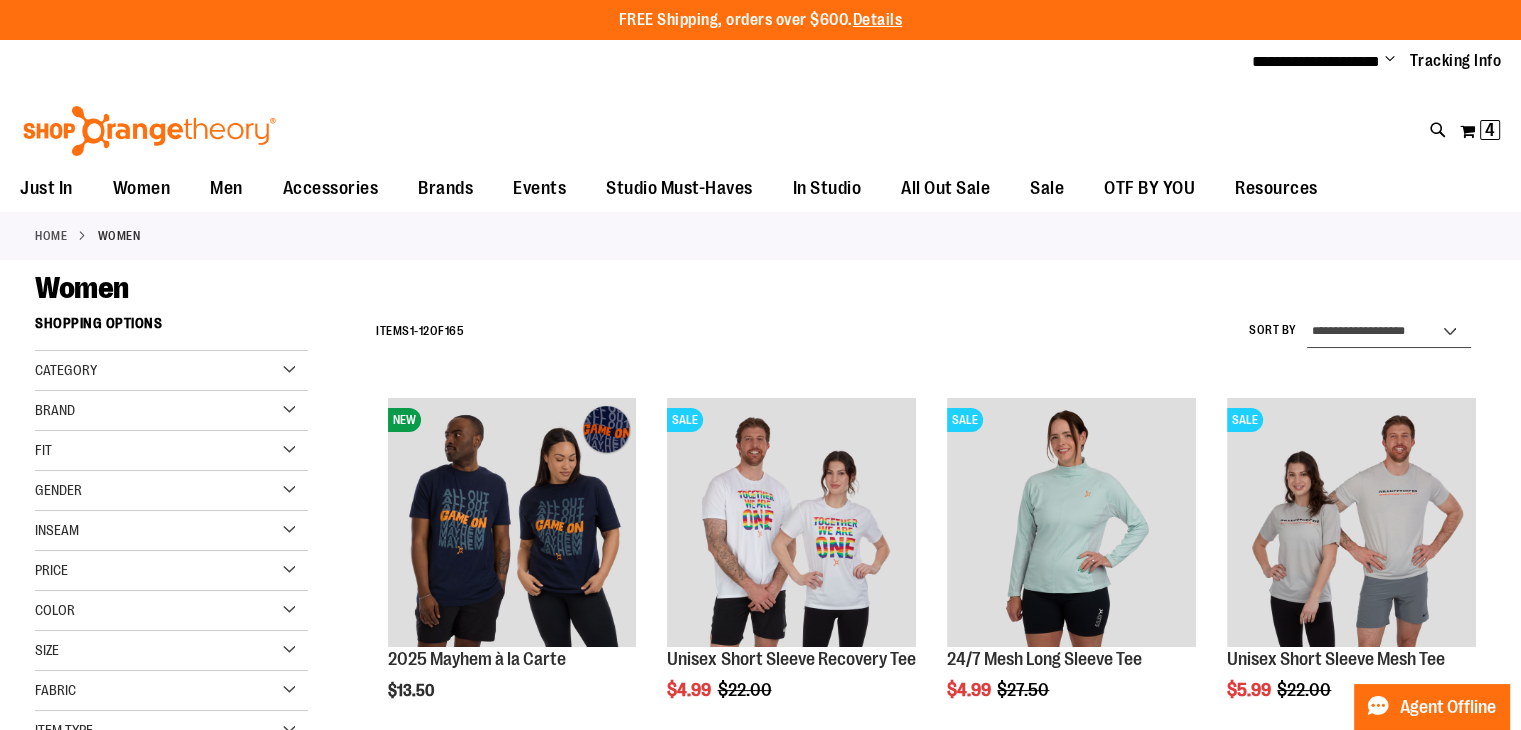 click on "**********" at bounding box center (1389, 332) 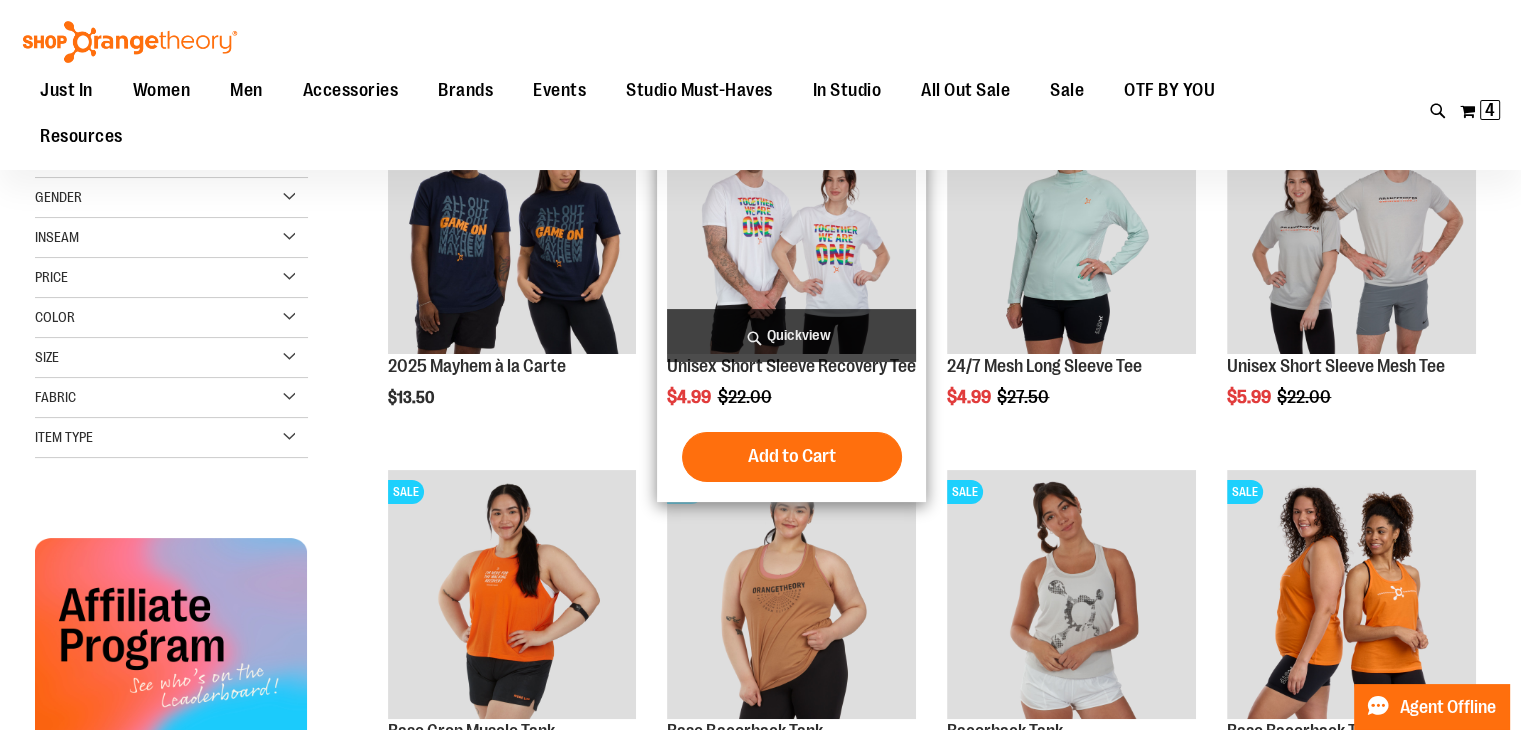 scroll, scrollTop: 304, scrollLeft: 0, axis: vertical 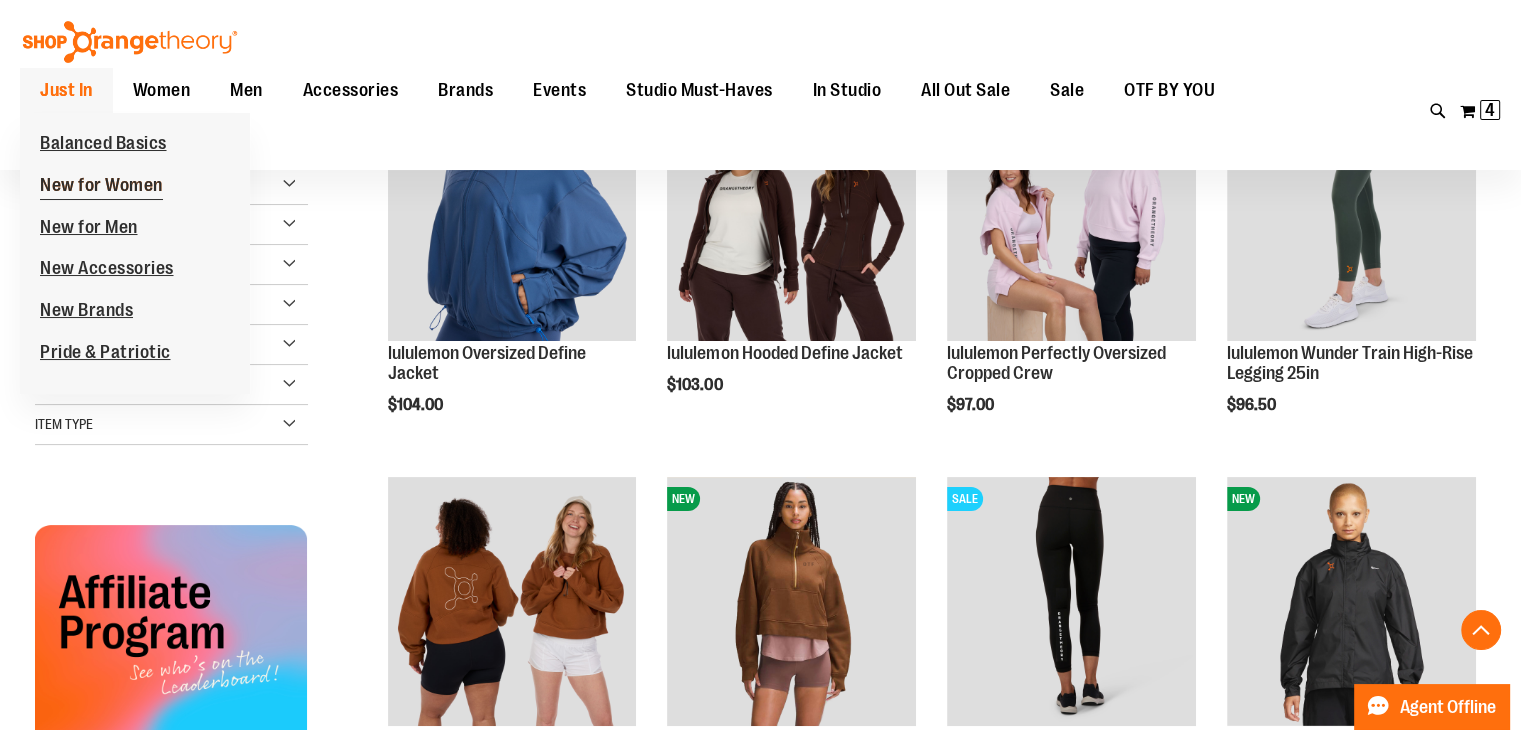 click on "New for Women" at bounding box center (101, 187) 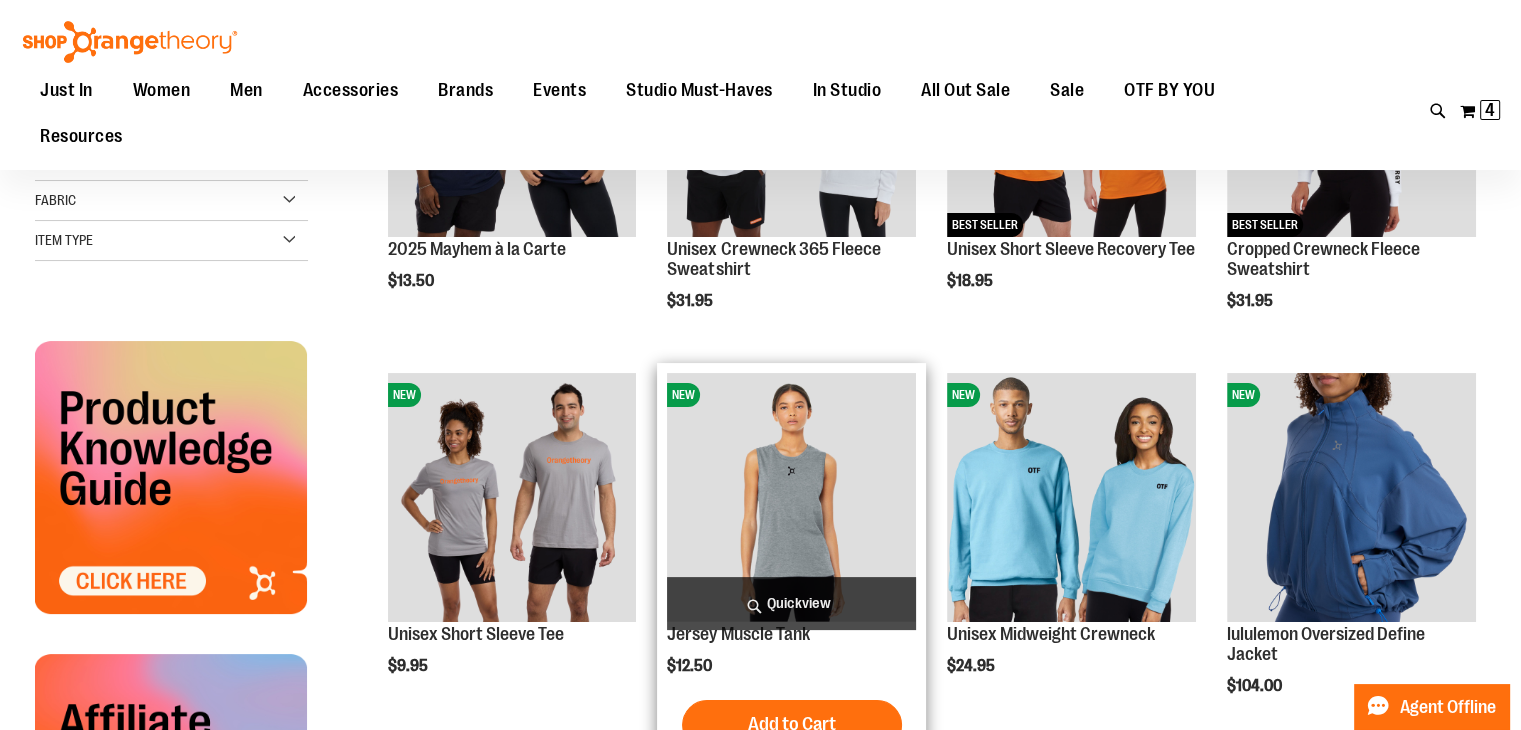 scroll, scrollTop: 398, scrollLeft: 0, axis: vertical 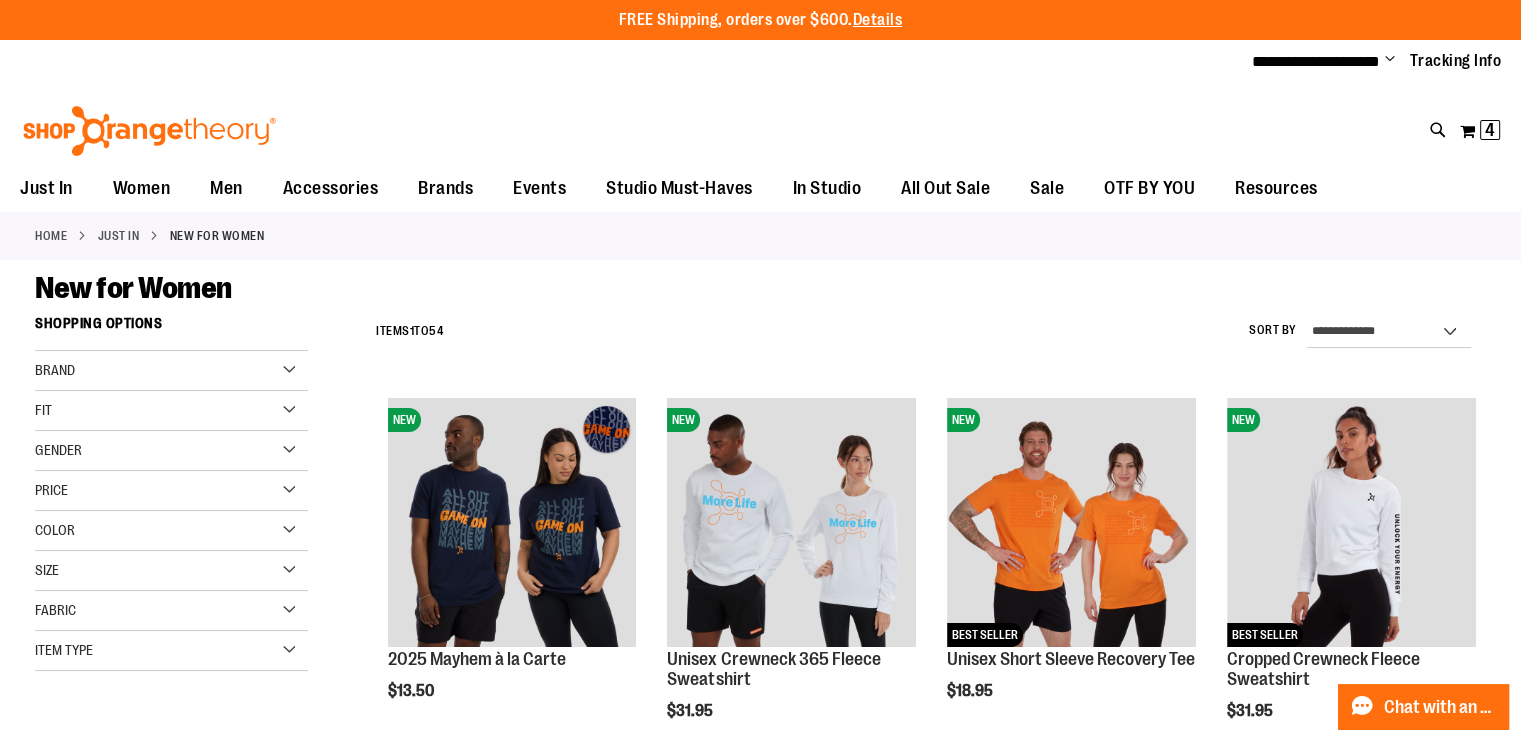 type on "**********" 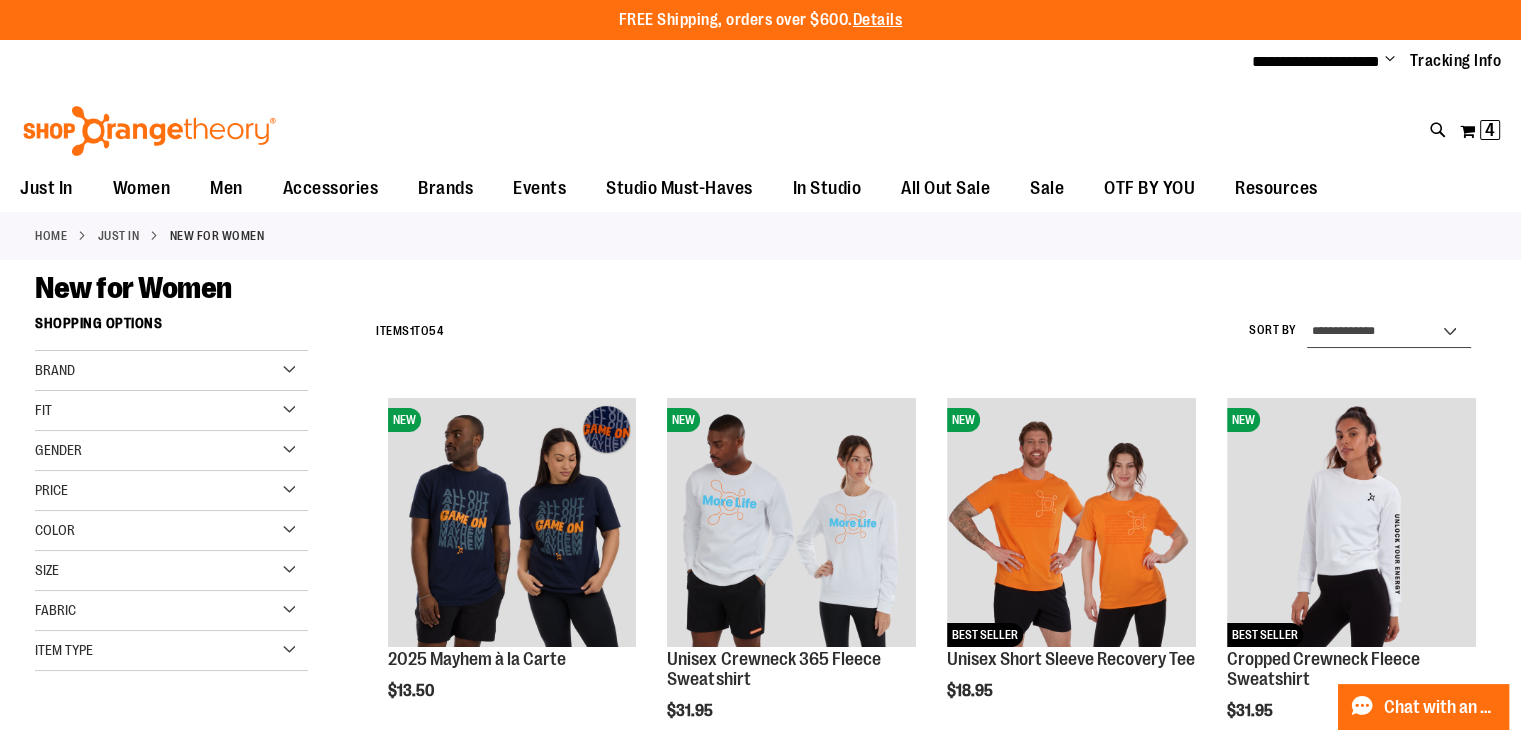 click on "**********" at bounding box center [1389, 332] 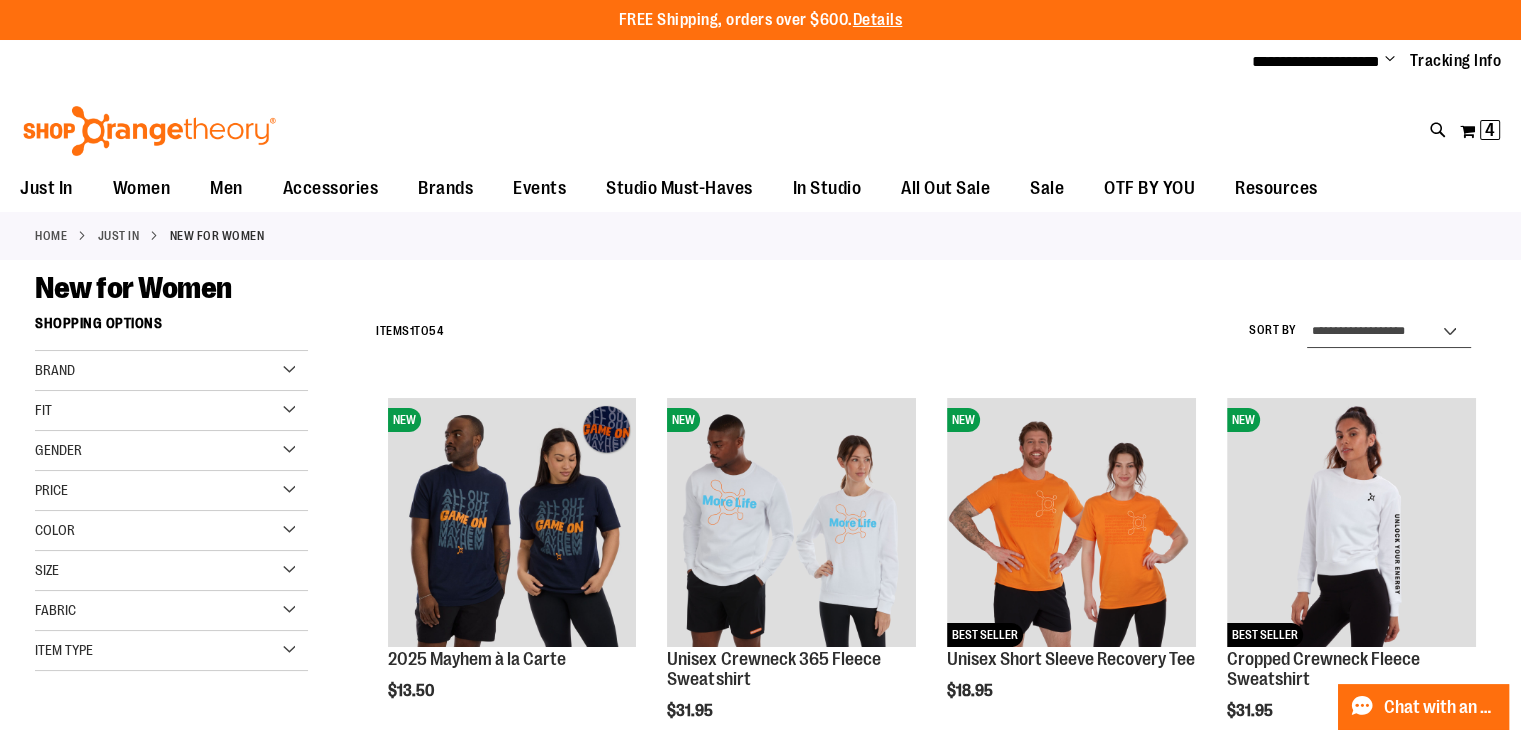 click on "**********" at bounding box center (1389, 332) 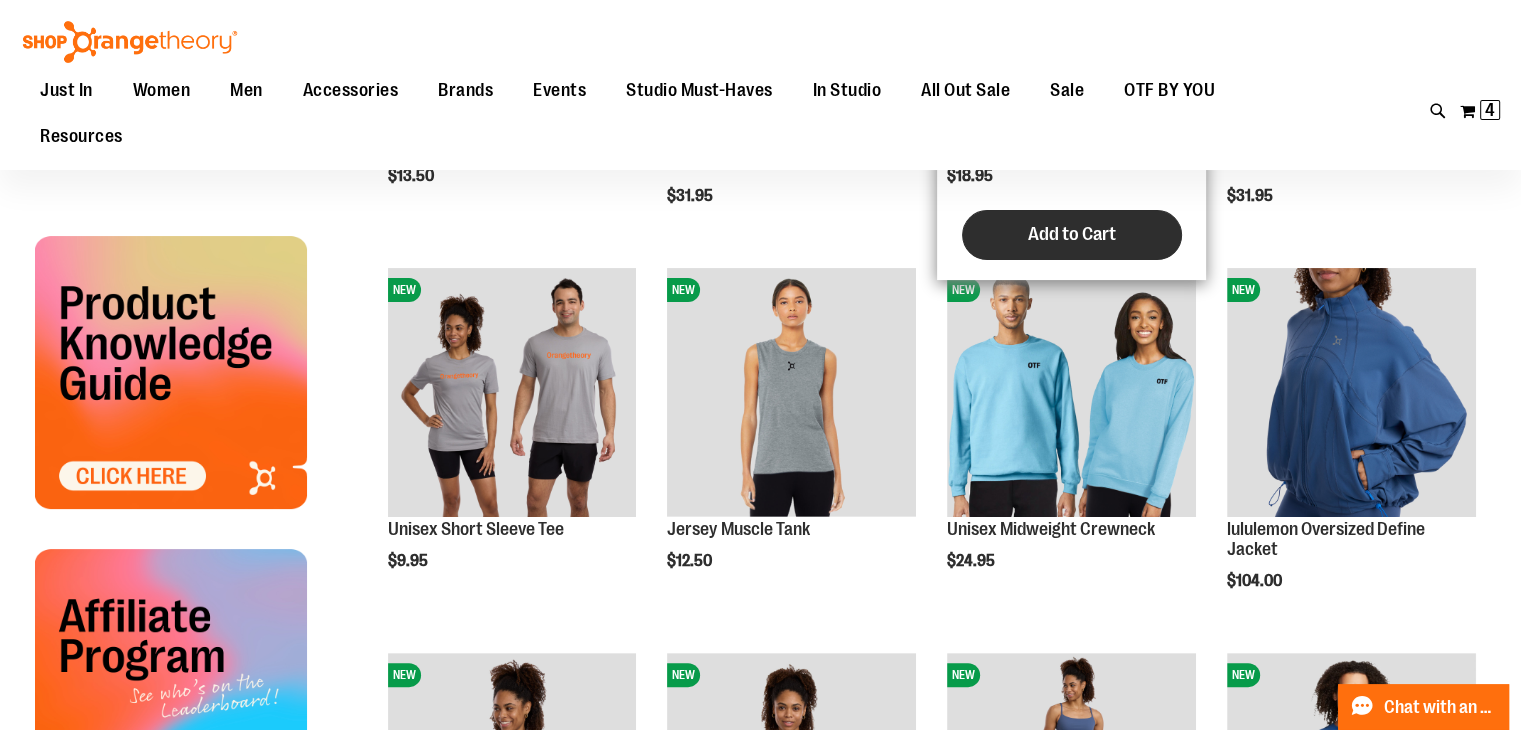 scroll, scrollTop: 304, scrollLeft: 0, axis: vertical 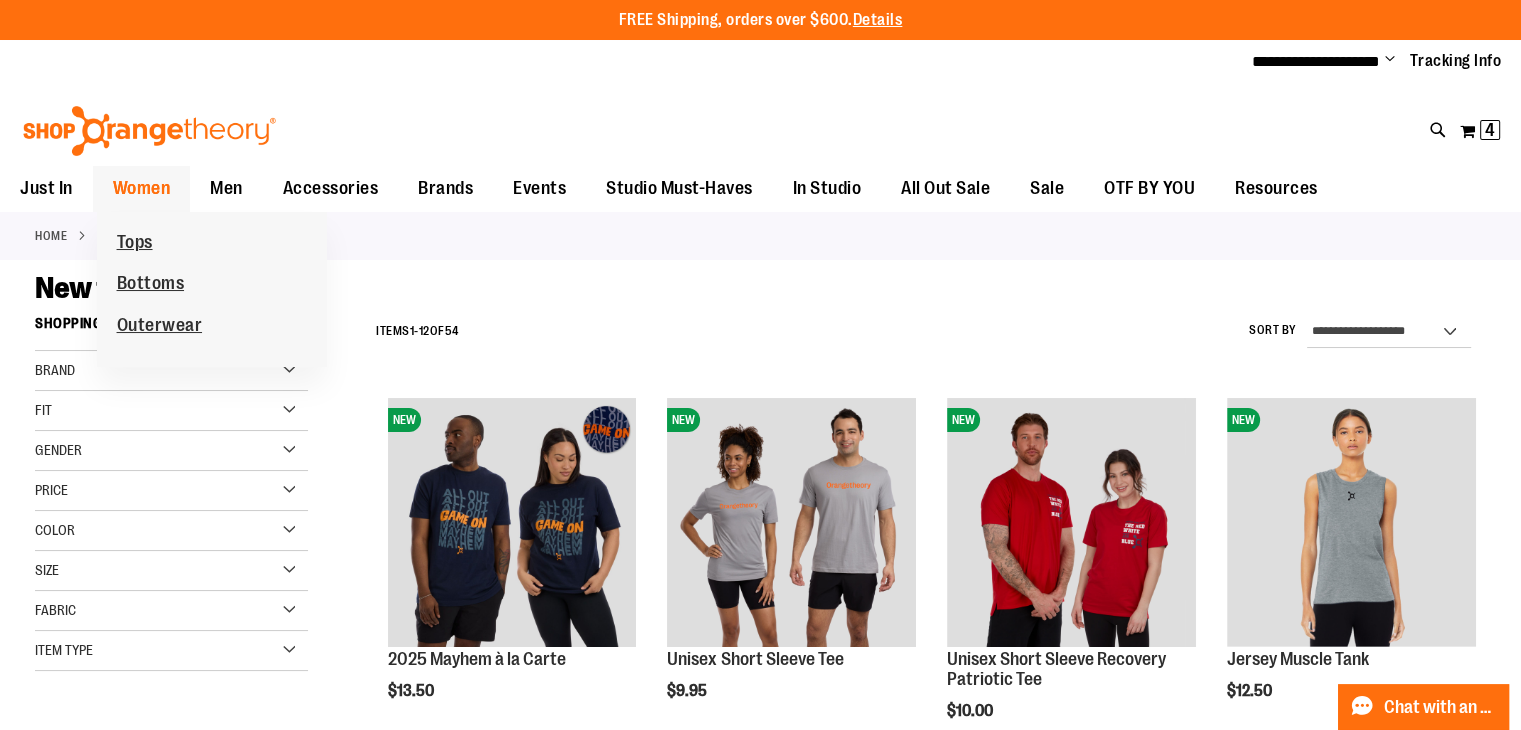 click on "Women" at bounding box center [142, 188] 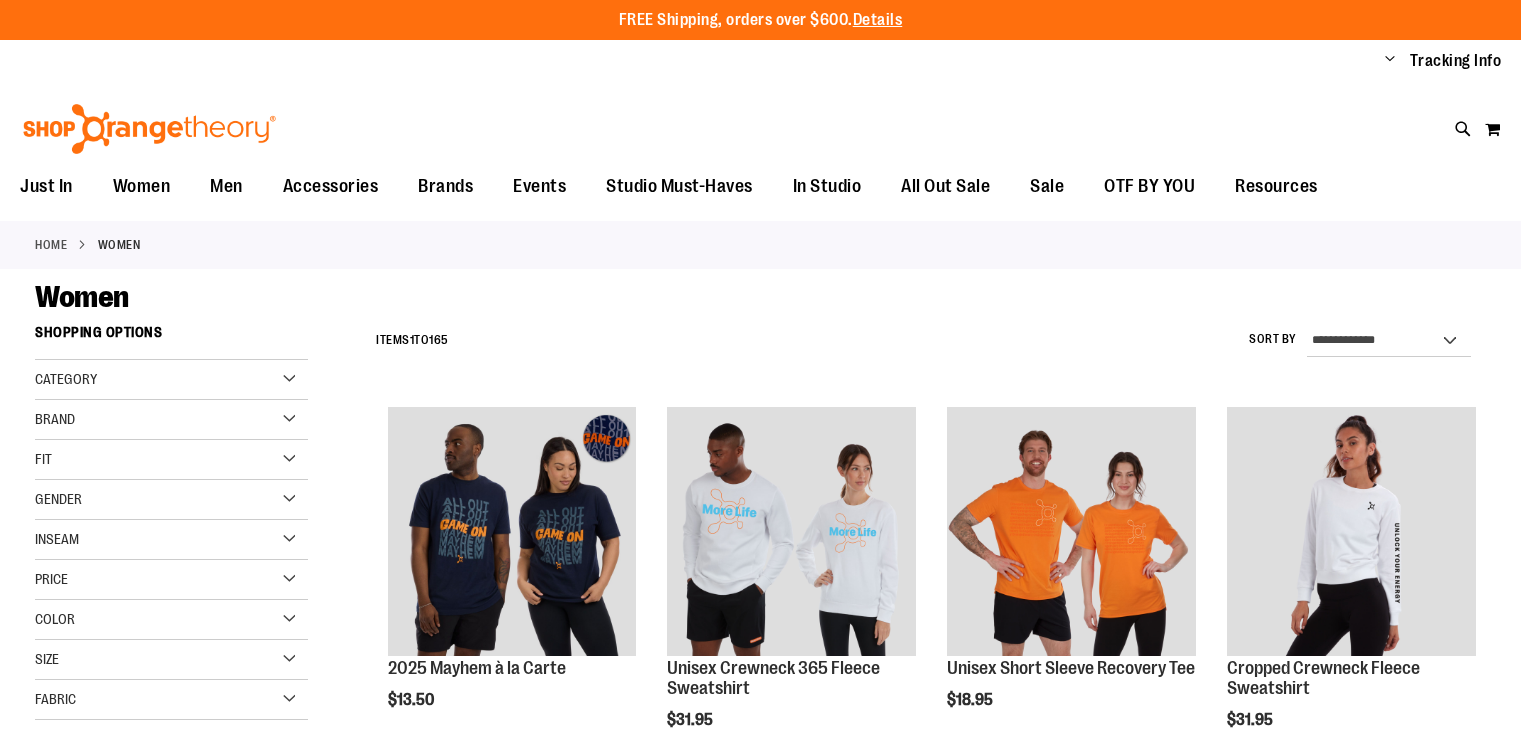 scroll, scrollTop: 0, scrollLeft: 0, axis: both 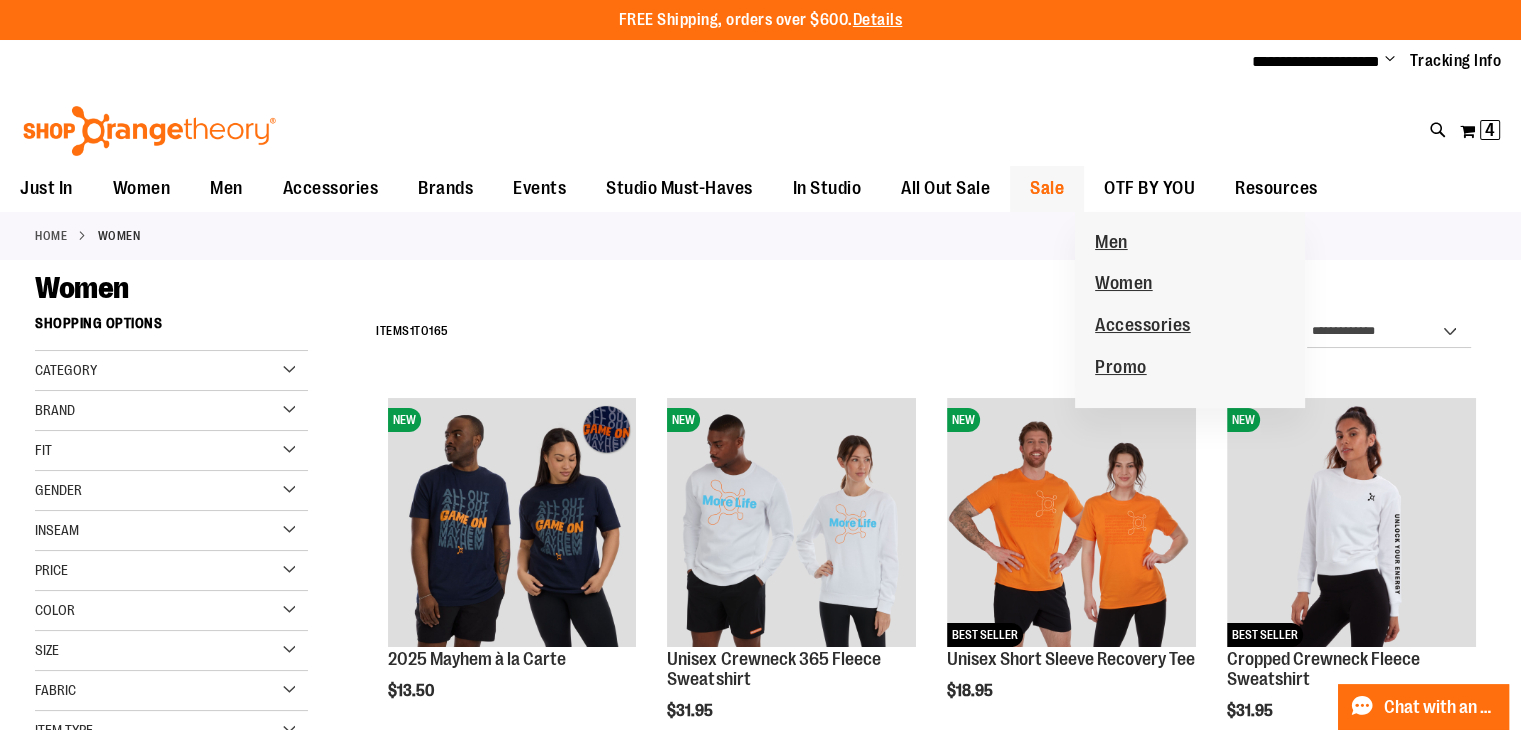 type on "**********" 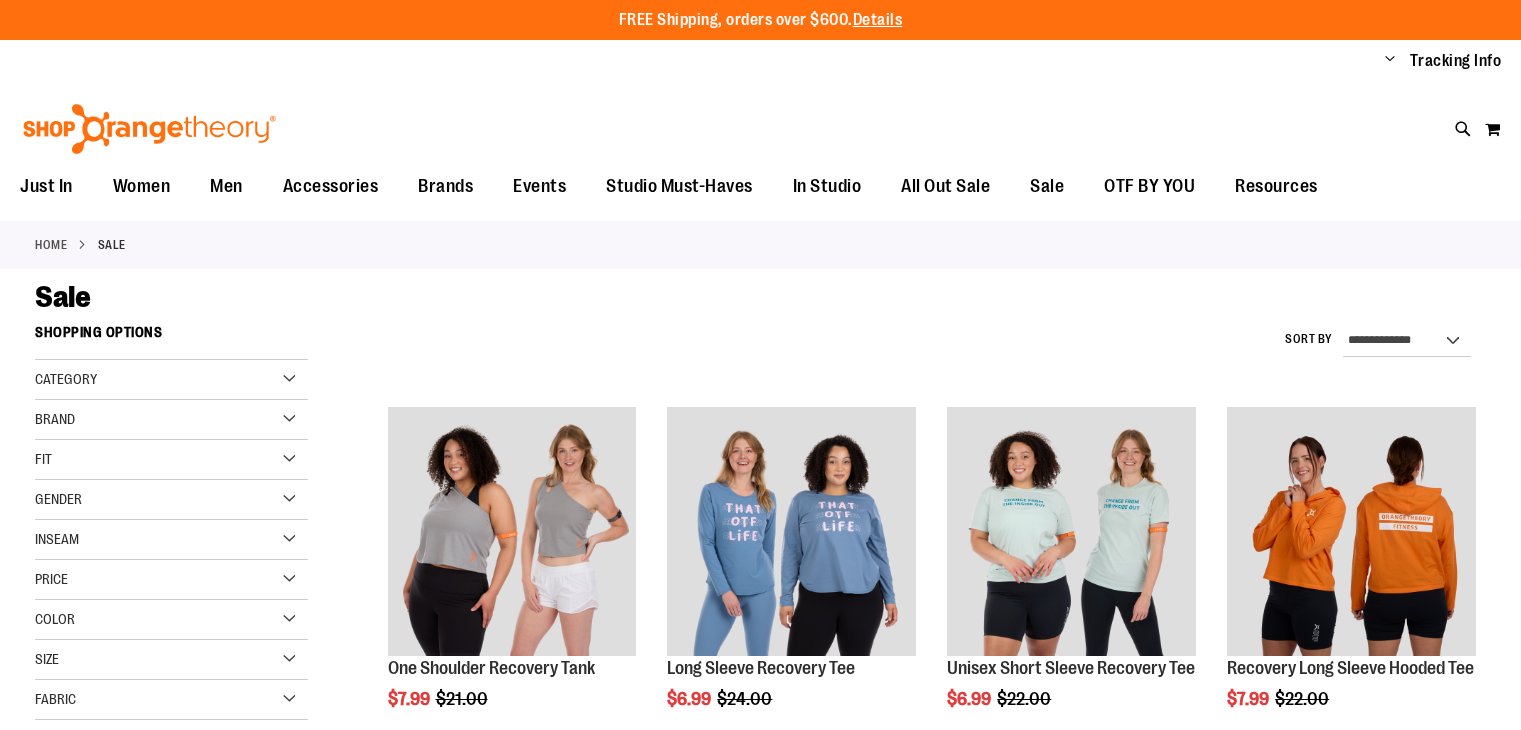 scroll, scrollTop: 0, scrollLeft: 0, axis: both 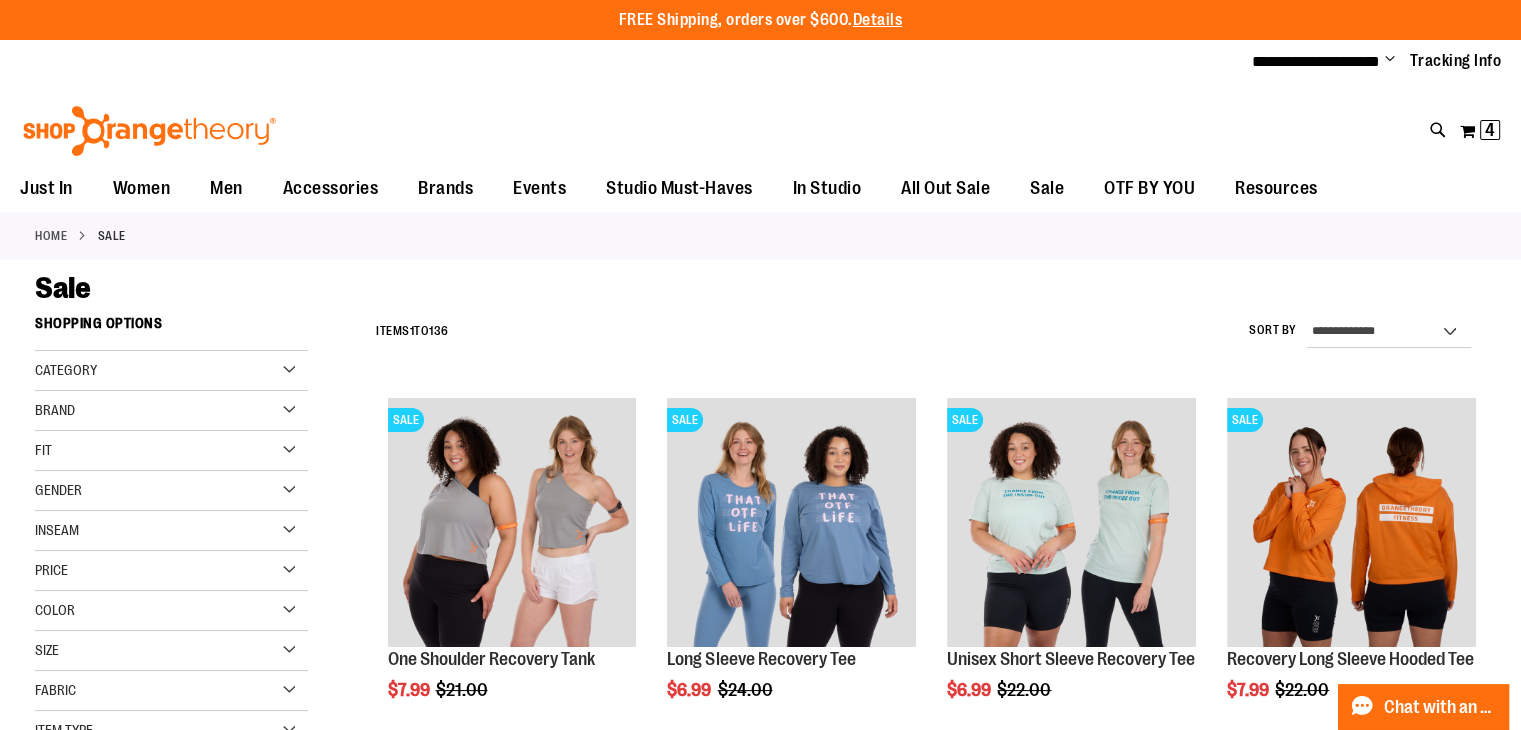 type on "**********" 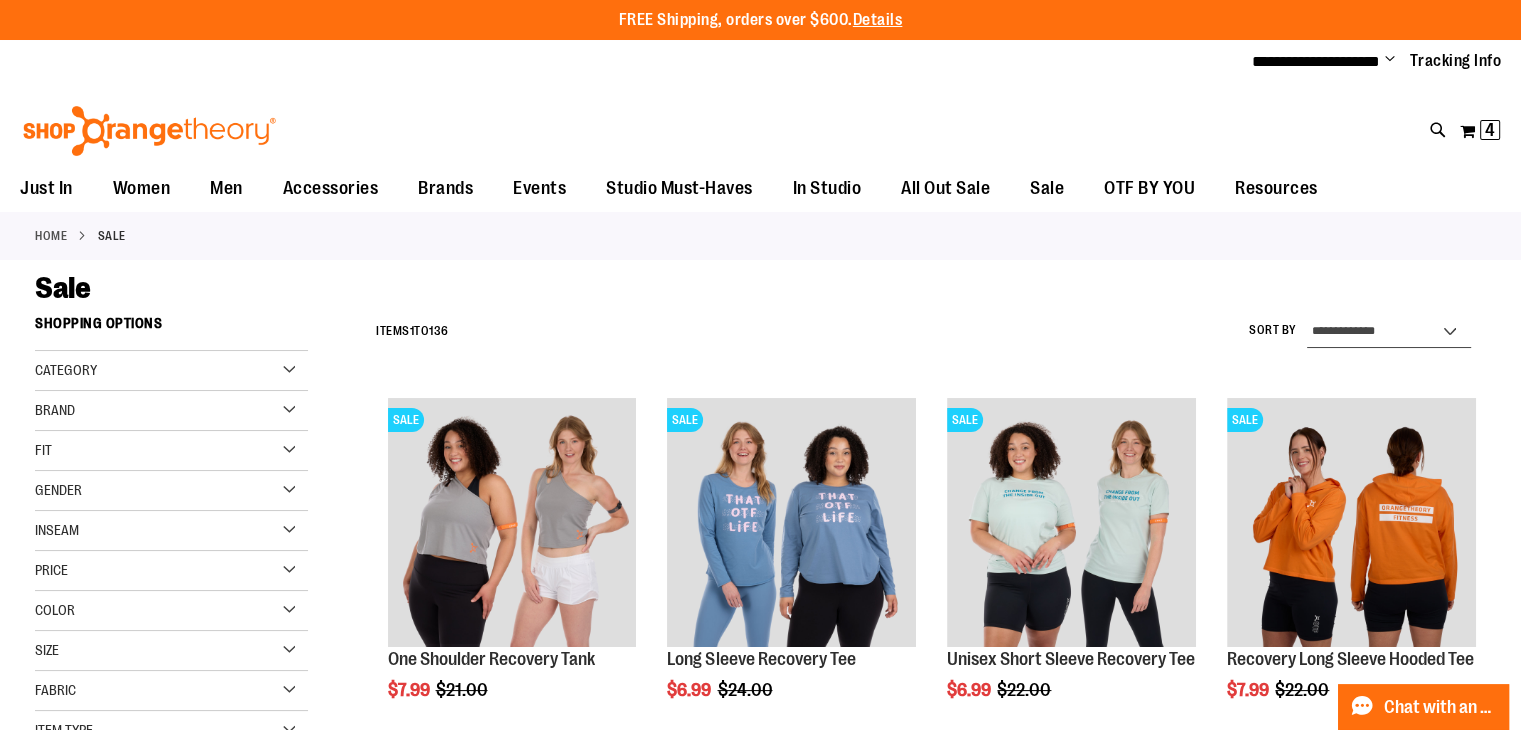 click on "**********" at bounding box center [1389, 332] 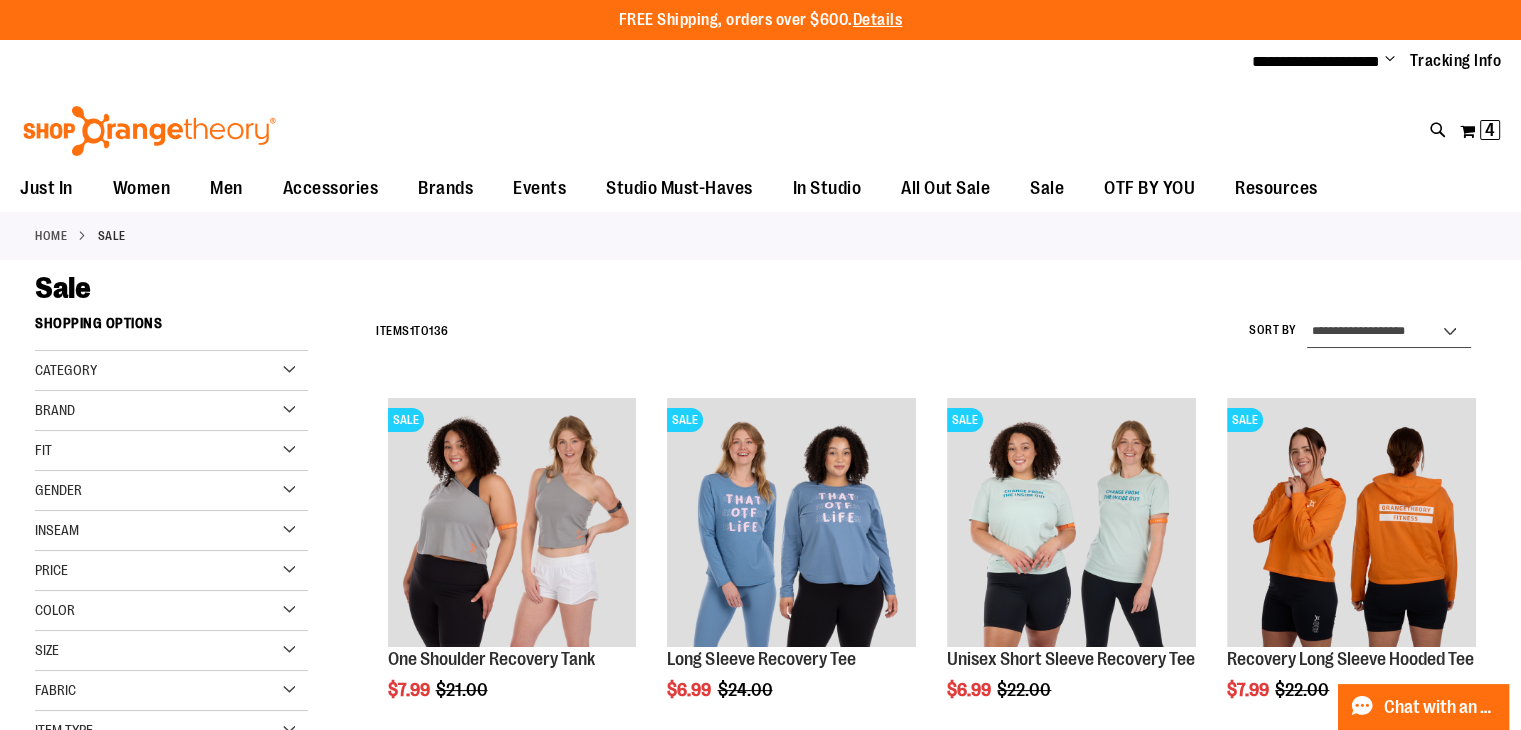 click on "**********" at bounding box center [1389, 332] 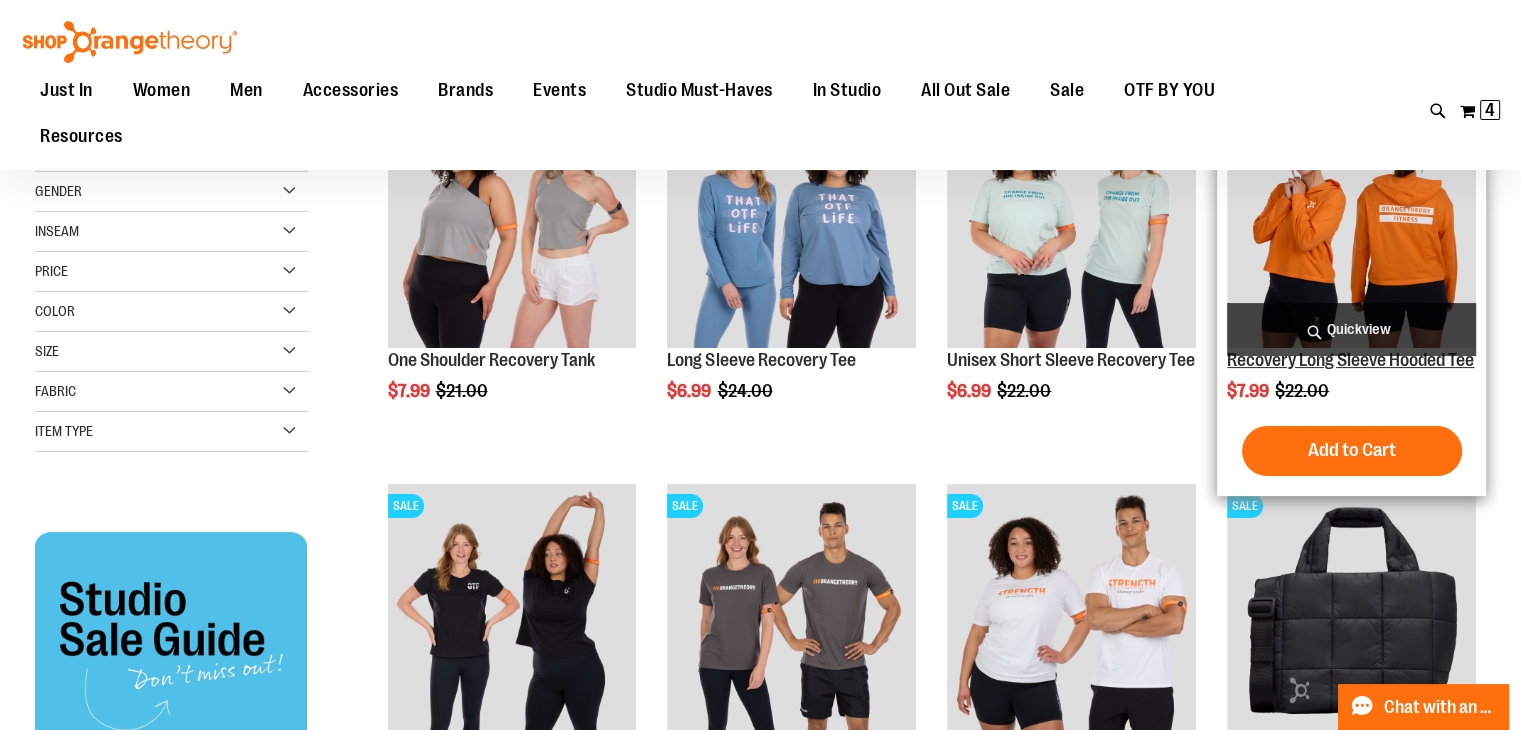 scroll, scrollTop: 304, scrollLeft: 0, axis: vertical 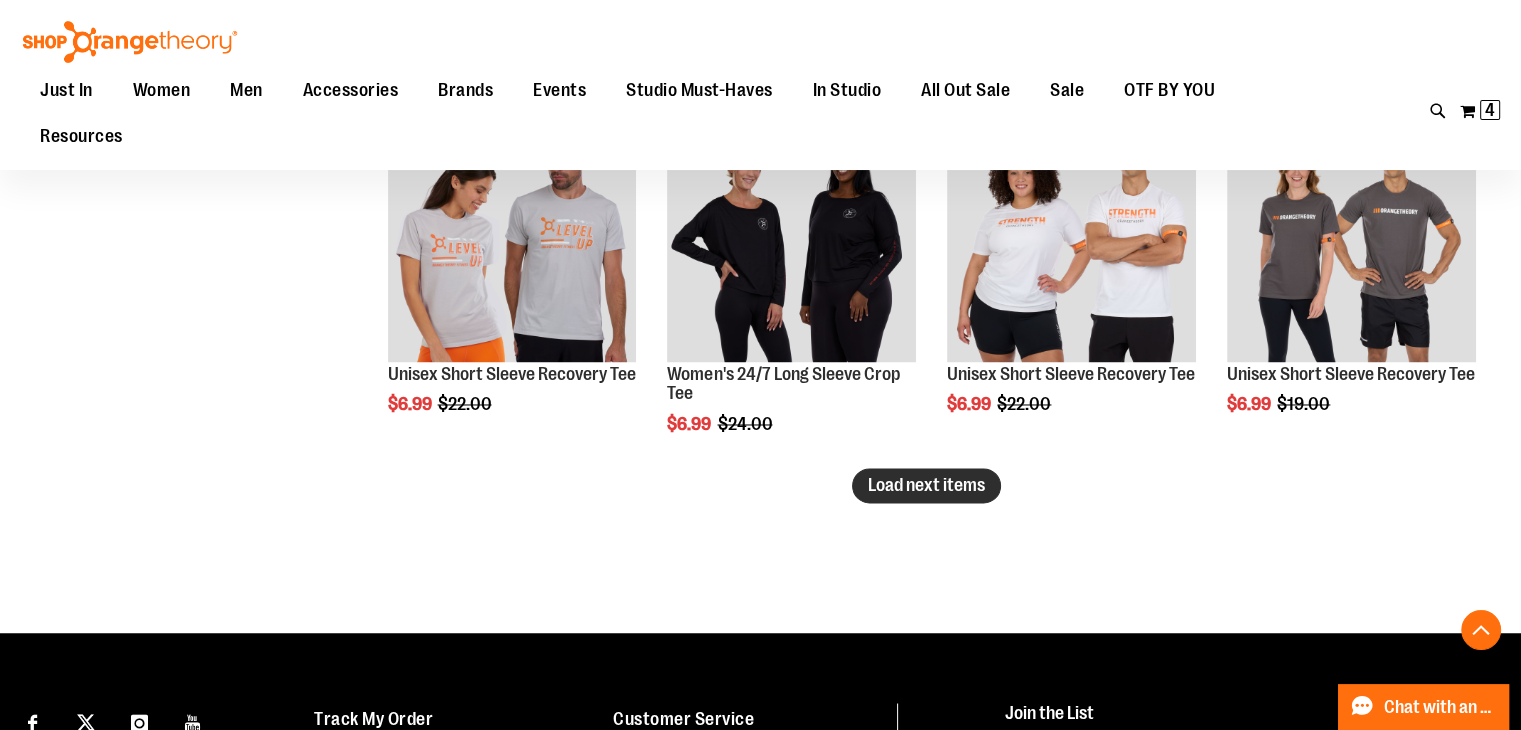 click on "Load next items" at bounding box center (926, 485) 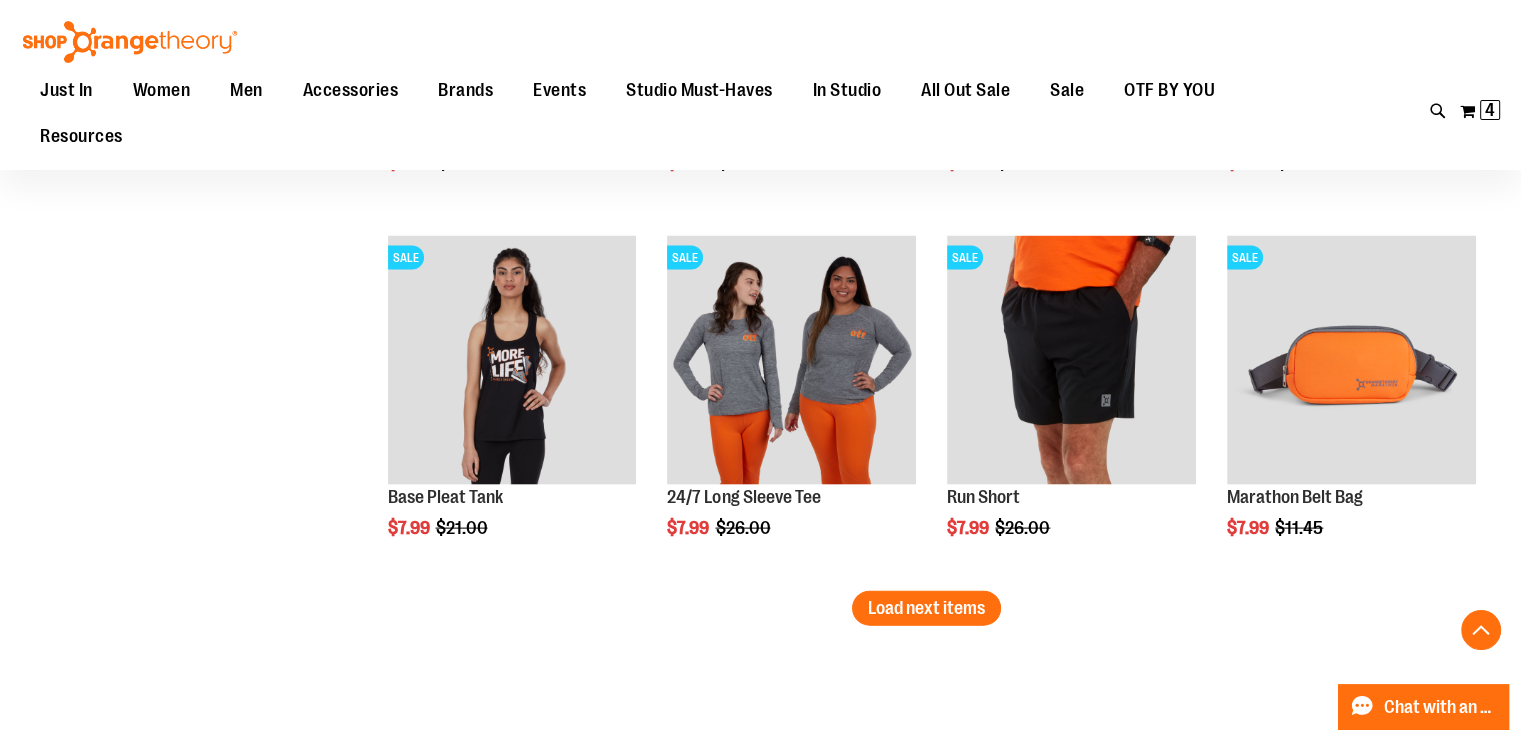 scroll, scrollTop: 4304, scrollLeft: 0, axis: vertical 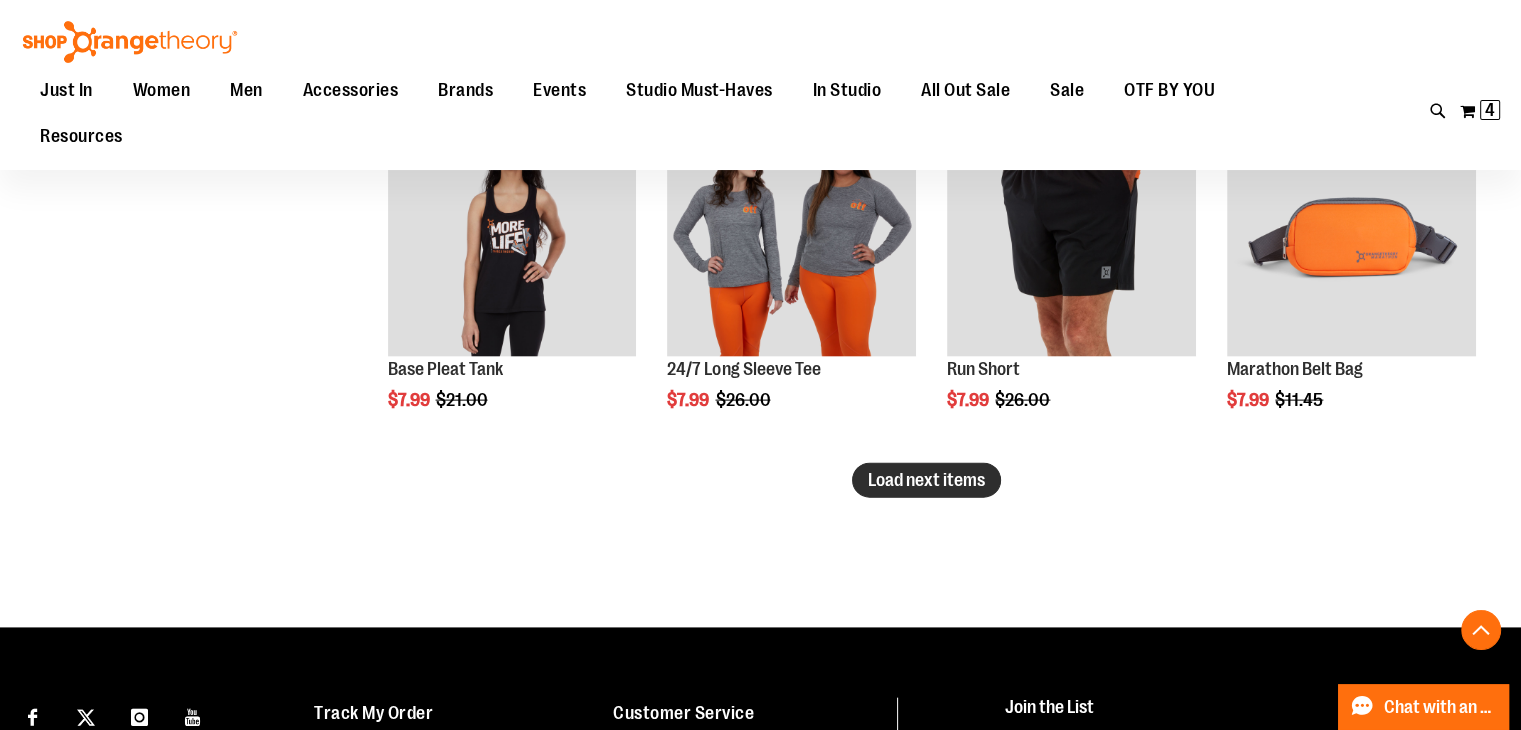 click on "Load next items" at bounding box center [926, 480] 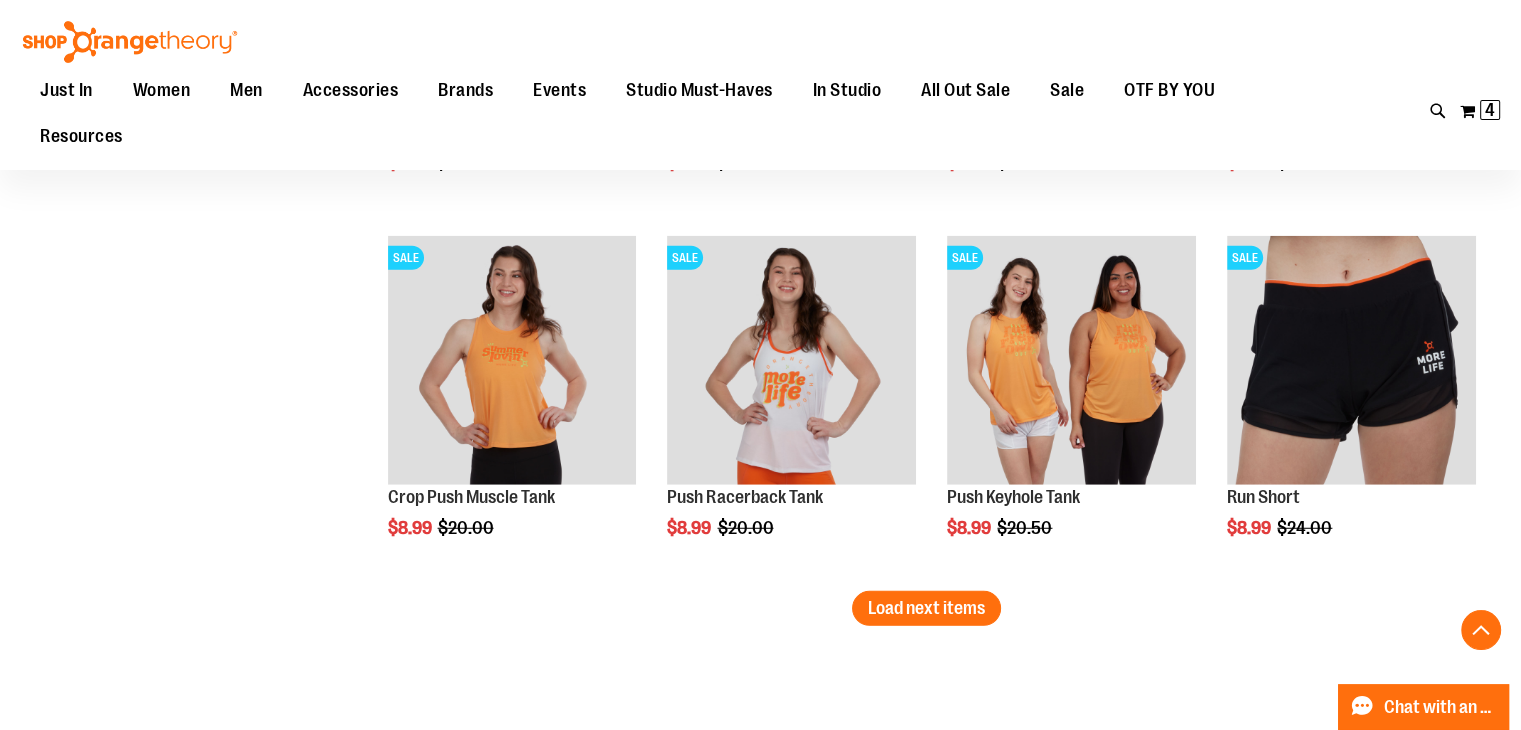 scroll, scrollTop: 5304, scrollLeft: 0, axis: vertical 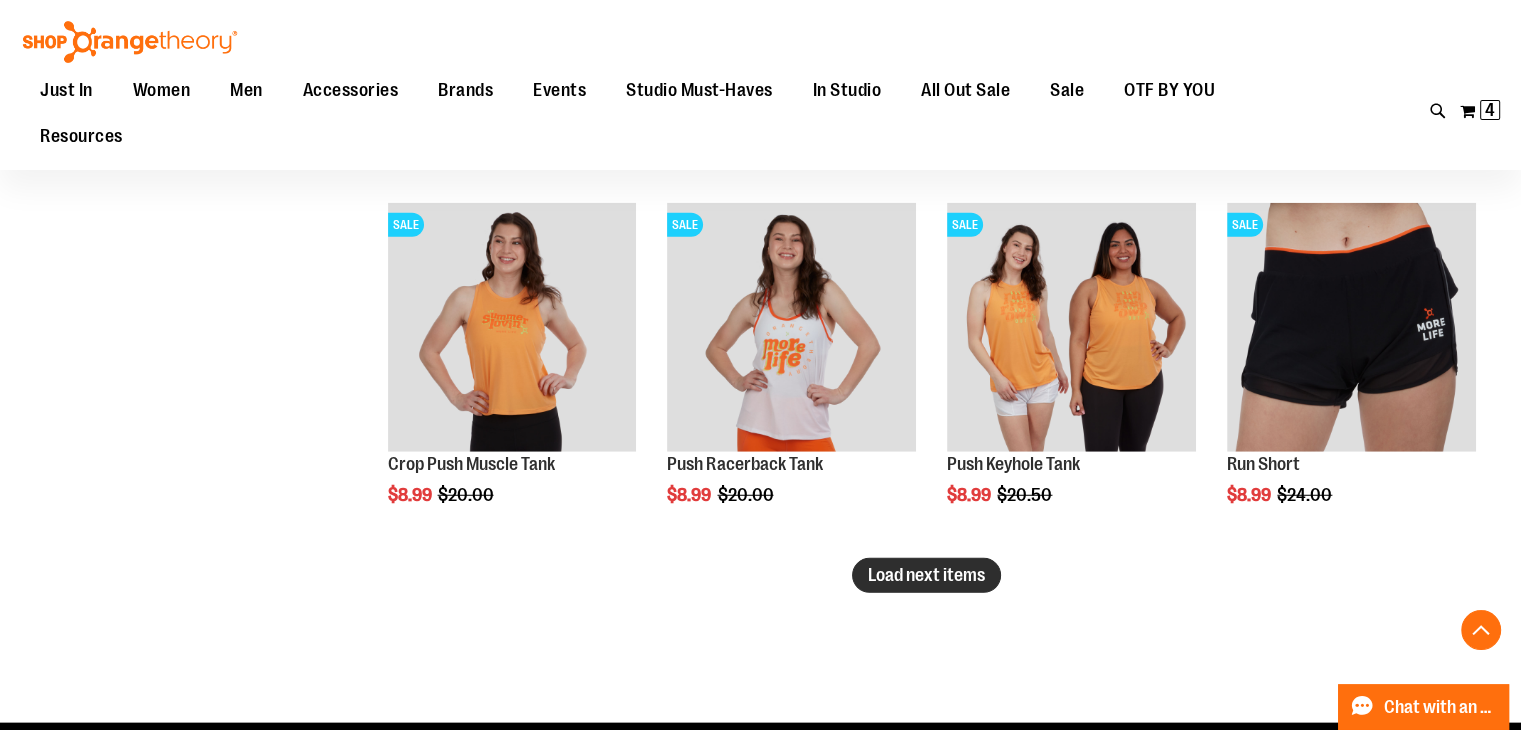 click on "Load next items" at bounding box center [926, 575] 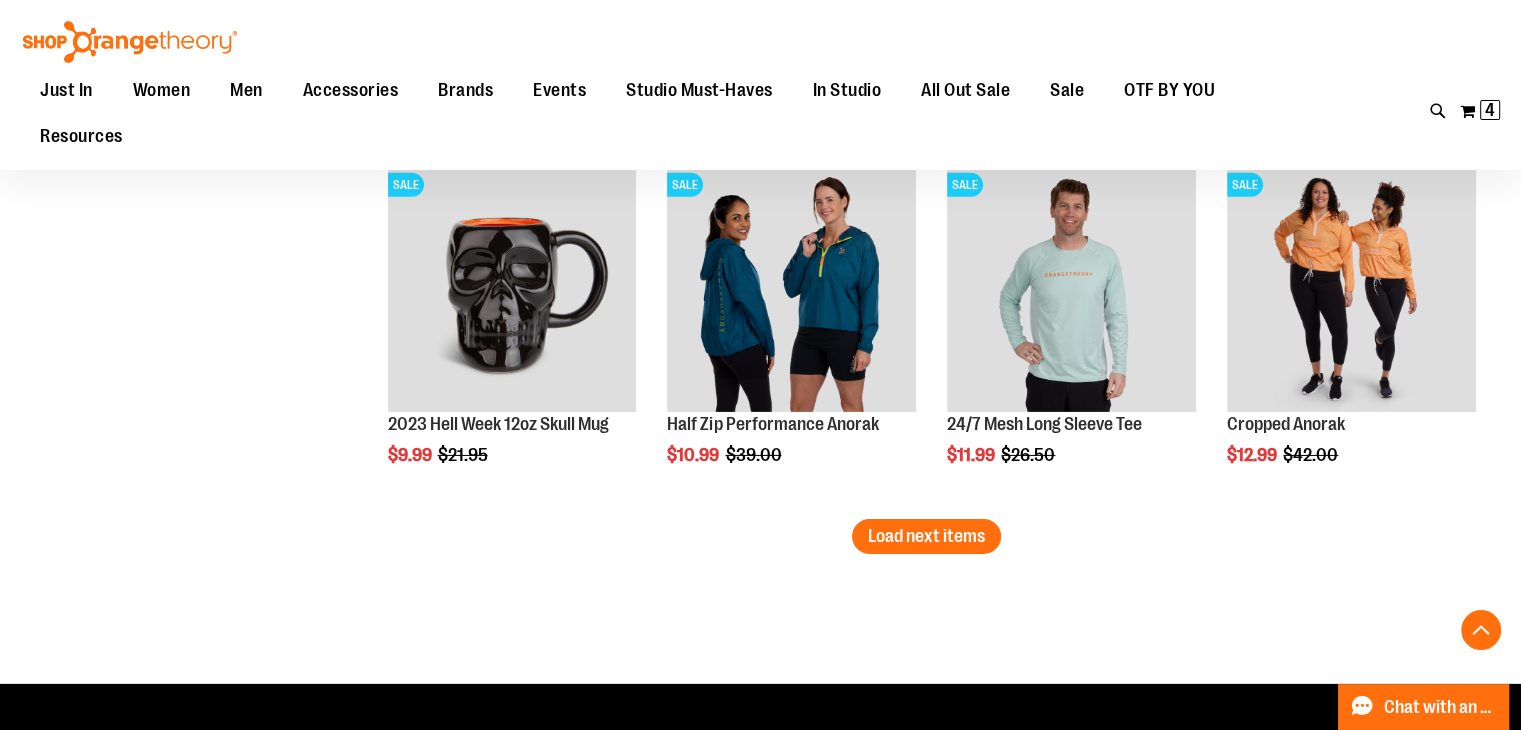 scroll, scrollTop: 6404, scrollLeft: 0, axis: vertical 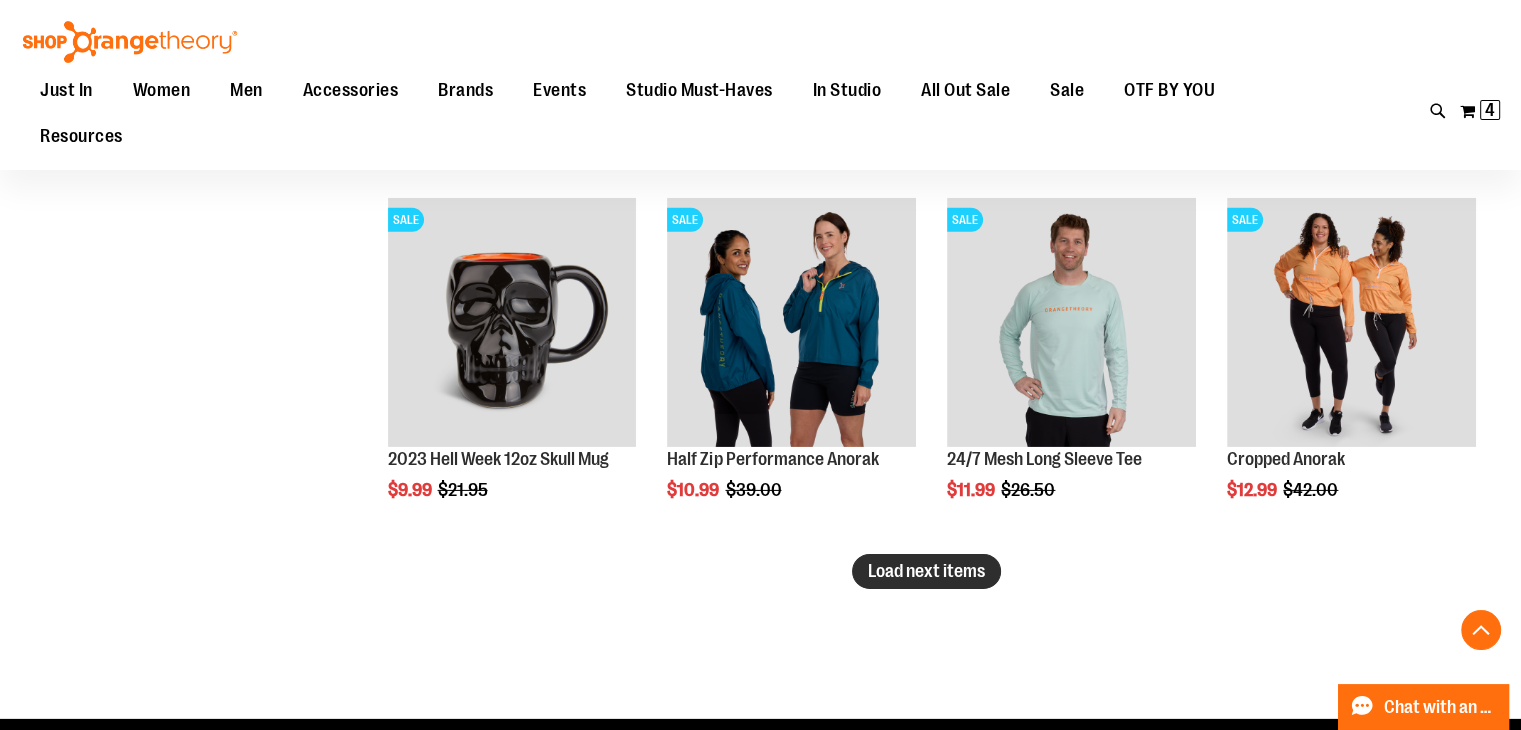 click on "Load next items" at bounding box center [926, 571] 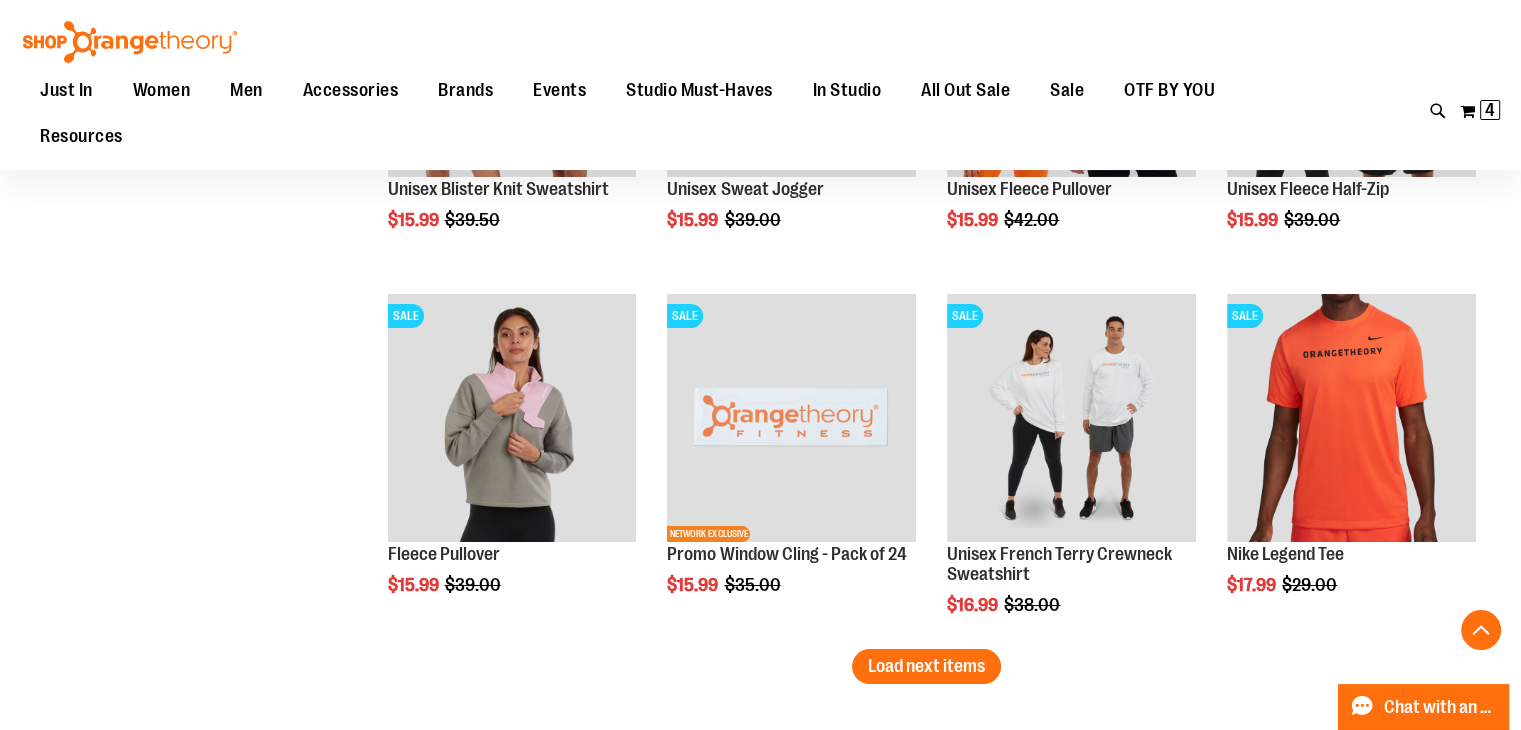 scroll, scrollTop: 7504, scrollLeft: 0, axis: vertical 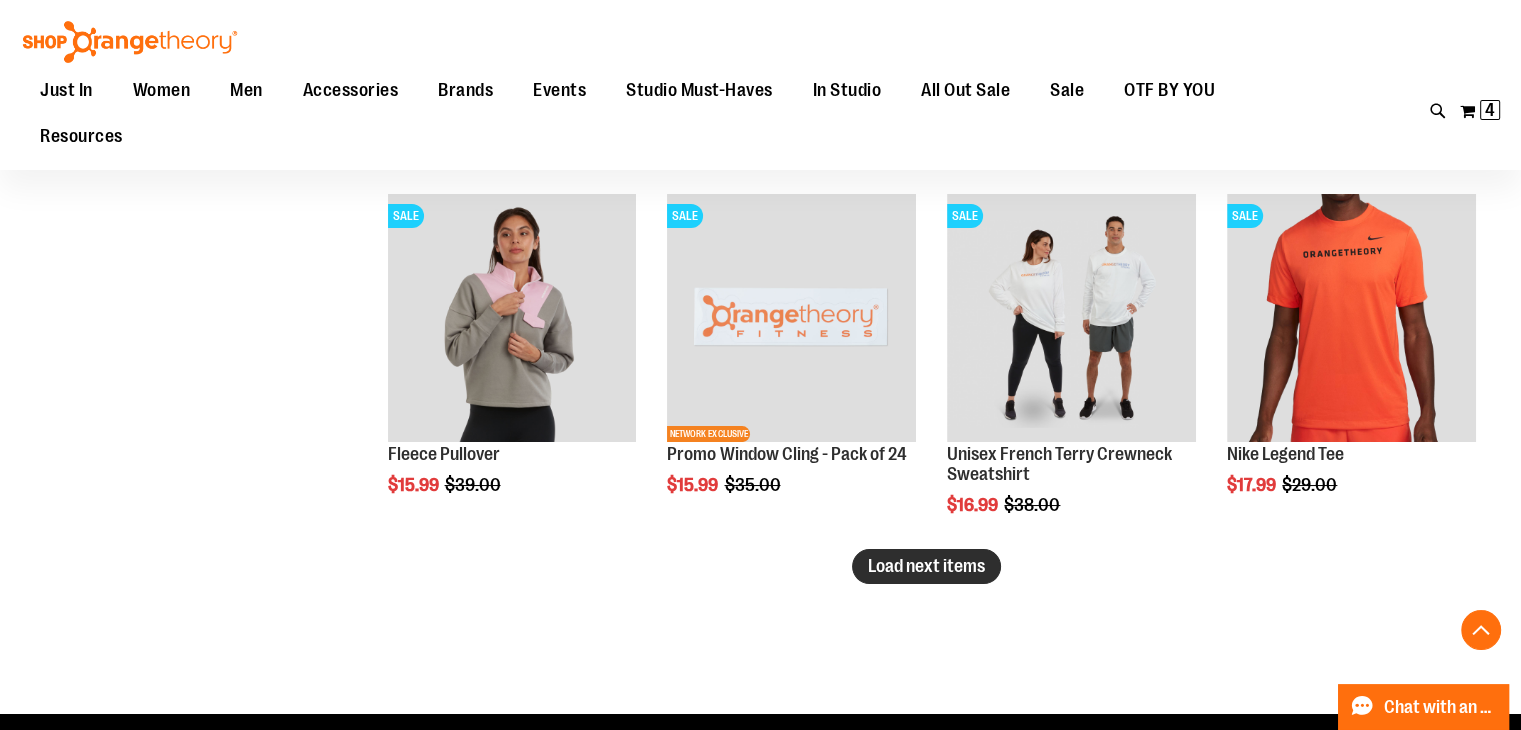 click on "Load next items" at bounding box center [926, 566] 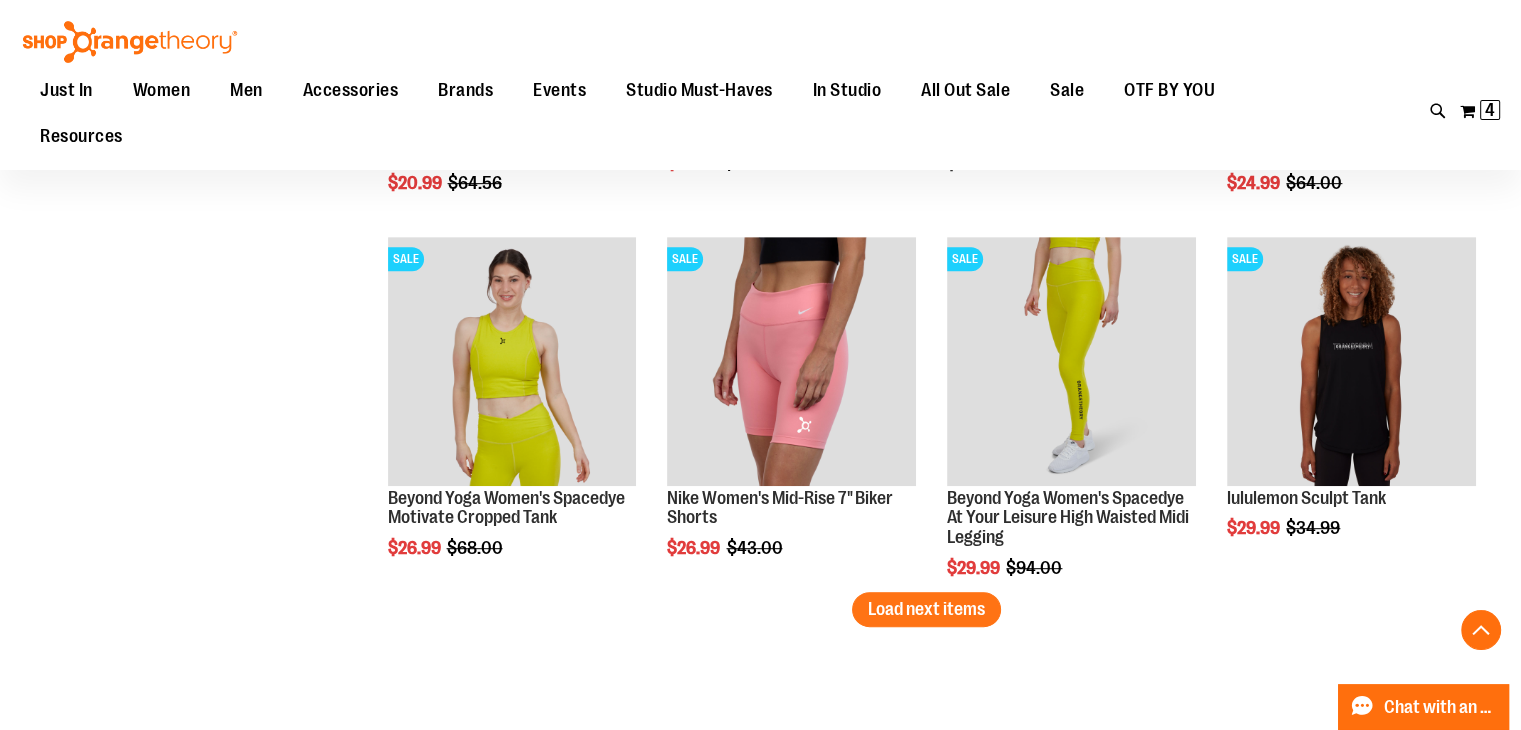 scroll, scrollTop: 8604, scrollLeft: 0, axis: vertical 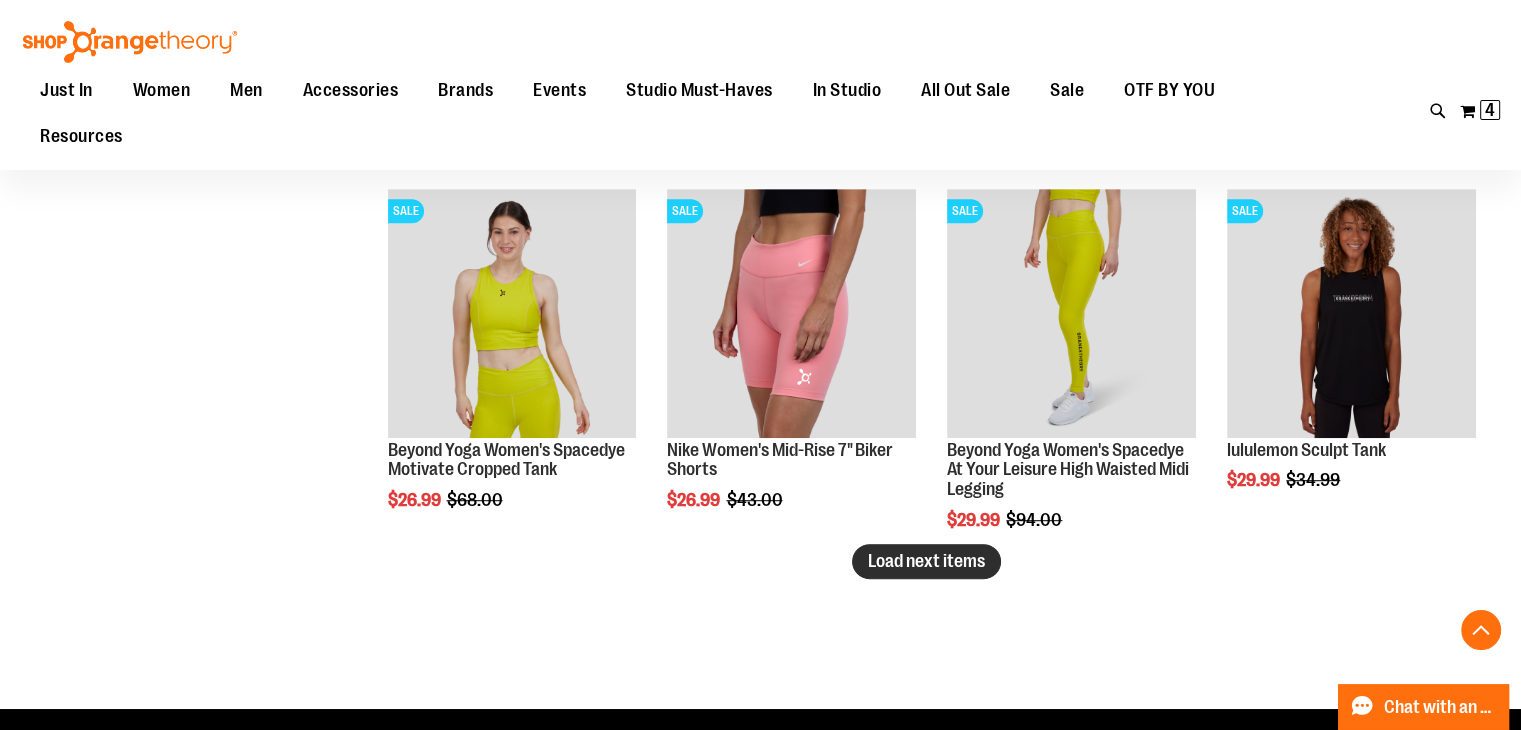 click on "Load next items" at bounding box center (926, 561) 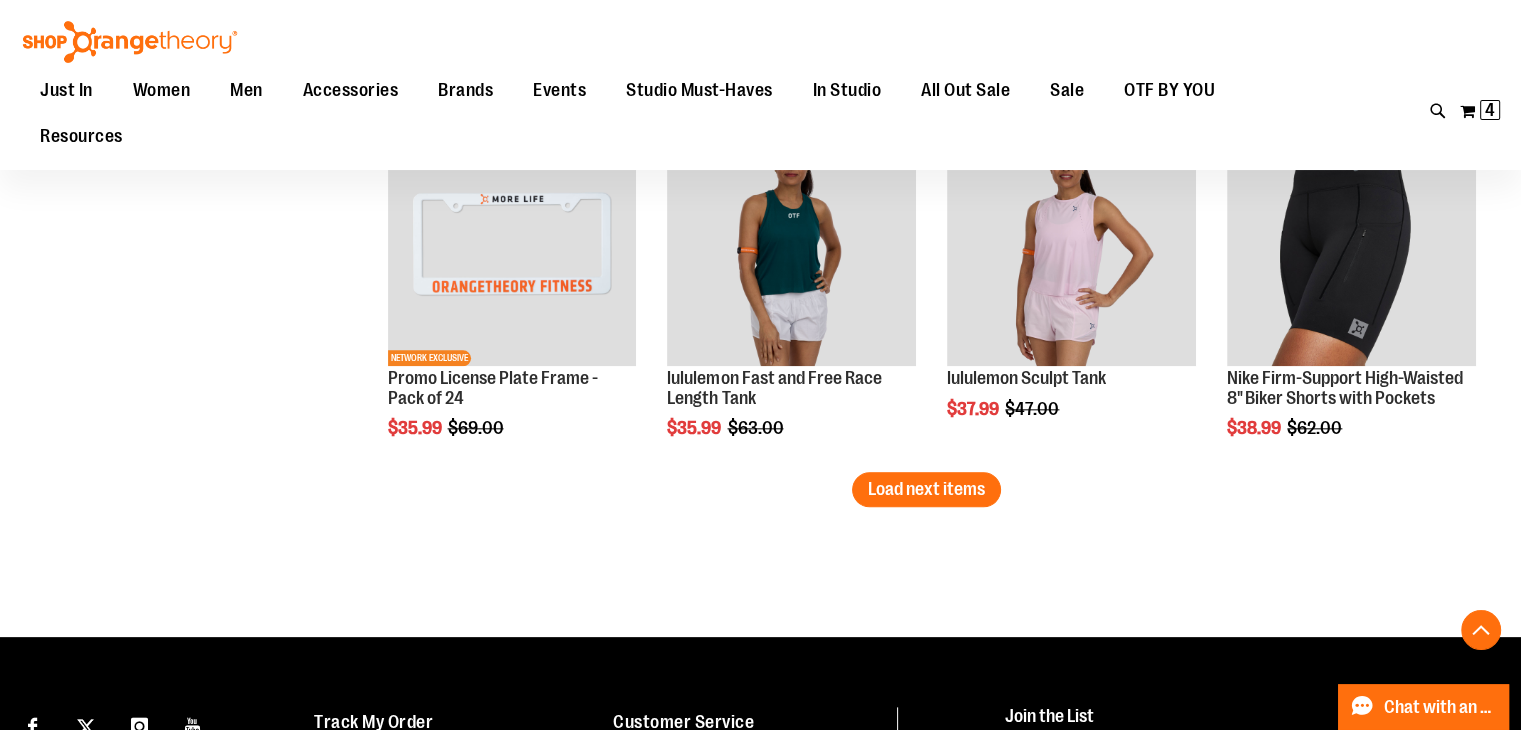 scroll, scrollTop: 9804, scrollLeft: 0, axis: vertical 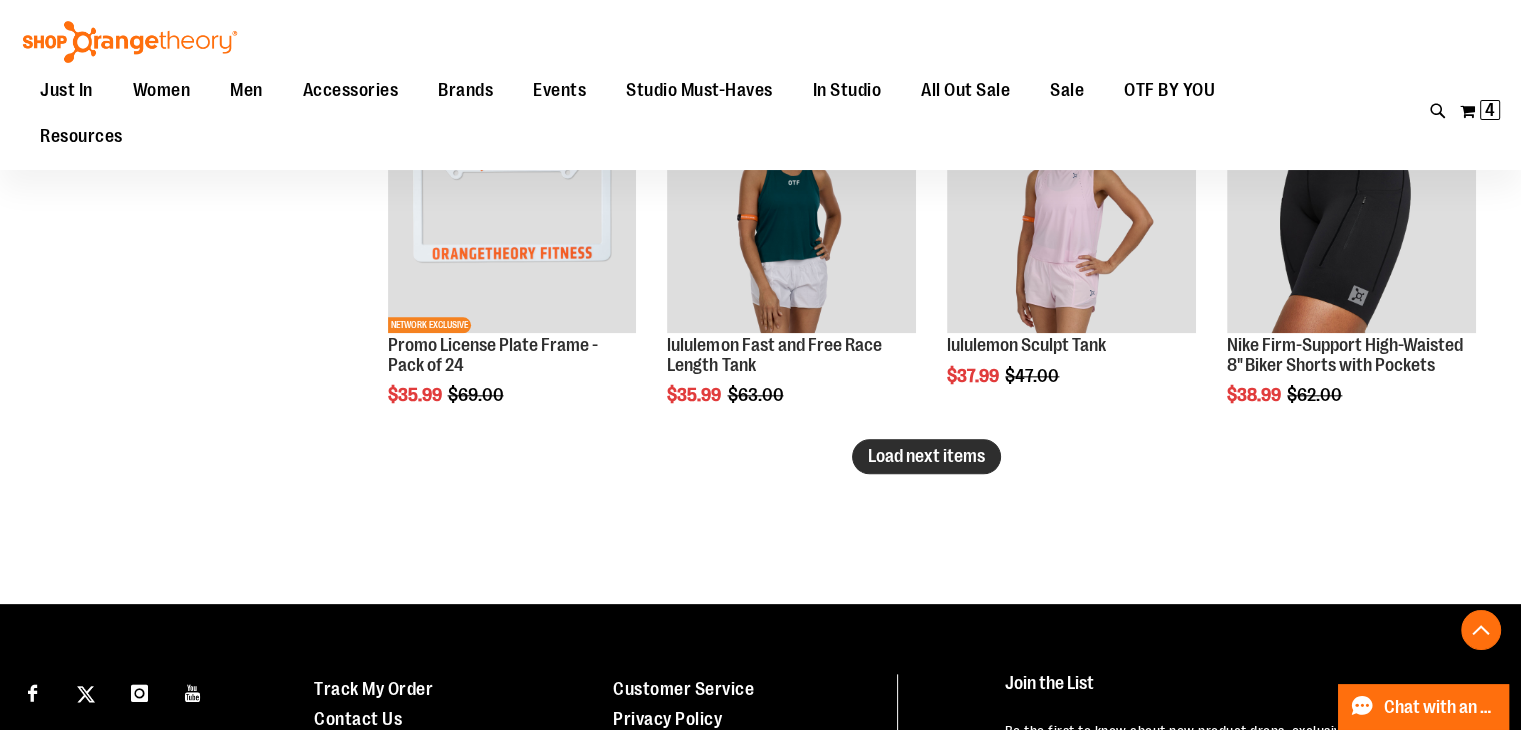 click on "Load next items" at bounding box center (926, 456) 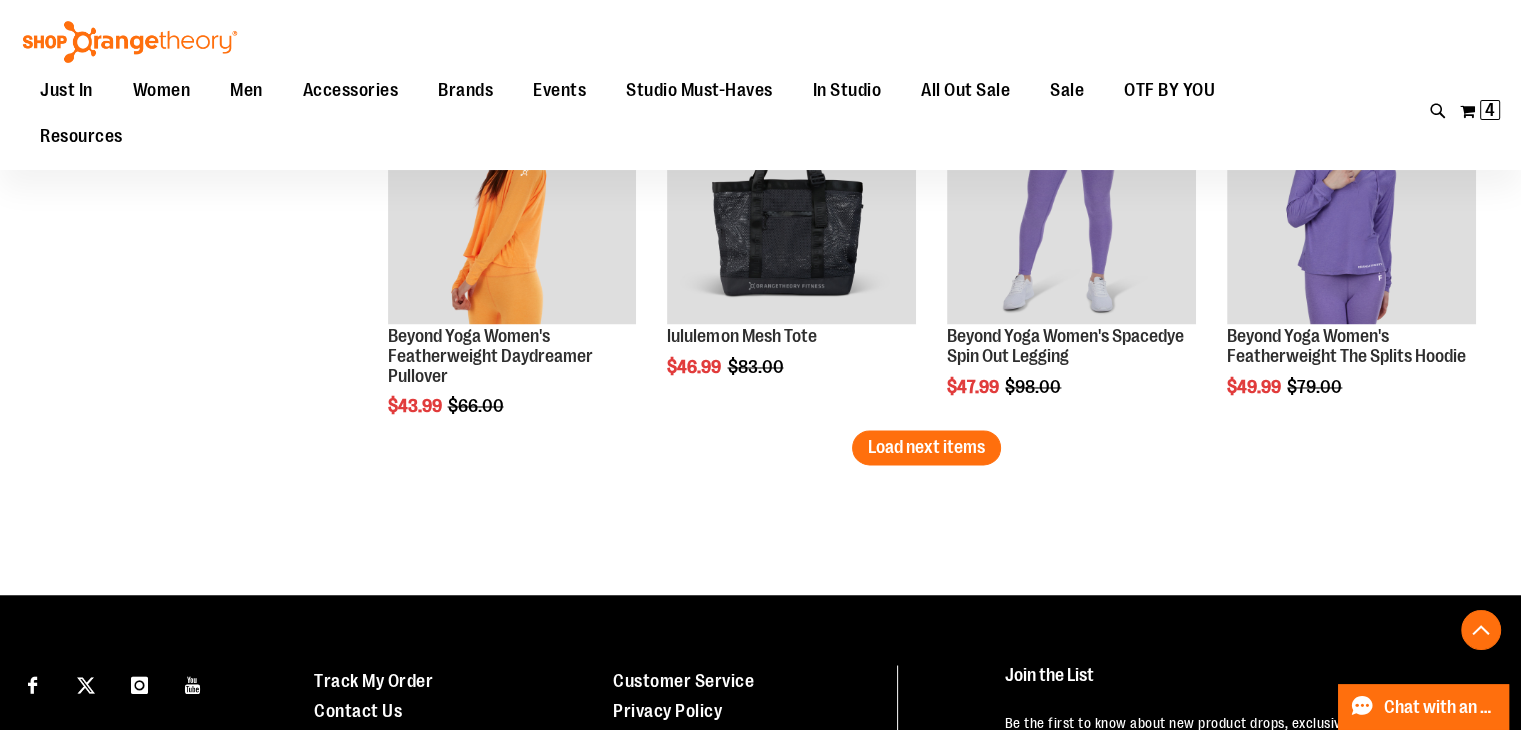 scroll, scrollTop: 11004, scrollLeft: 0, axis: vertical 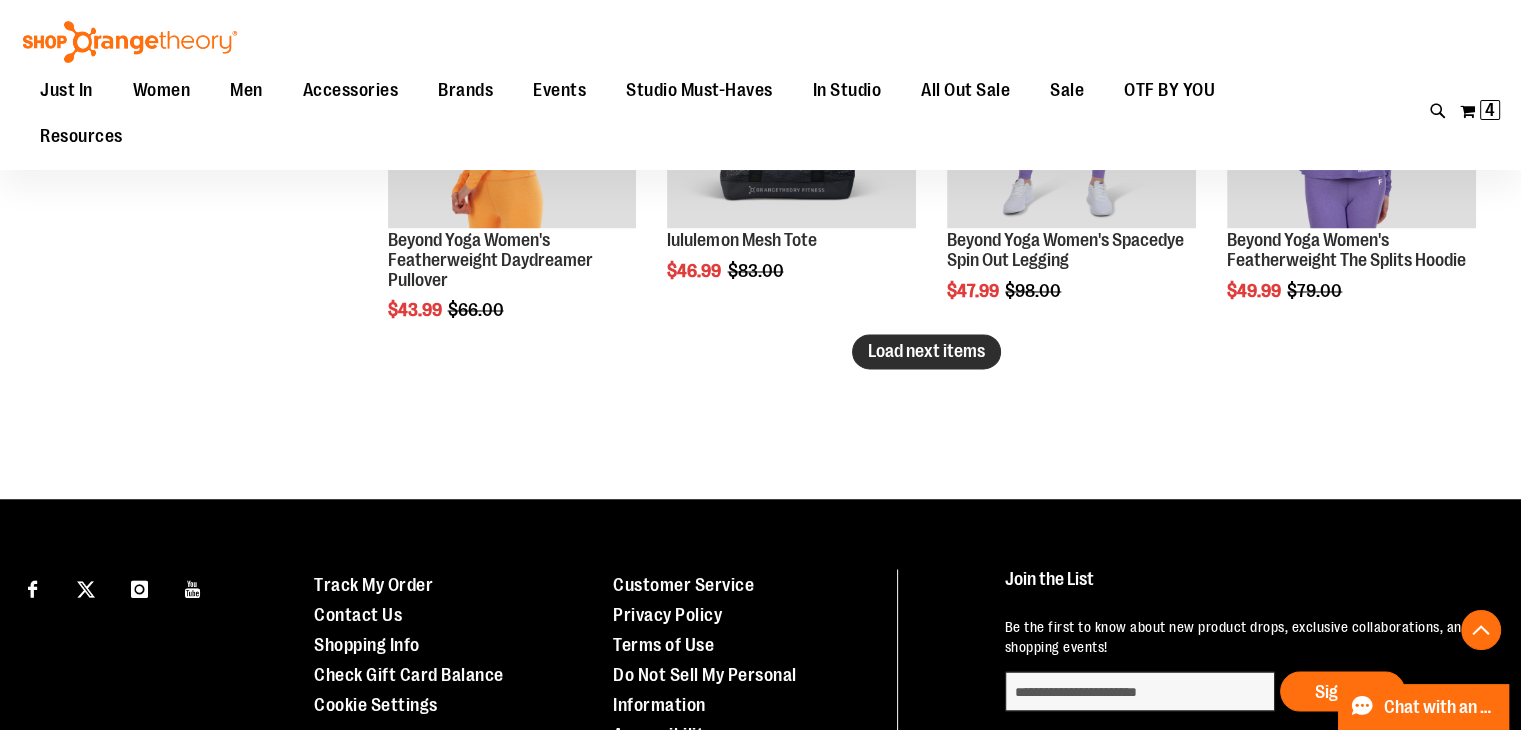click on "Load next items" at bounding box center (926, 351) 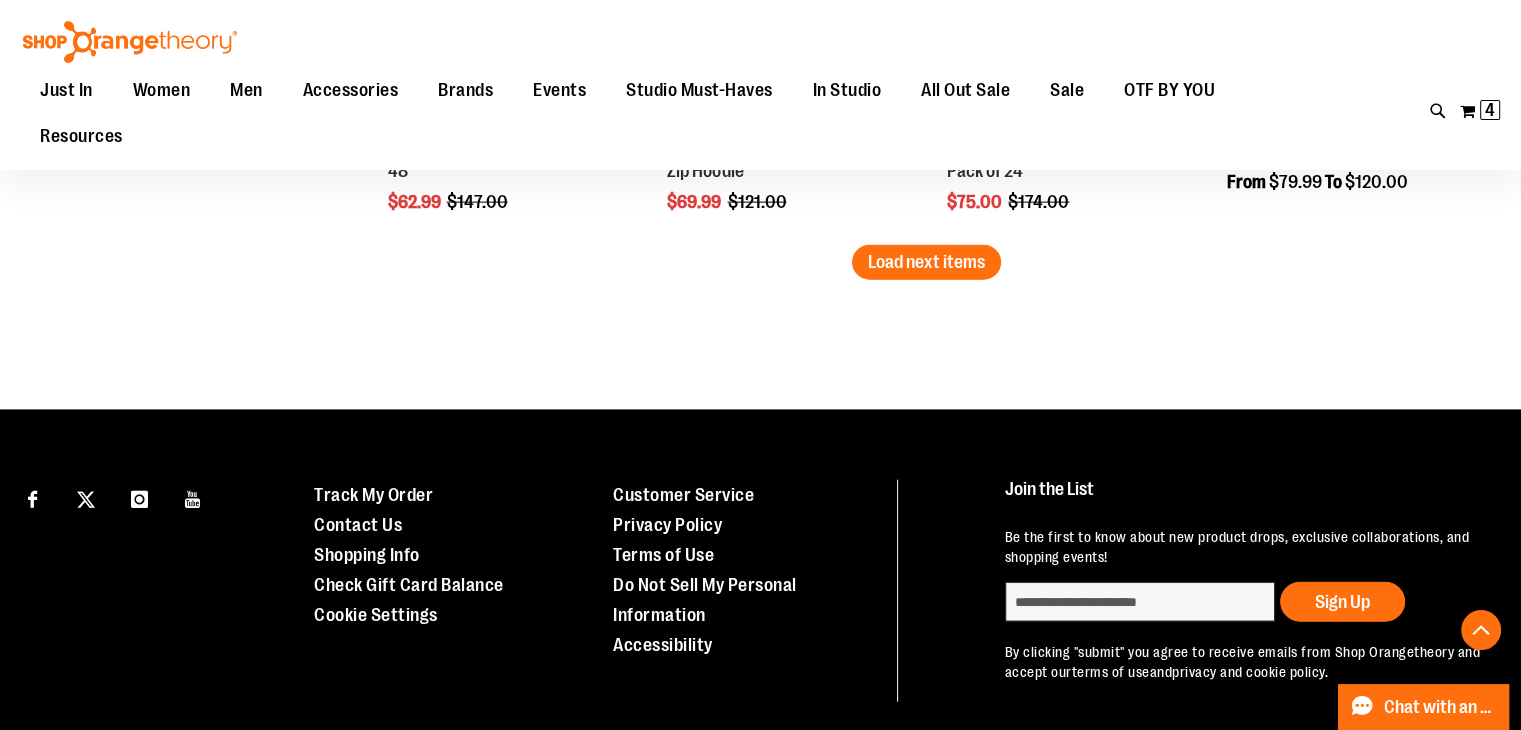 scroll, scrollTop: 11962, scrollLeft: 0, axis: vertical 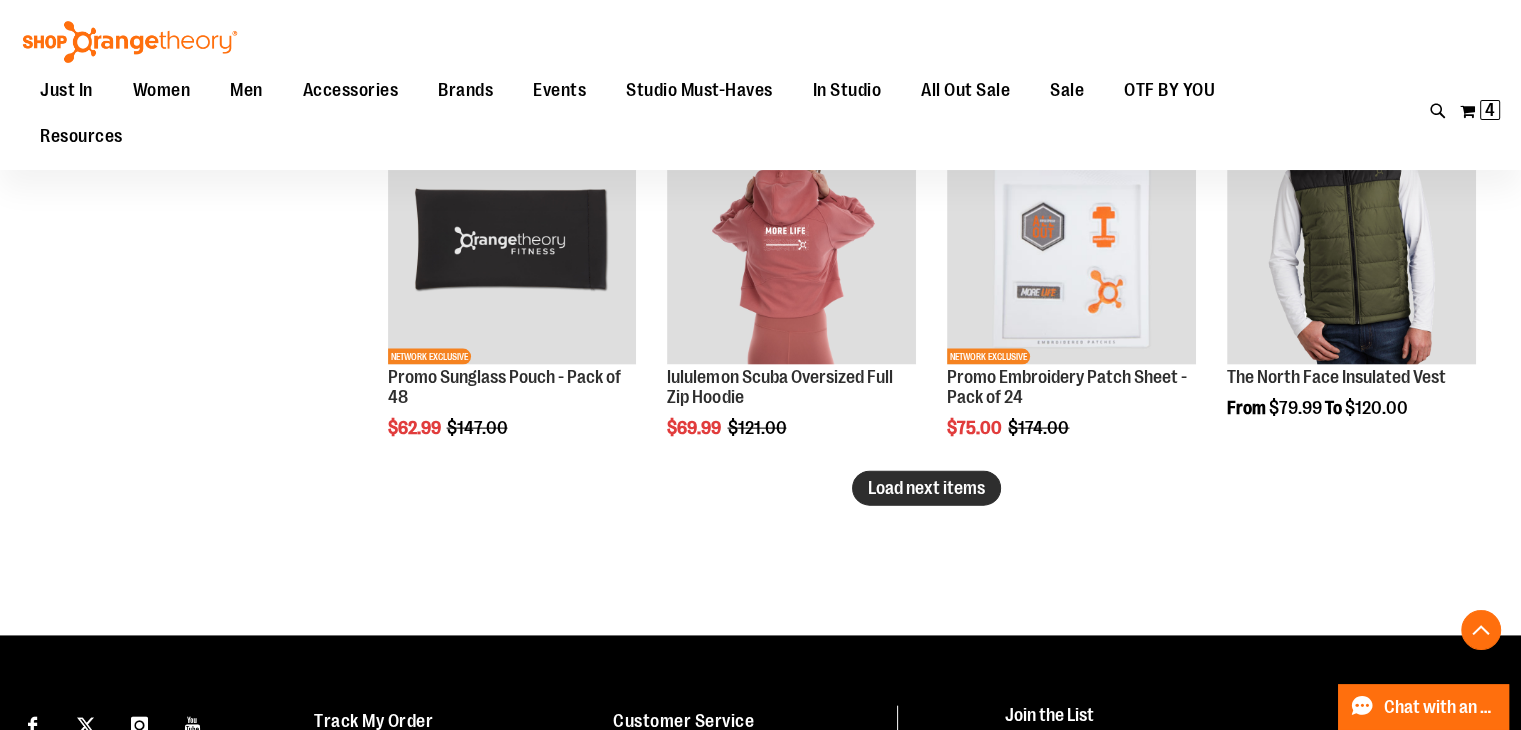click on "Load next items" at bounding box center [926, 488] 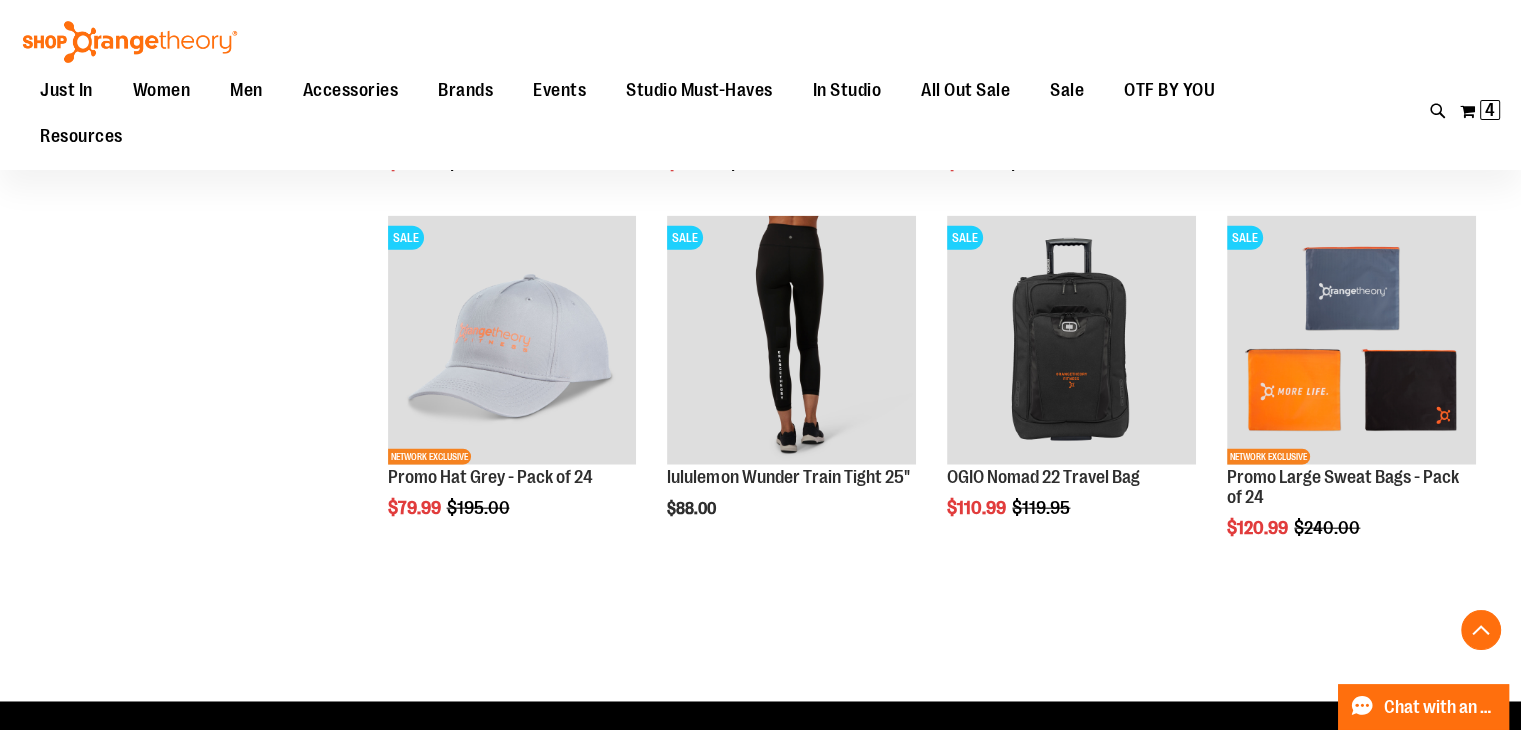 scroll, scrollTop: 12262, scrollLeft: 0, axis: vertical 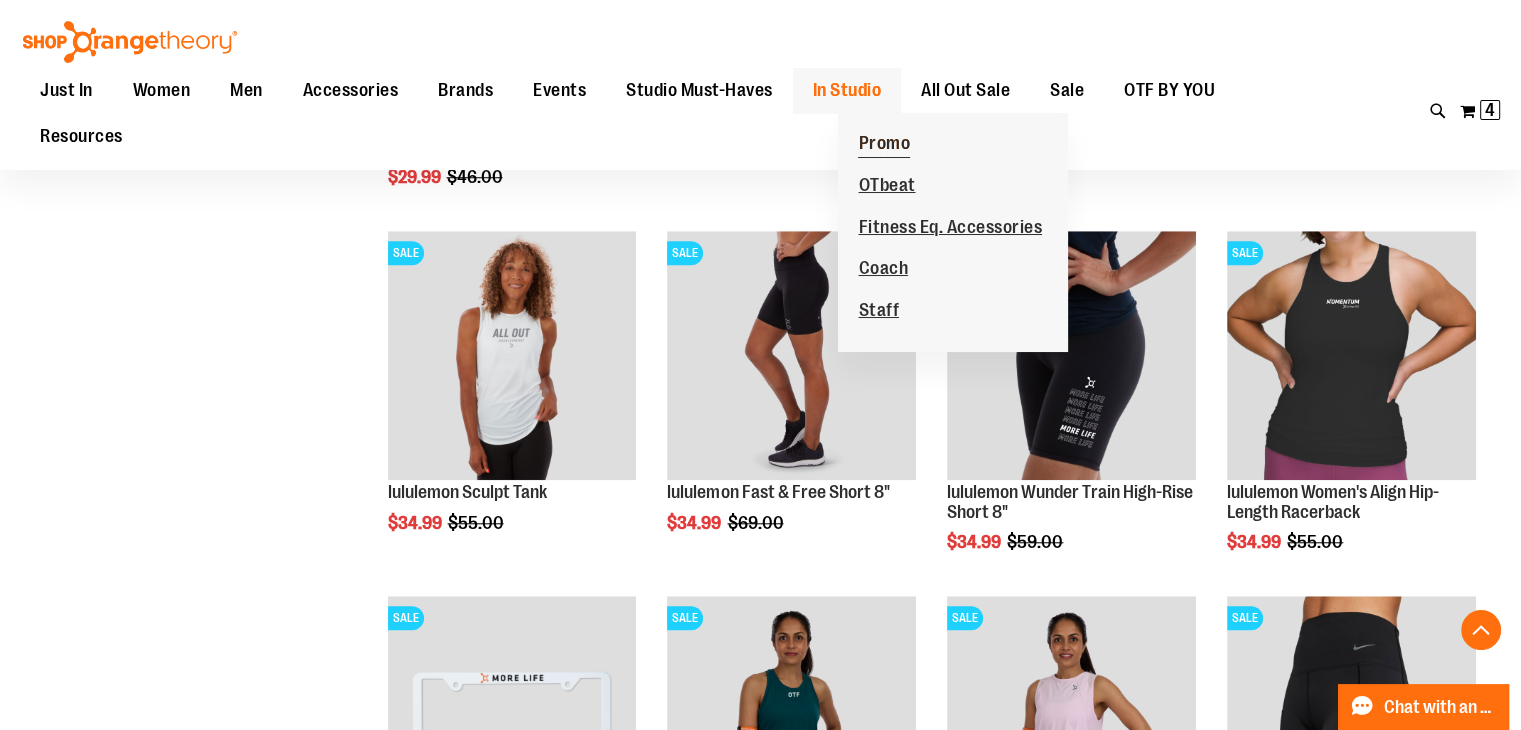 click on "Promo" at bounding box center [884, 145] 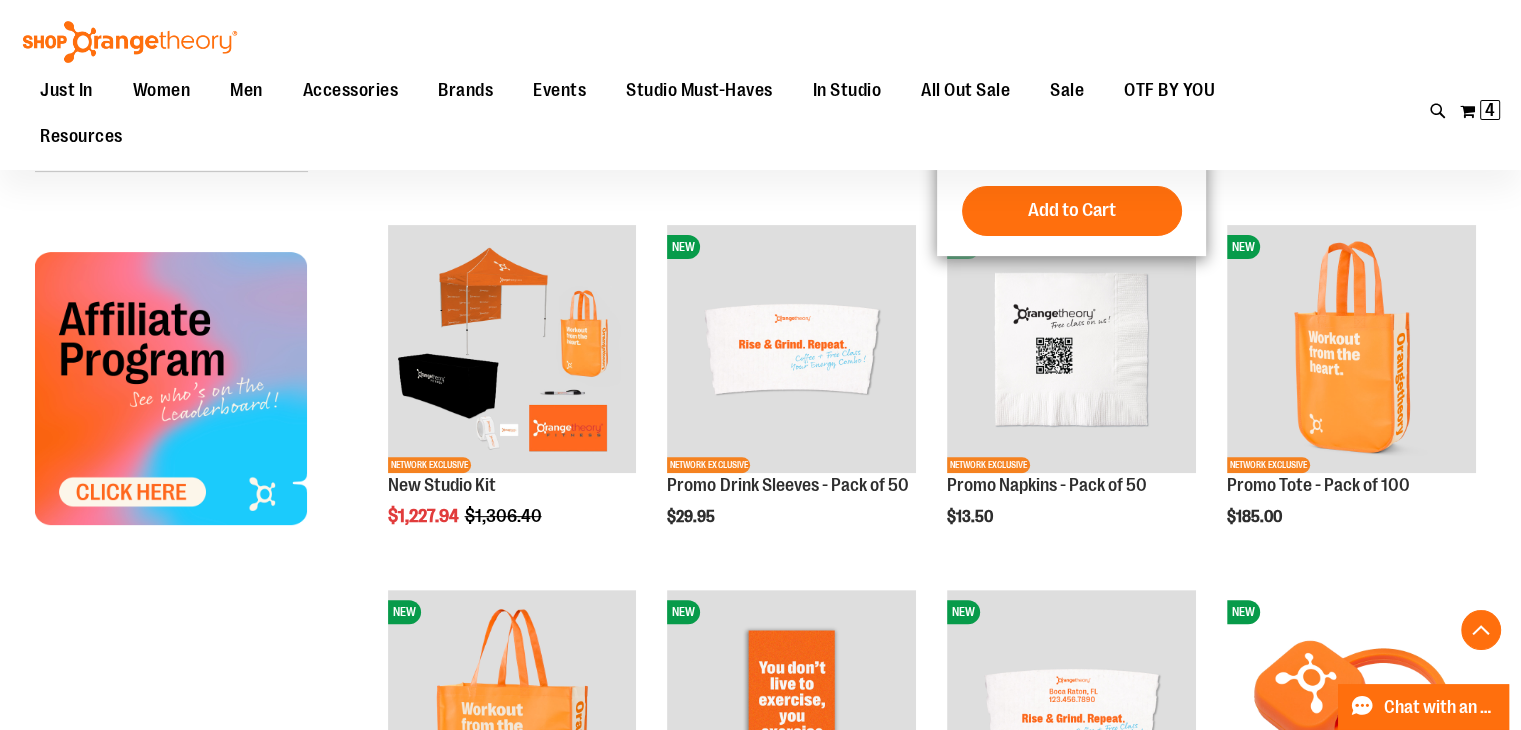 scroll, scrollTop: 600, scrollLeft: 0, axis: vertical 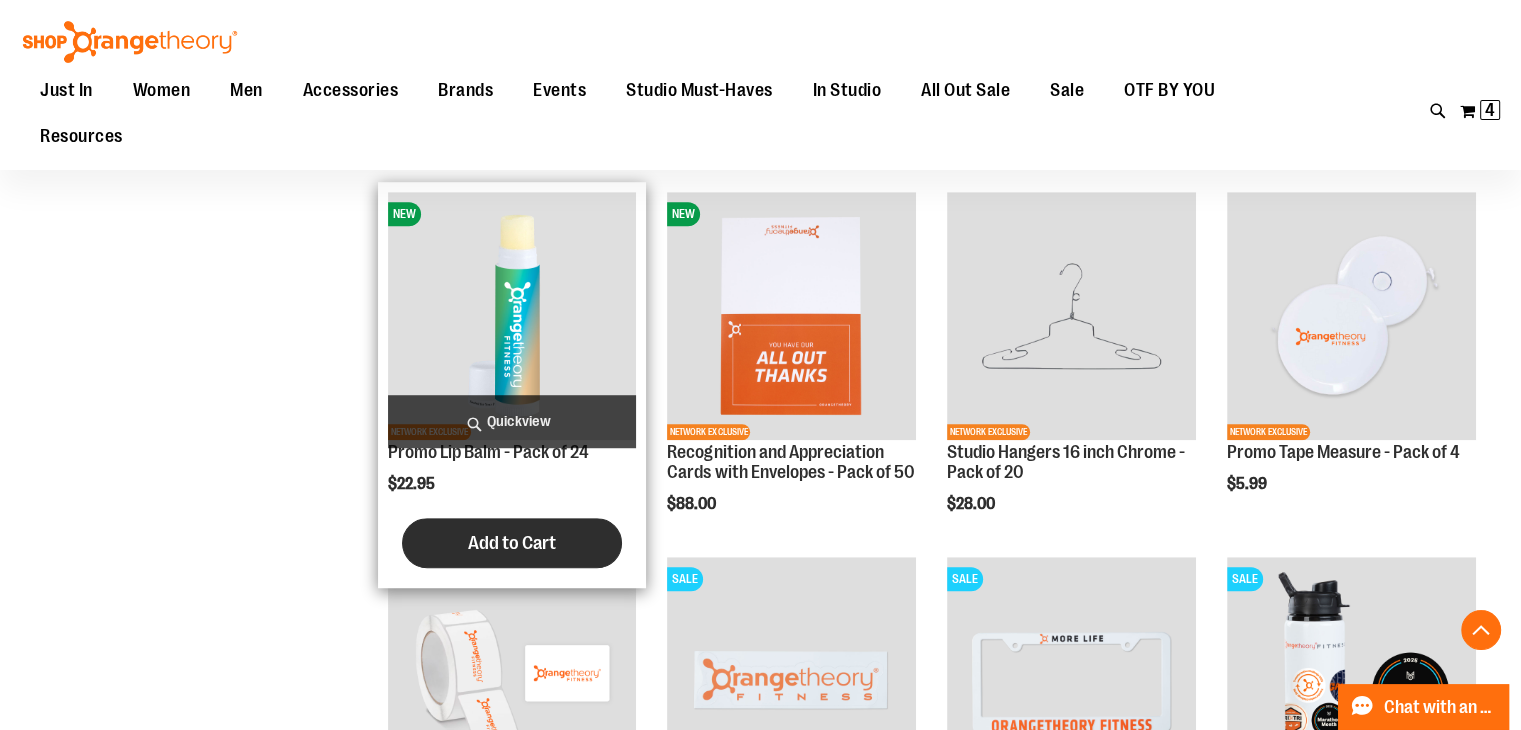 type on "**********" 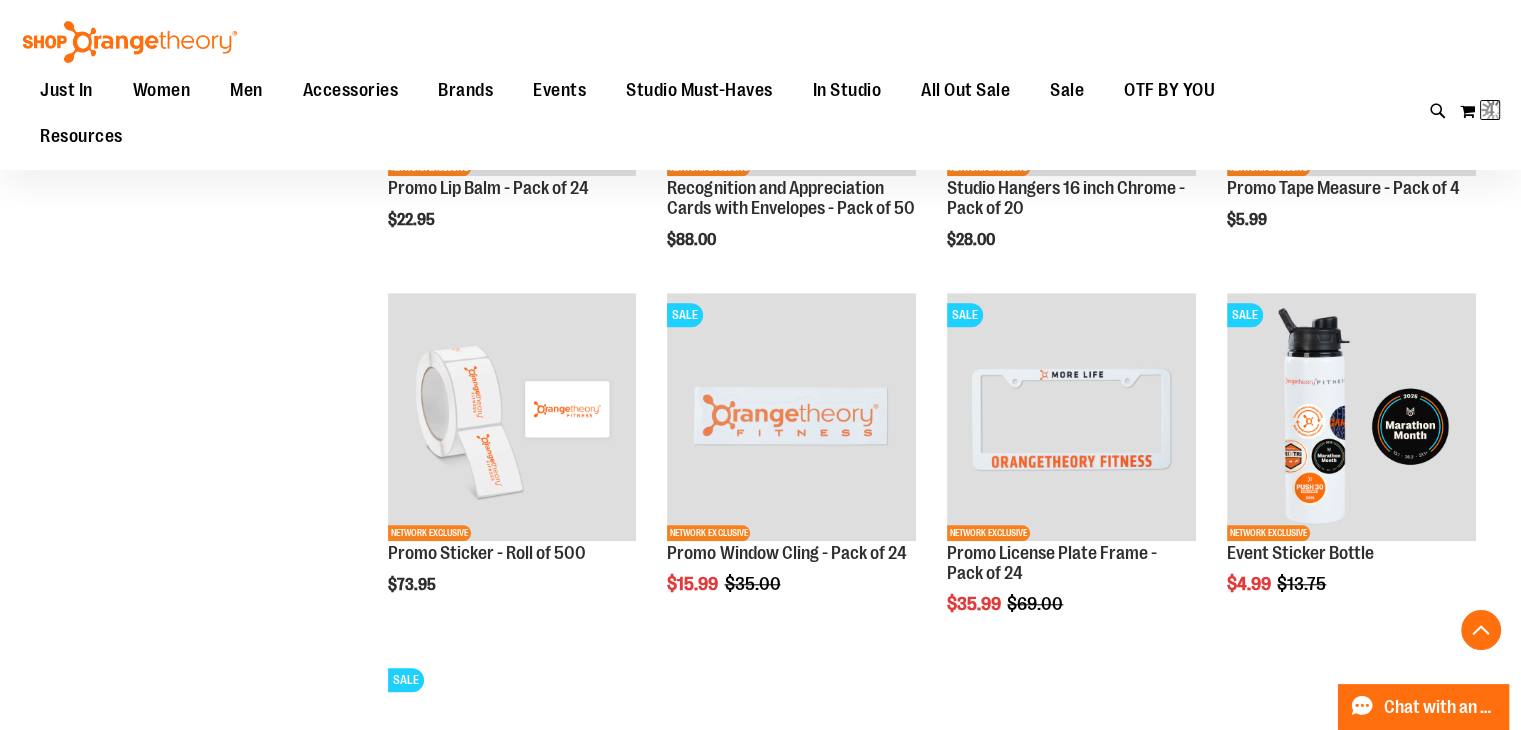 scroll, scrollTop: 1600, scrollLeft: 0, axis: vertical 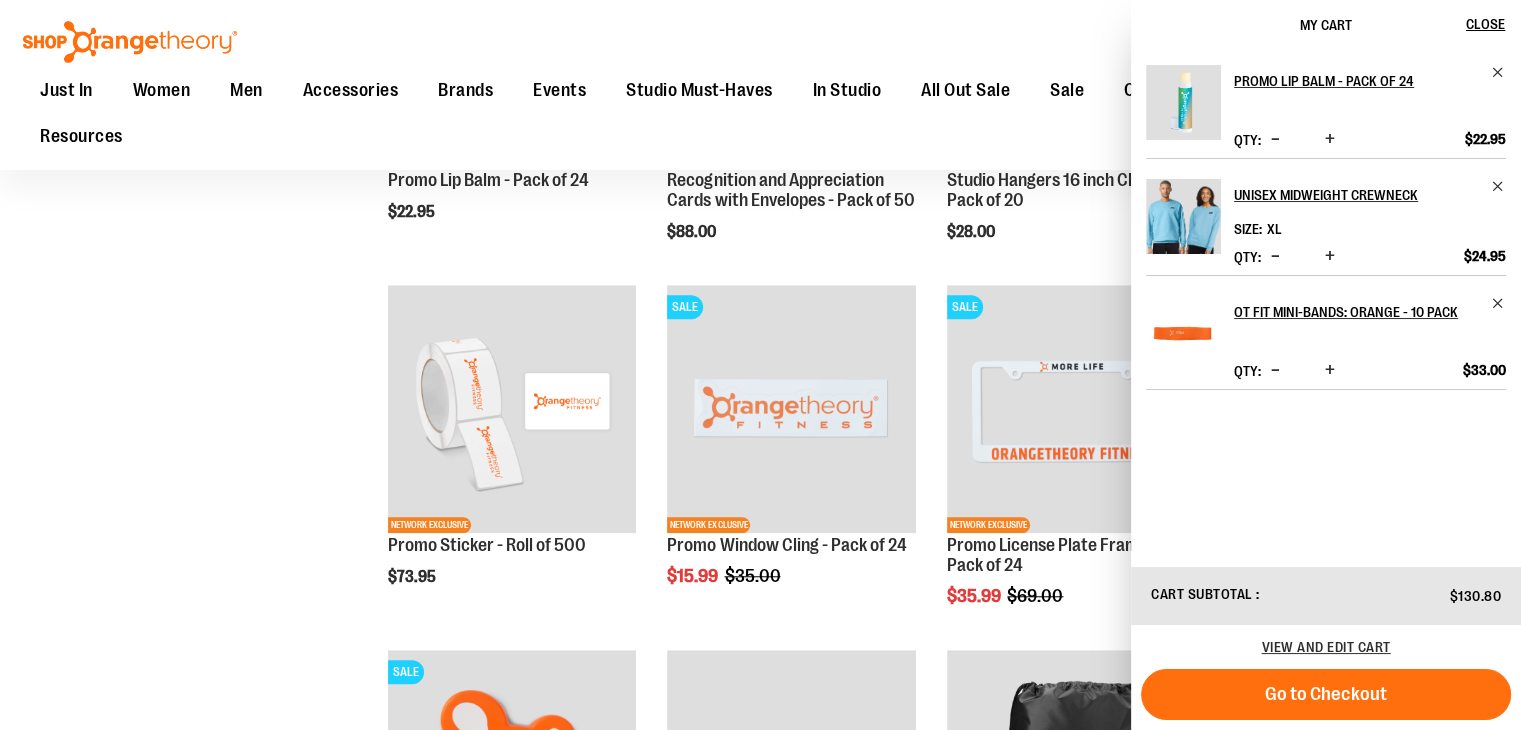 click on "**********" at bounding box center [760, 476] 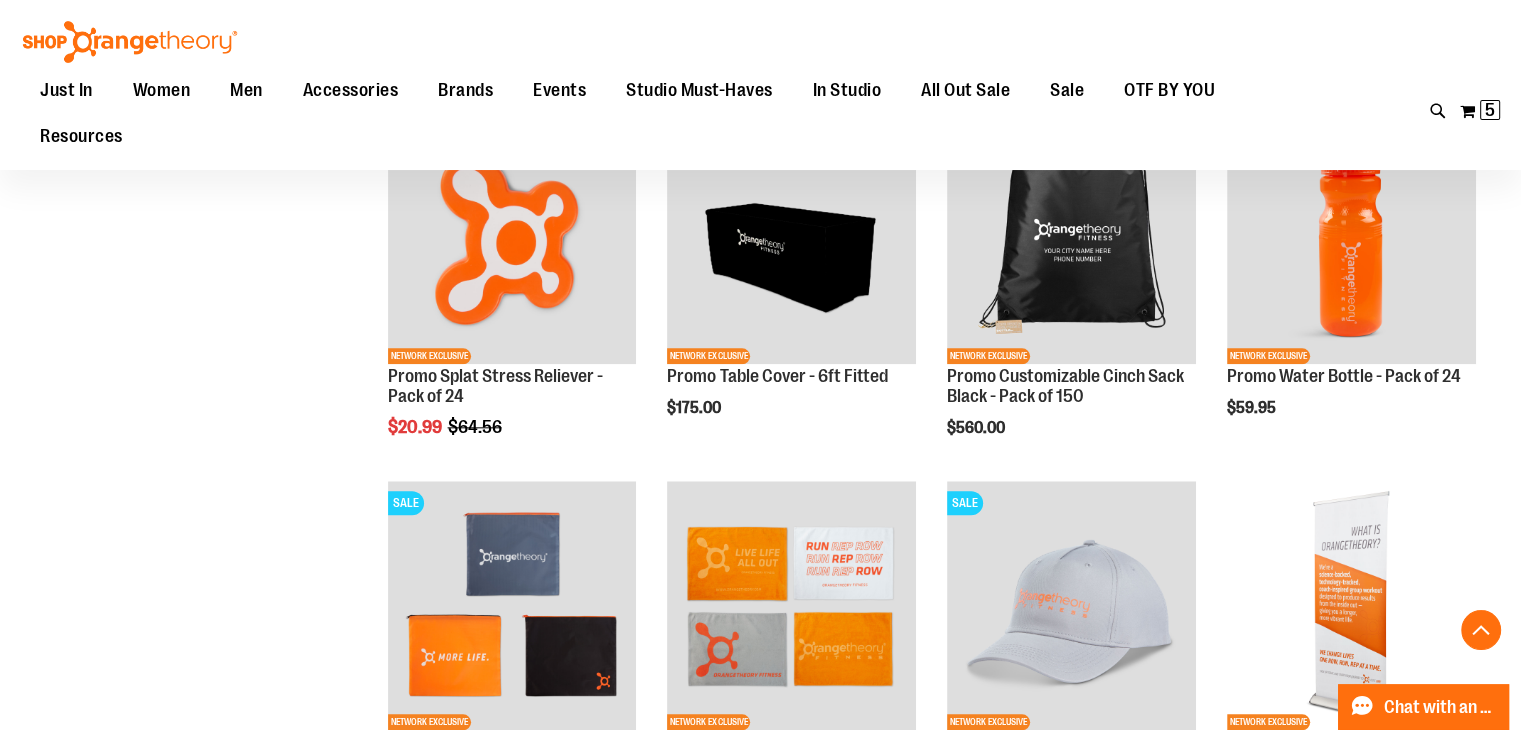 scroll, scrollTop: 2072, scrollLeft: 0, axis: vertical 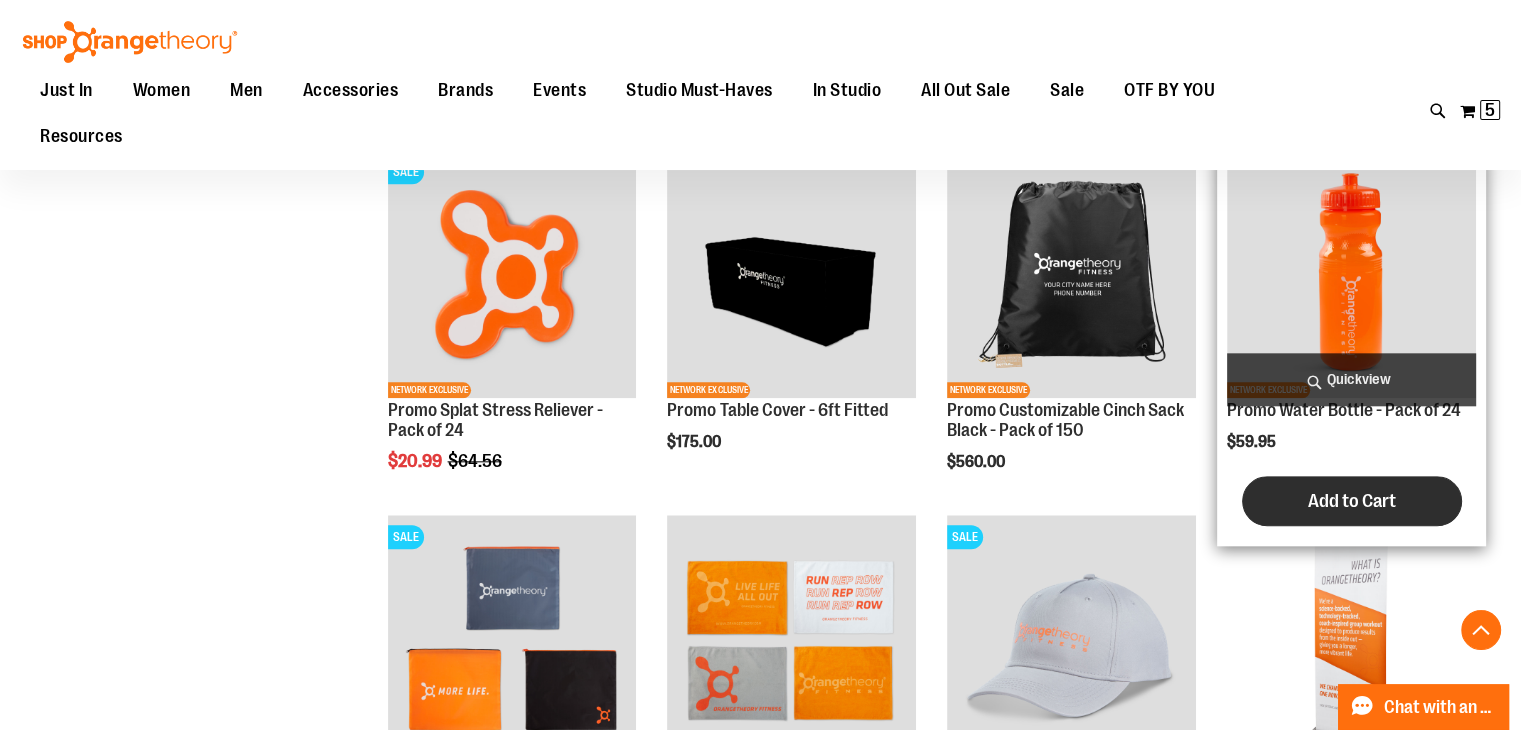 click on "Add to Cart" at bounding box center [1352, 501] 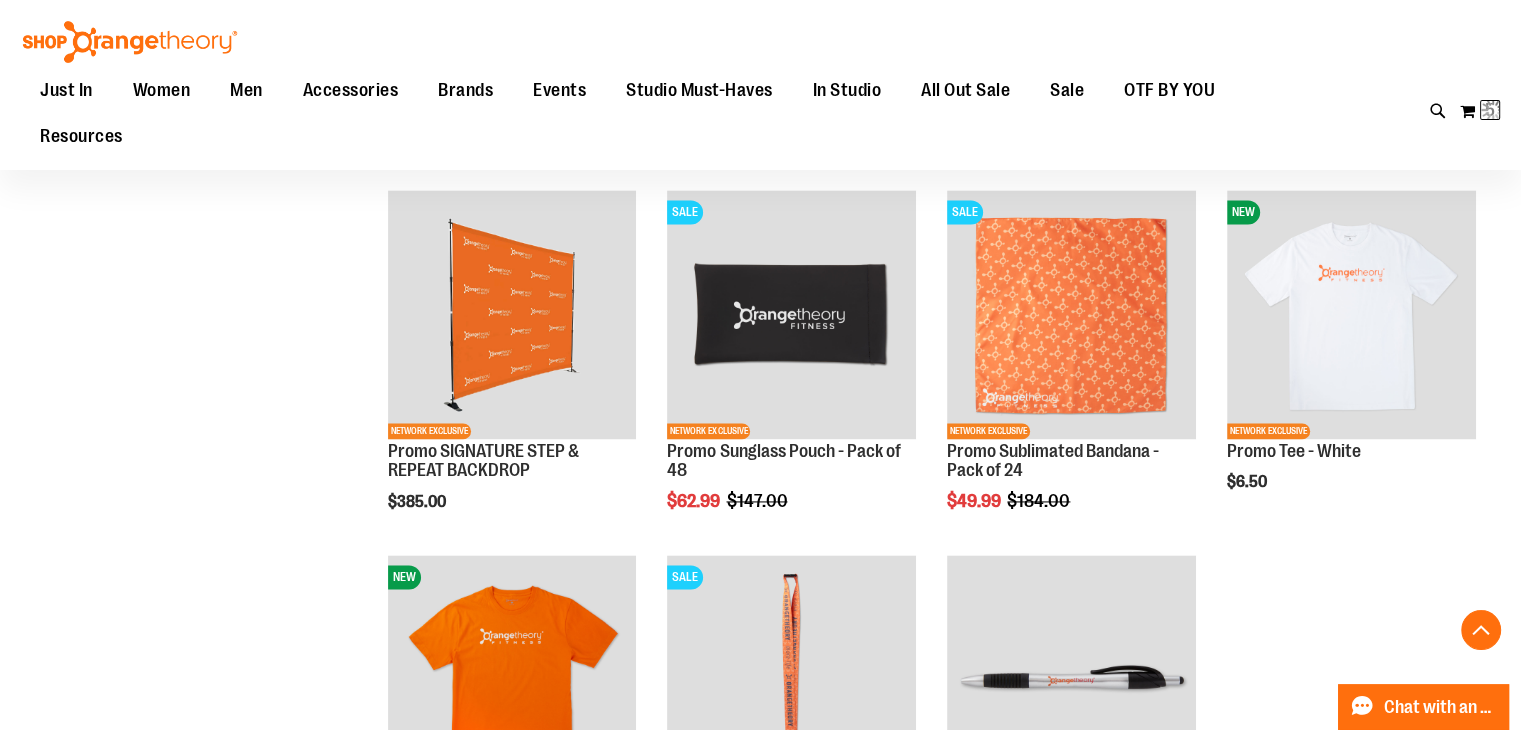 scroll, scrollTop: 2772, scrollLeft: 0, axis: vertical 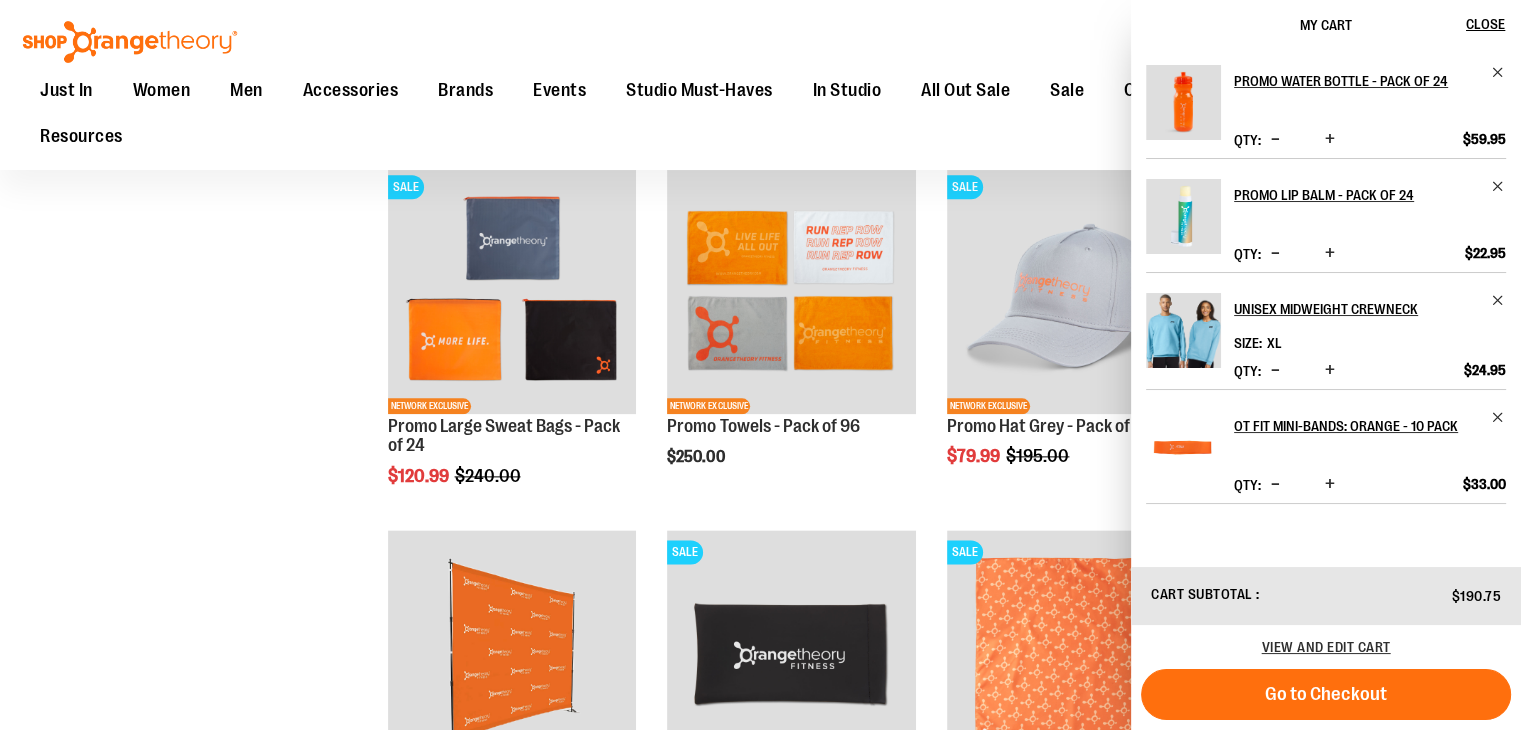 click on "**********" at bounding box center [760, -357] 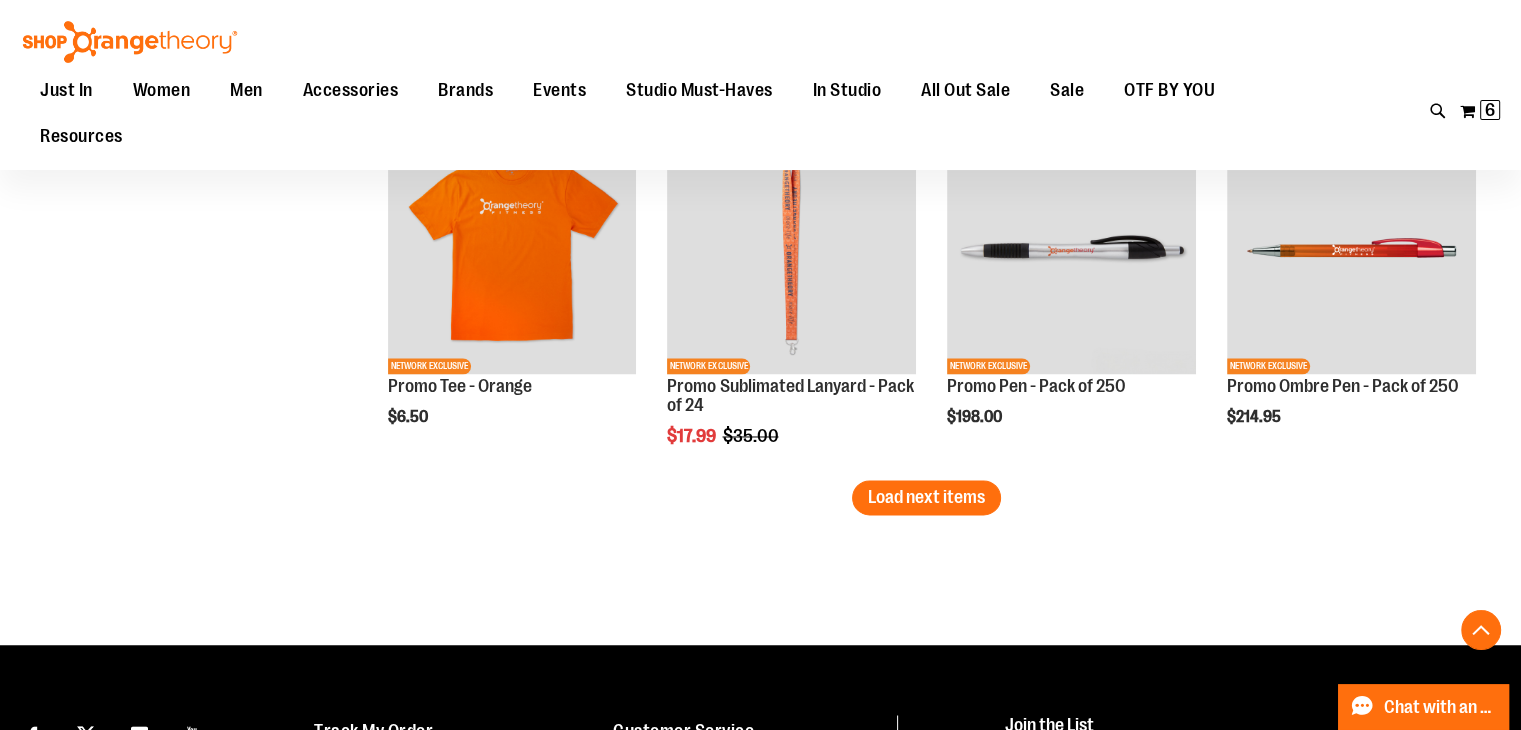 scroll, scrollTop: 3222, scrollLeft: 0, axis: vertical 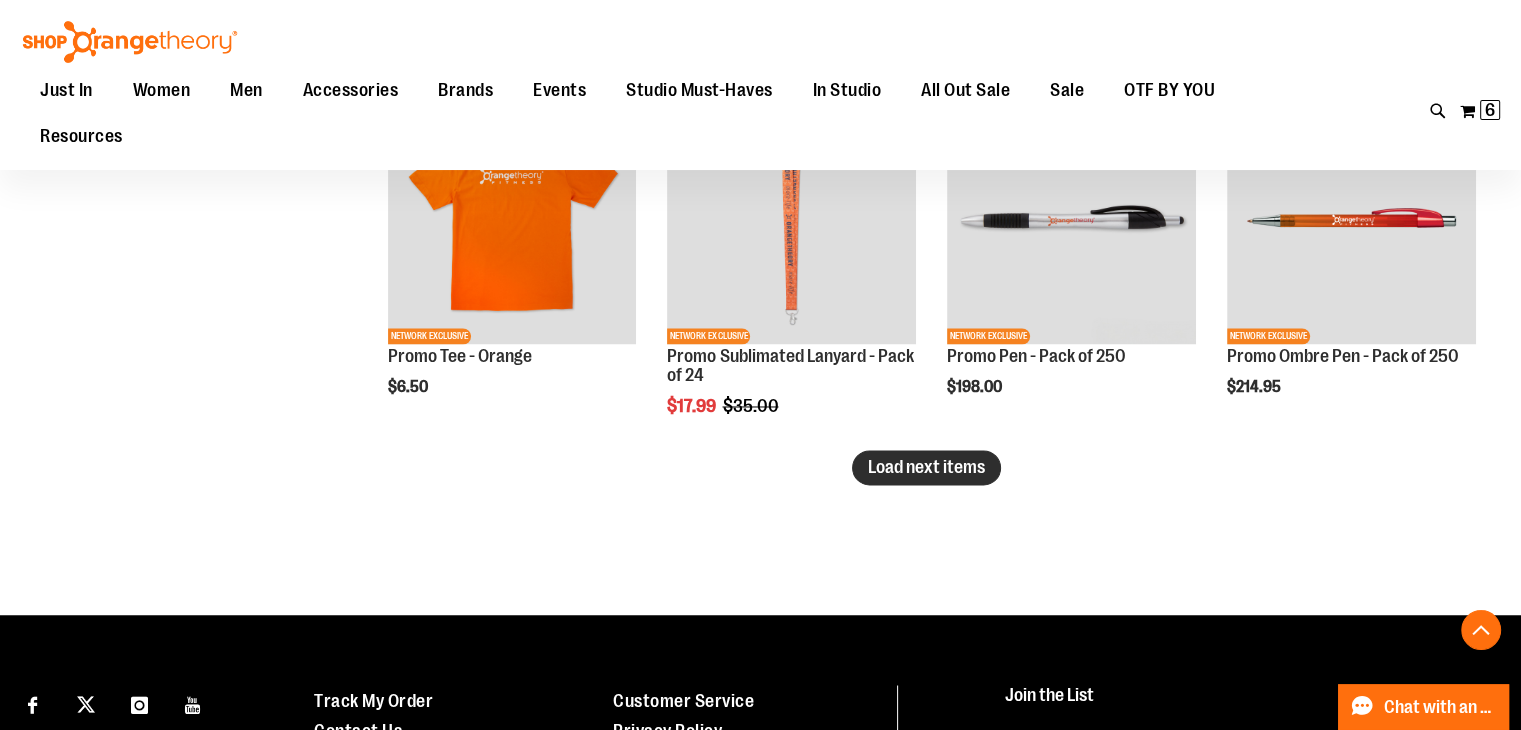 click on "Load next items" at bounding box center [926, 467] 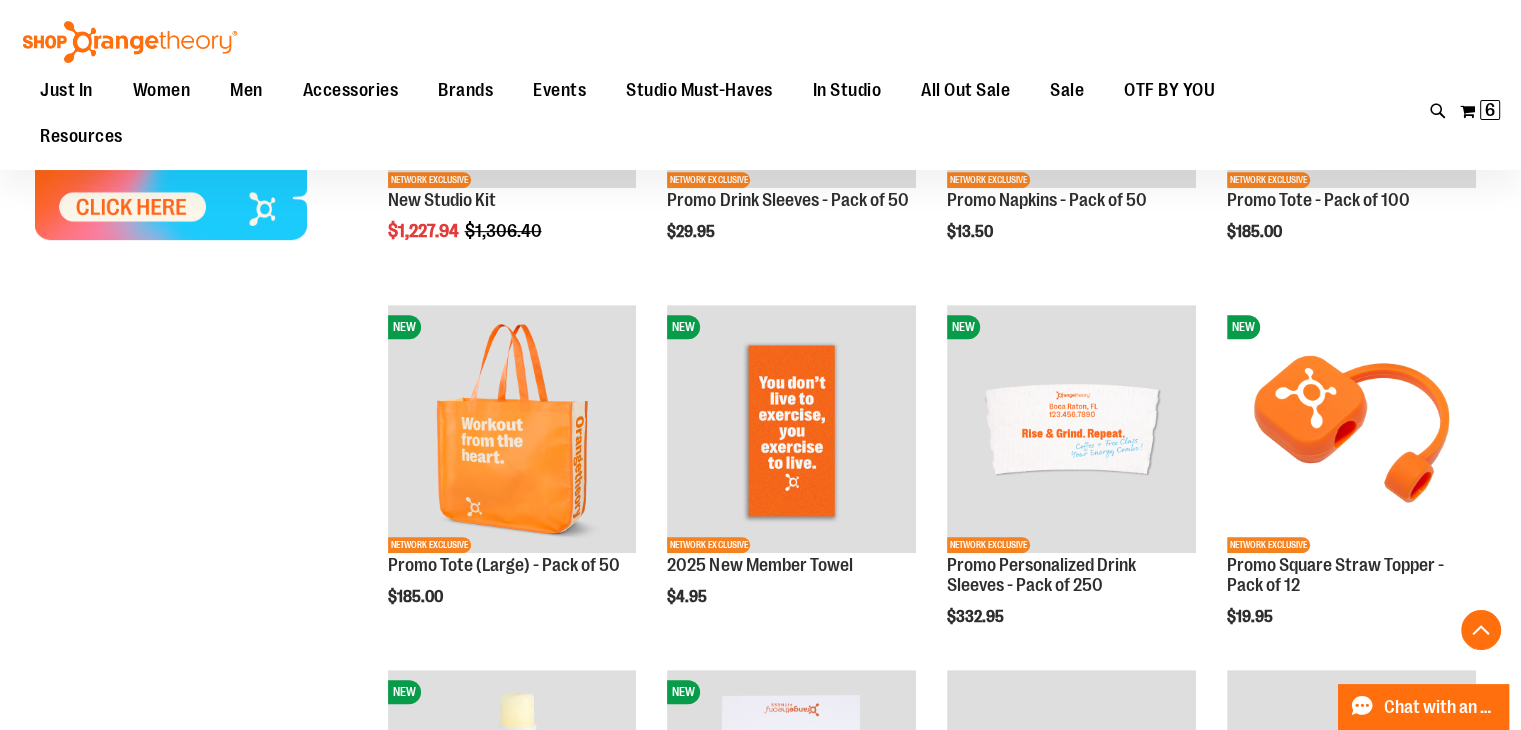 scroll, scrollTop: 122, scrollLeft: 0, axis: vertical 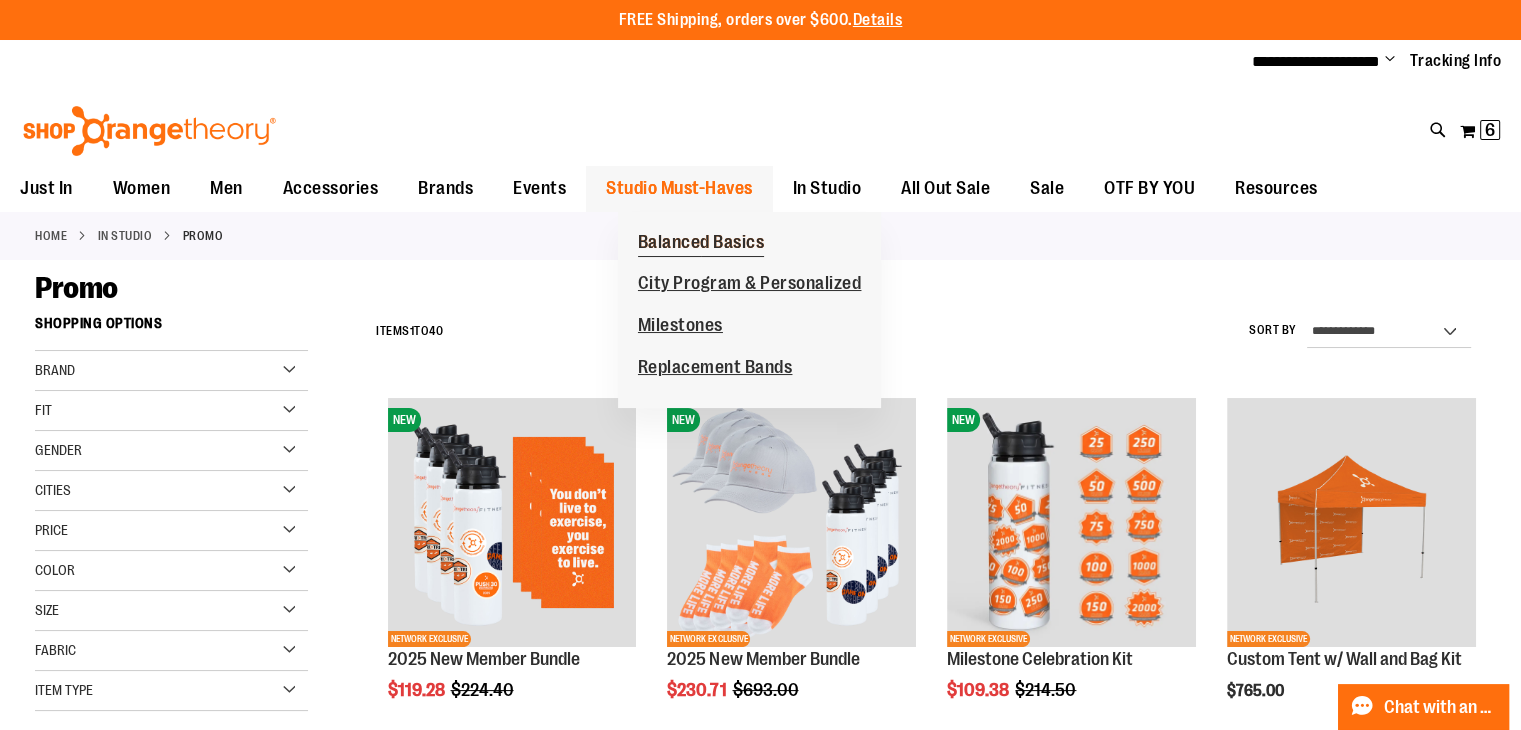 click on "Balanced Basics" at bounding box center (701, 243) 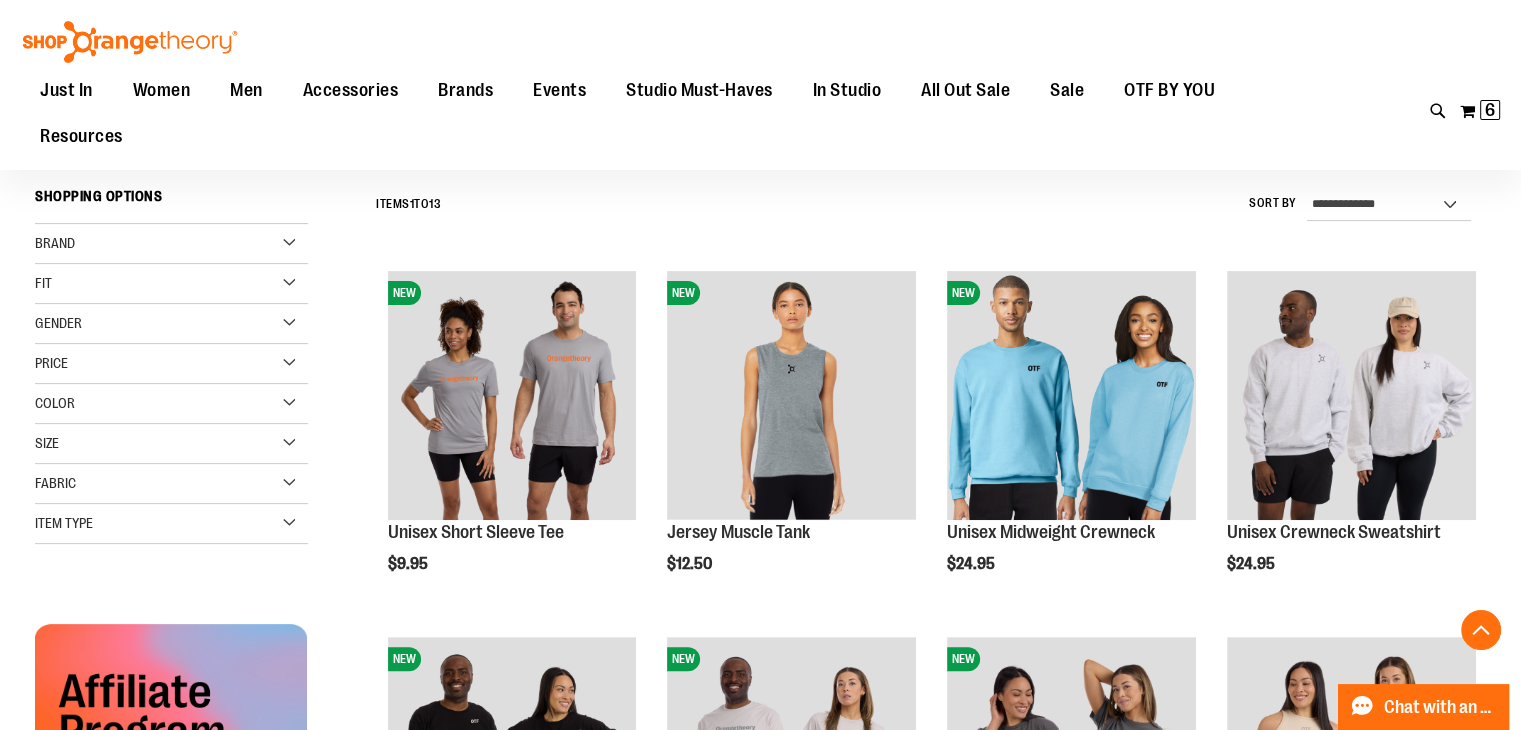 scroll, scrollTop: 600, scrollLeft: 0, axis: vertical 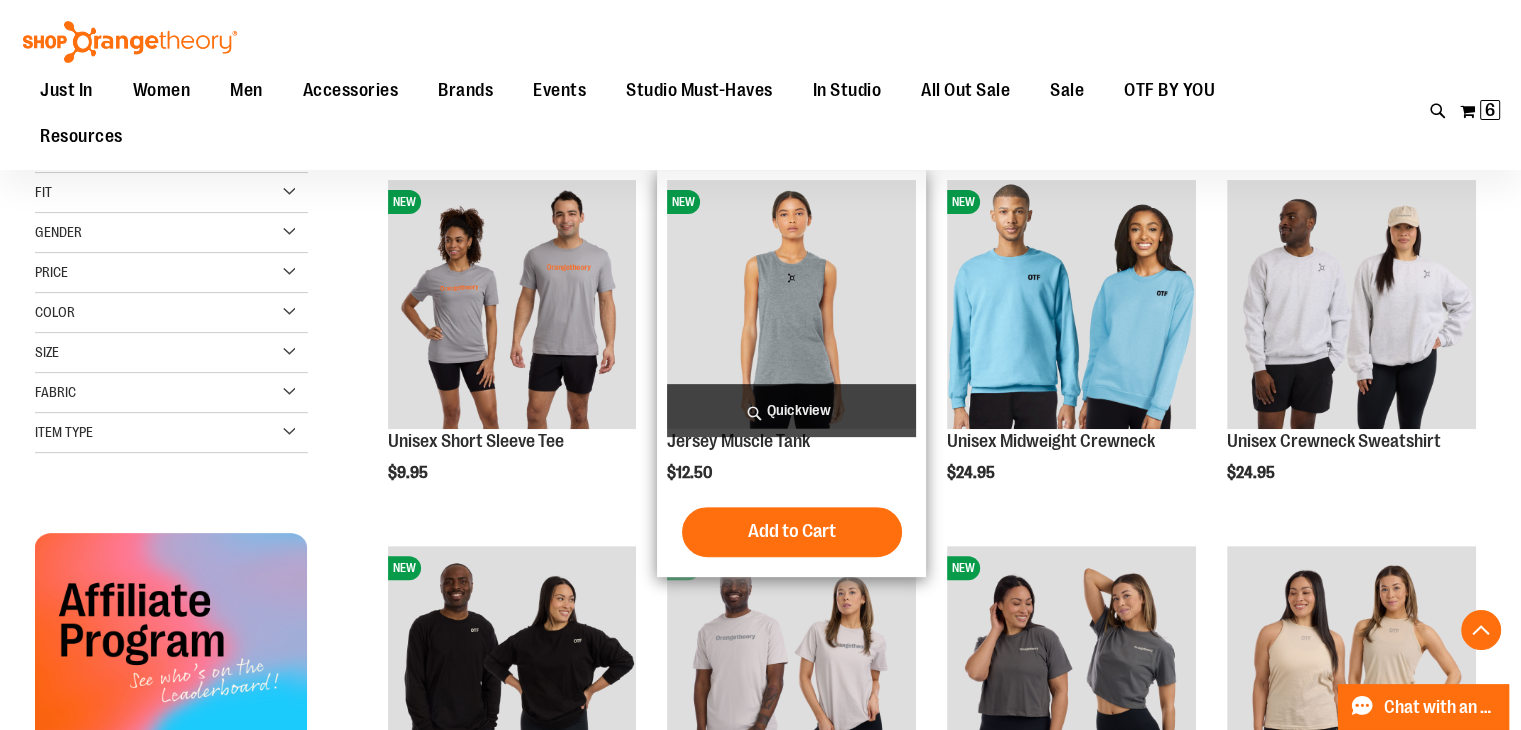 type on "**********" 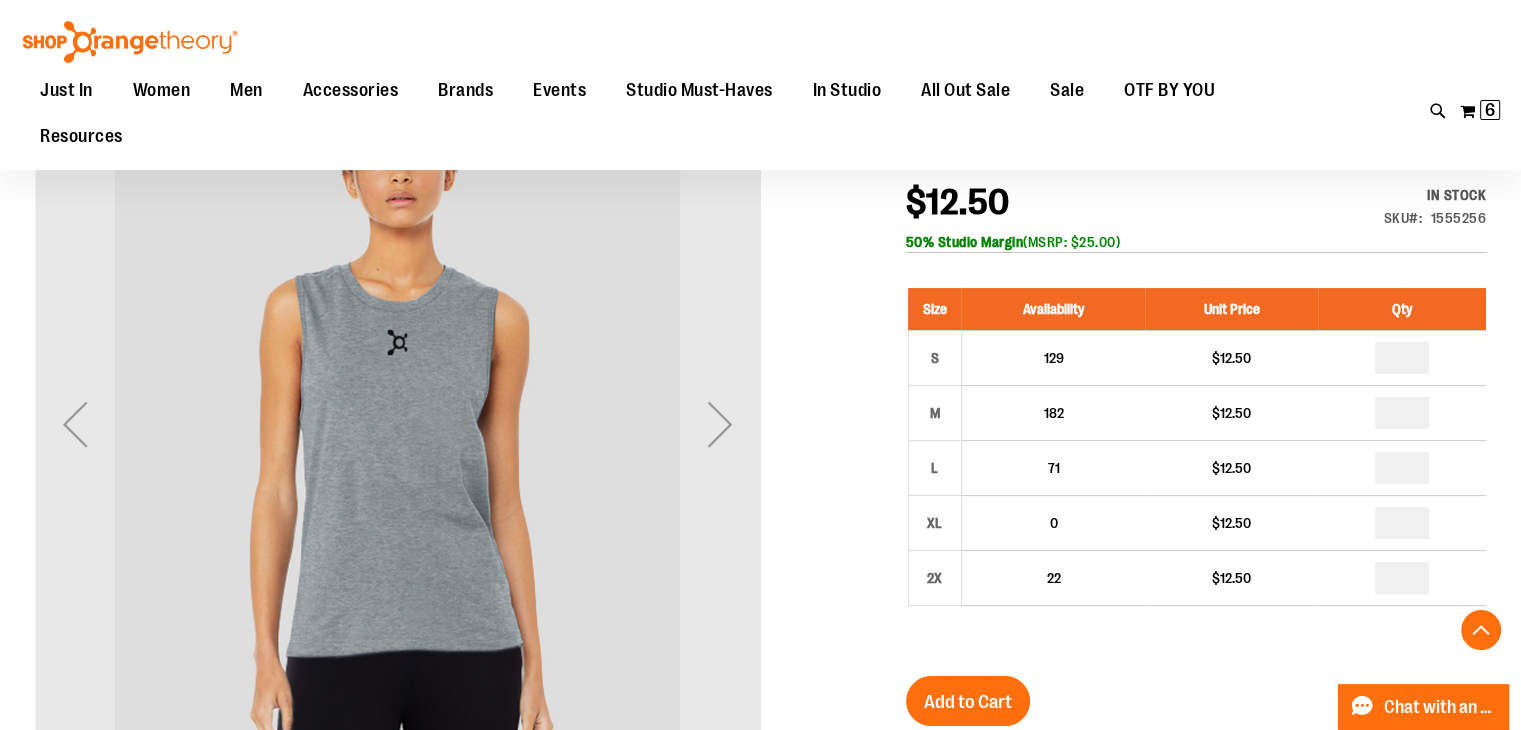 scroll, scrollTop: 0, scrollLeft: 0, axis: both 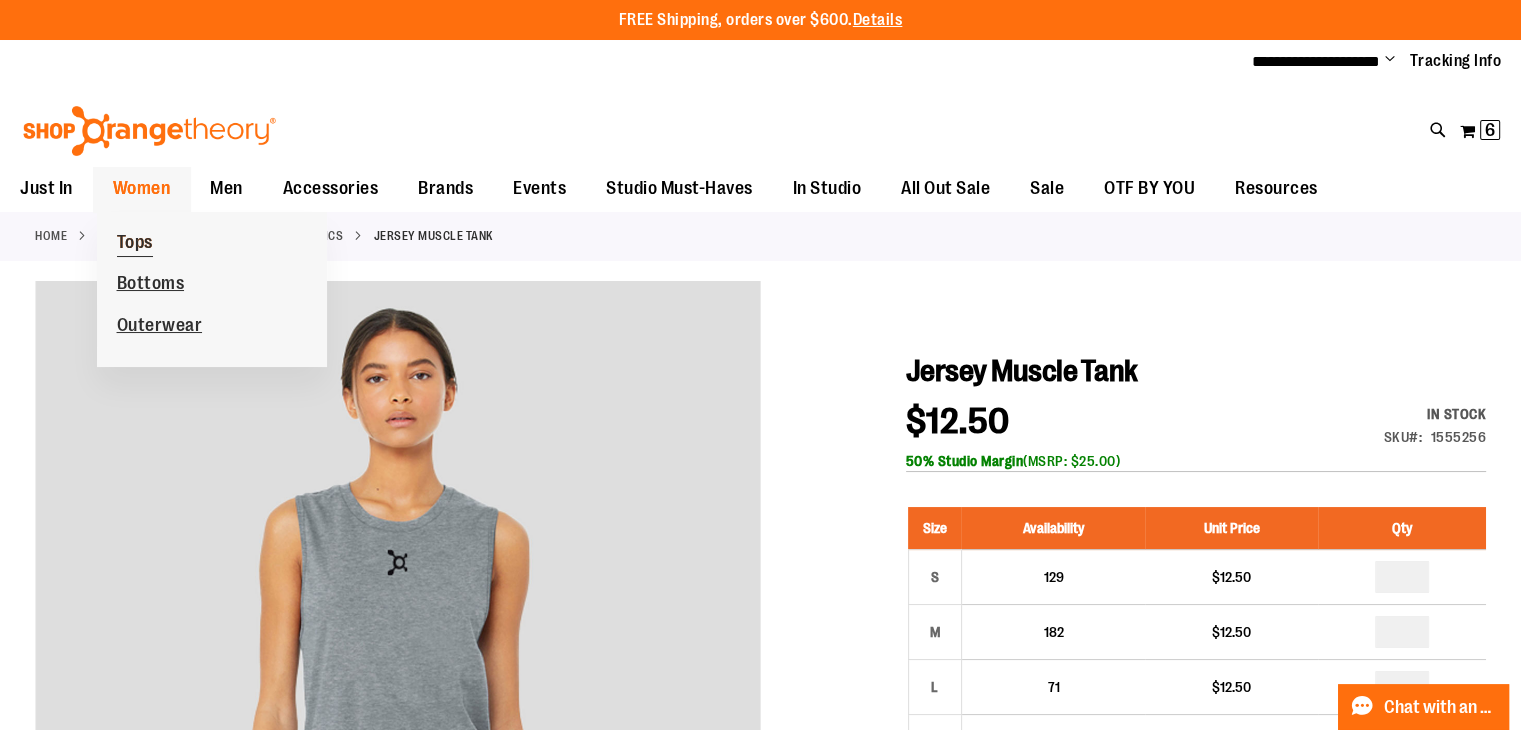 type on "**********" 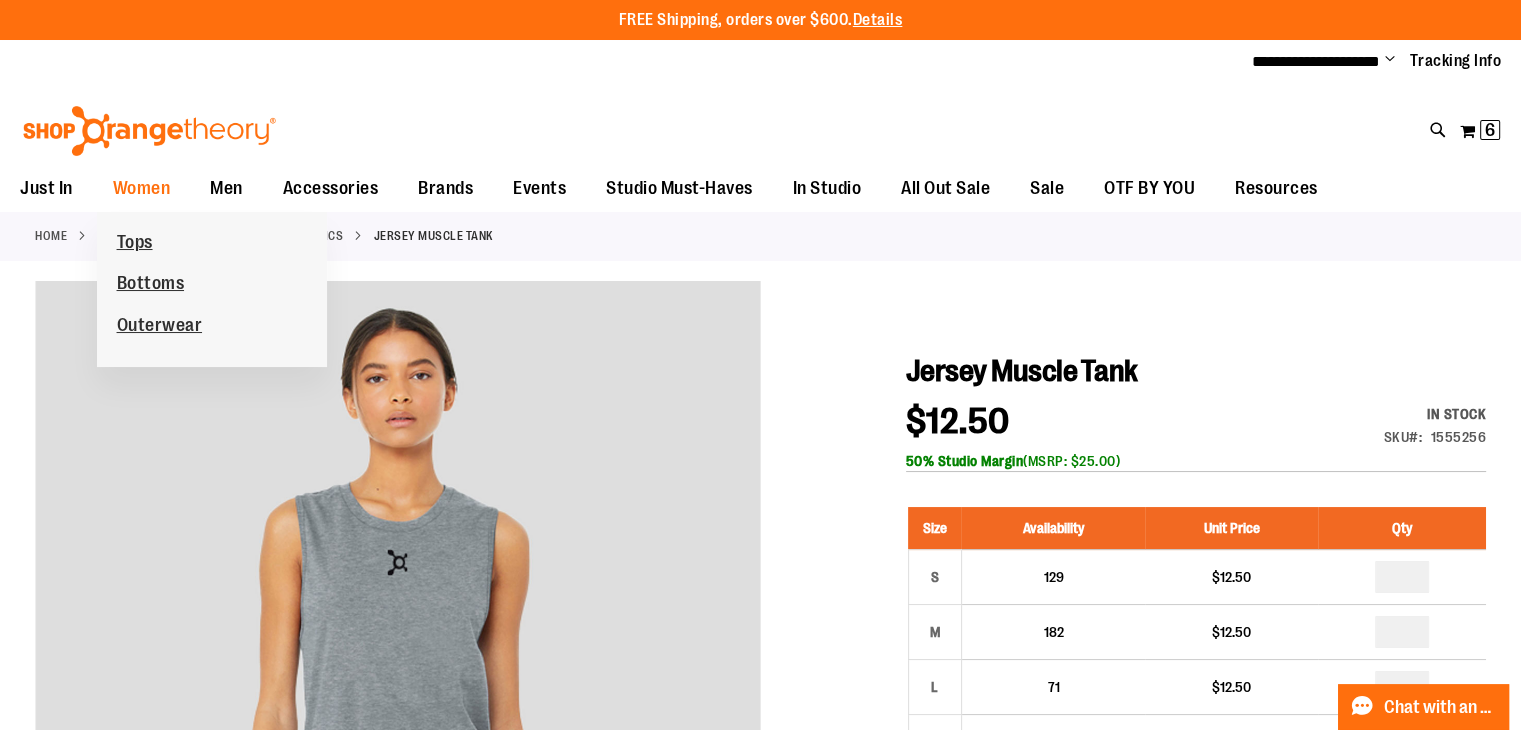 click on "Tops" at bounding box center (135, 244) 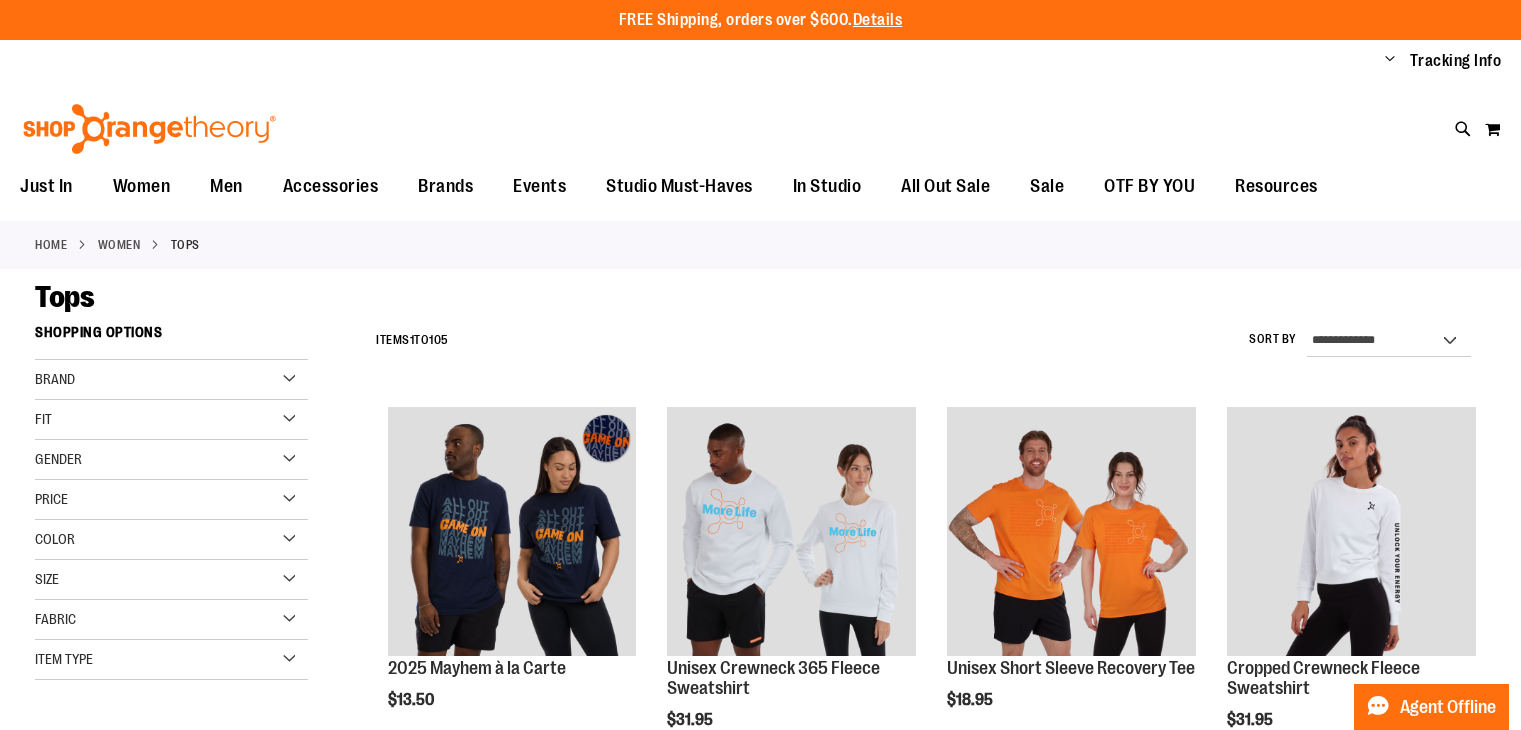 scroll, scrollTop: 0, scrollLeft: 0, axis: both 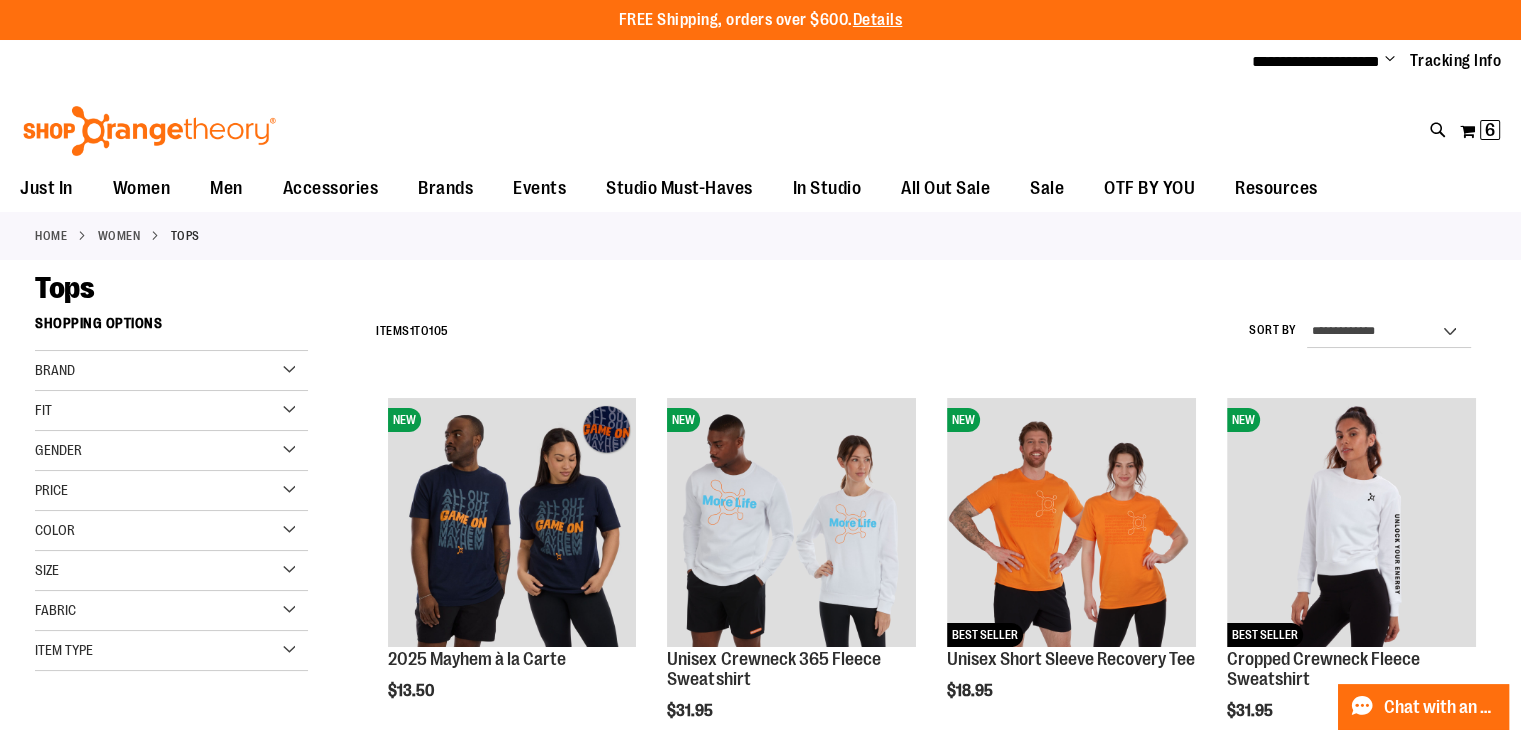 type on "**********" 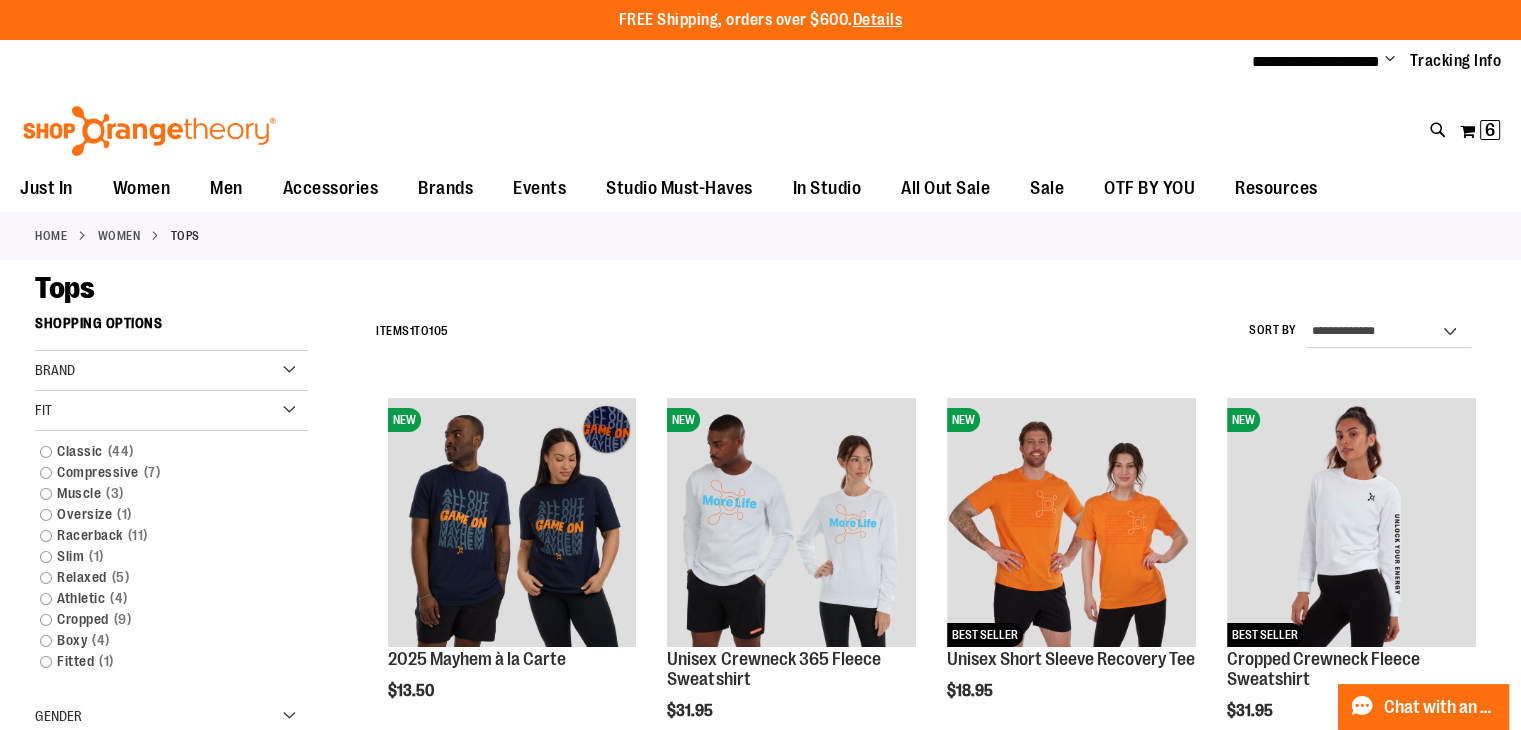 click on "Fit" at bounding box center [171, 411] 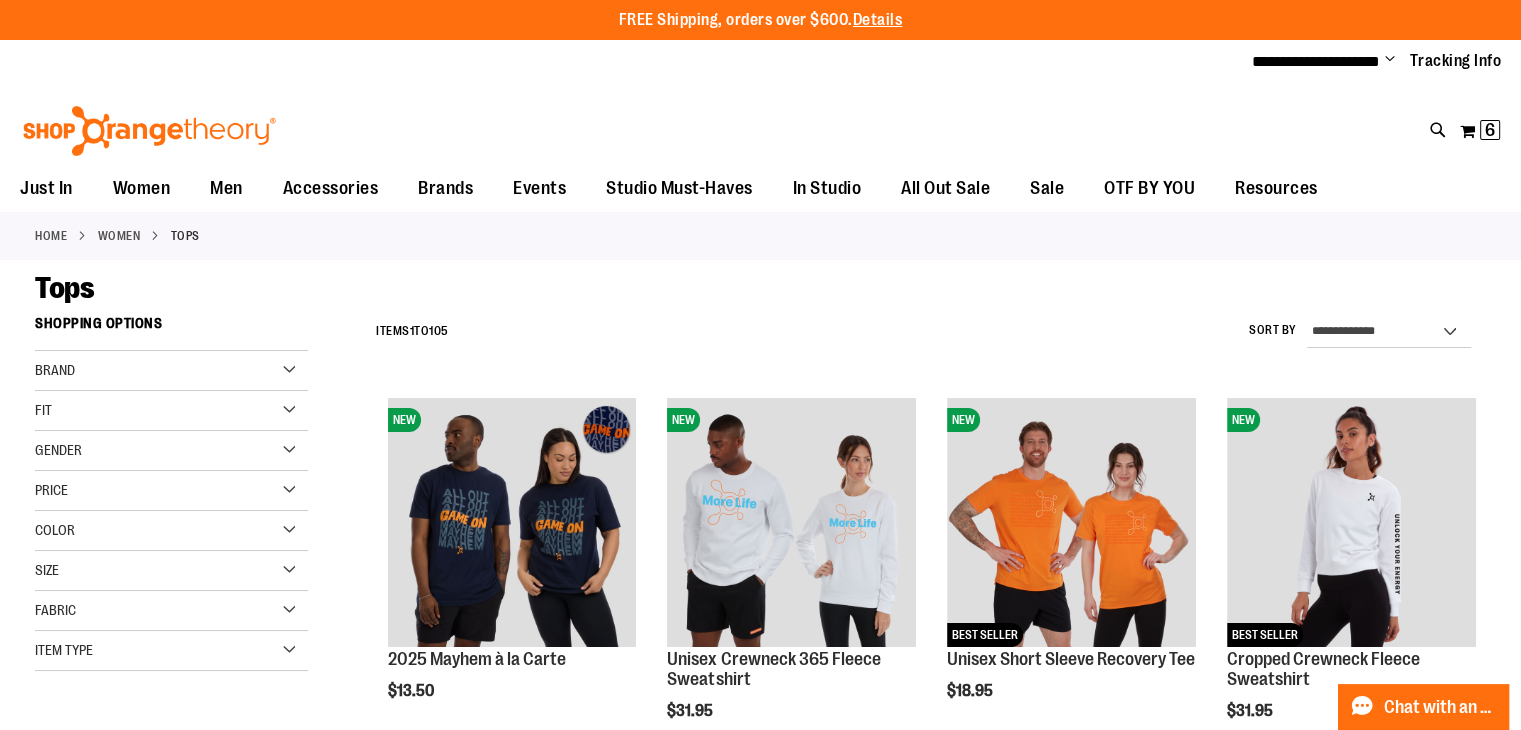 click on "Item Type" at bounding box center [171, 651] 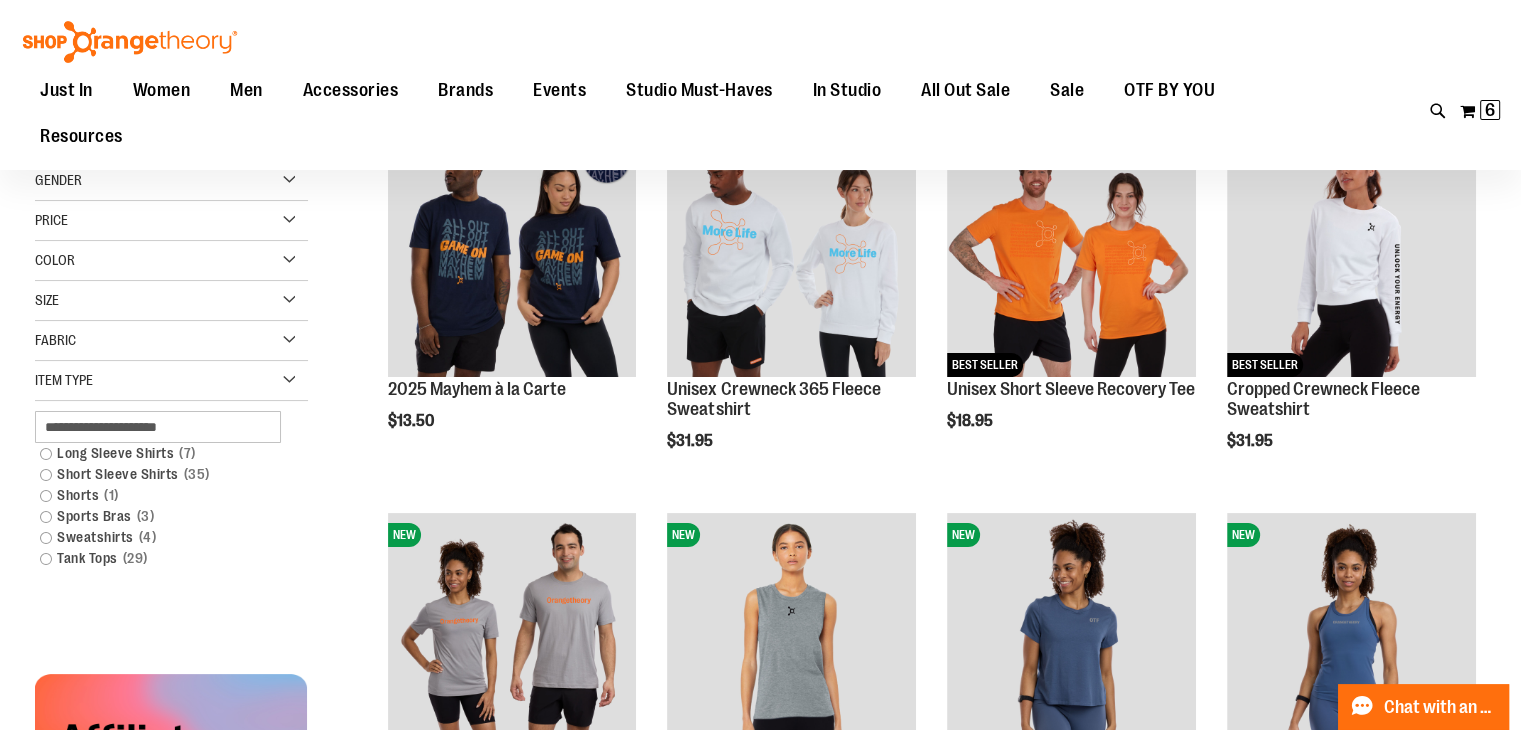 scroll, scrollTop: 300, scrollLeft: 0, axis: vertical 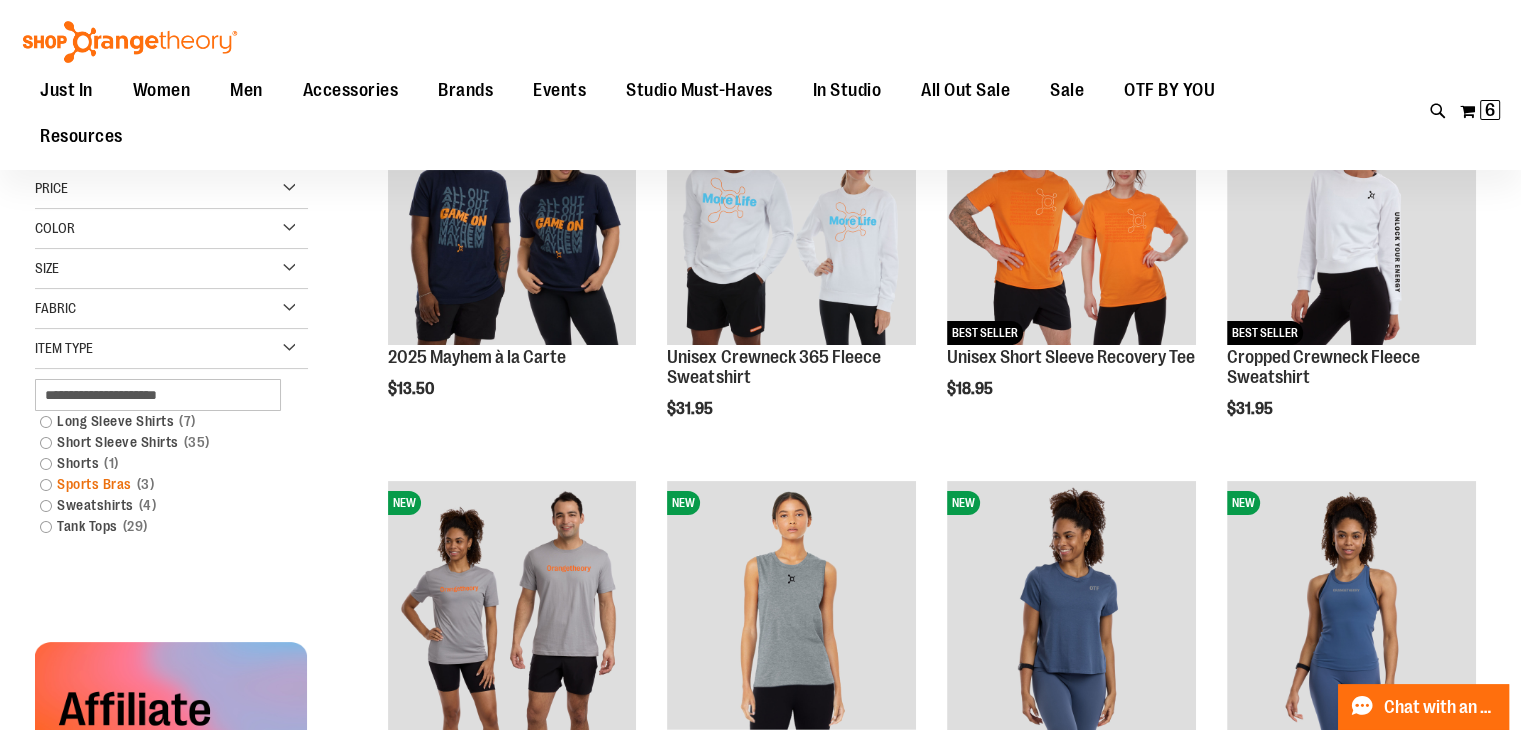 click on "Tank Tops                                             29
items" at bounding box center (161, 526) 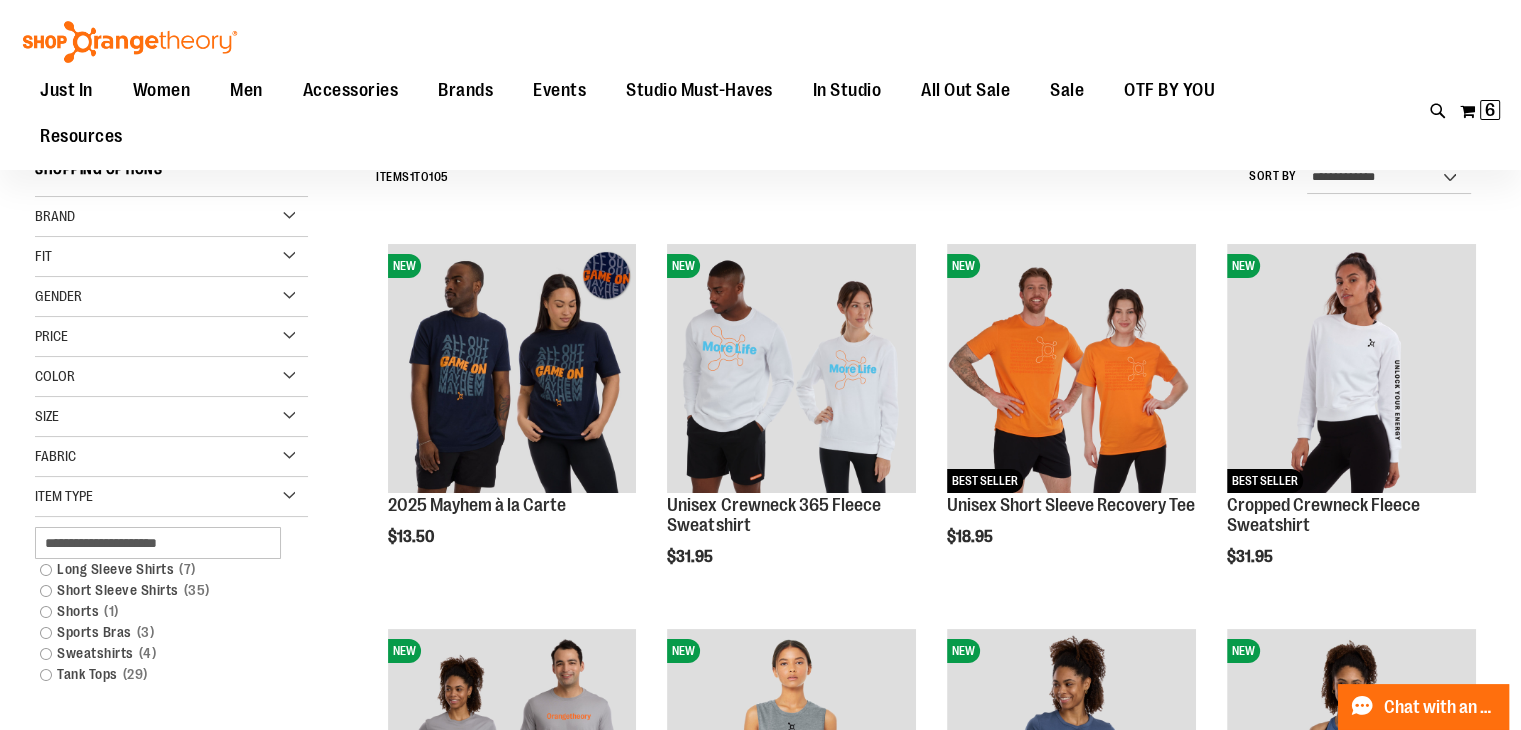 scroll, scrollTop: 135, scrollLeft: 0, axis: vertical 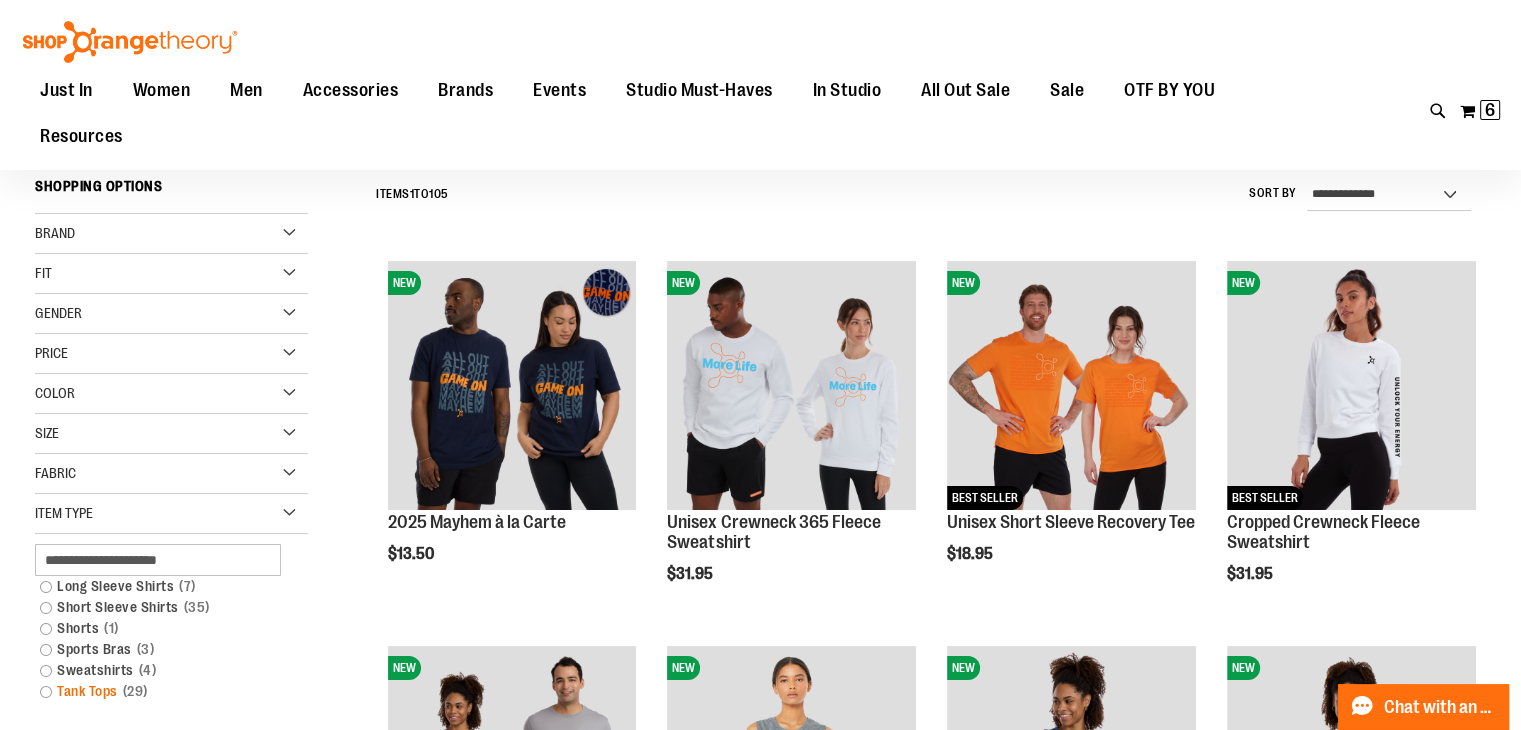 click on "Tank Tops                                             29
items" at bounding box center (161, 691) 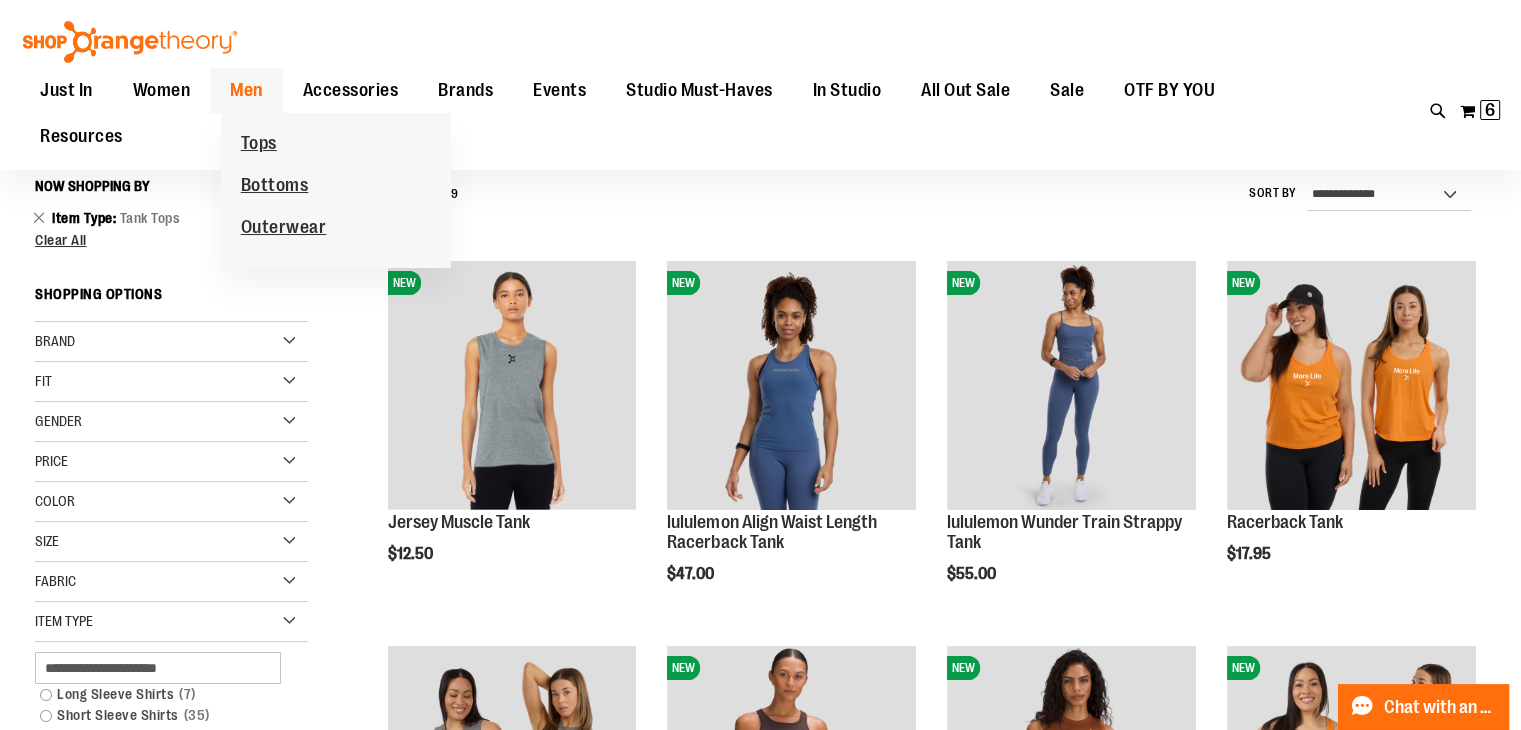 click on "Men" at bounding box center [246, 90] 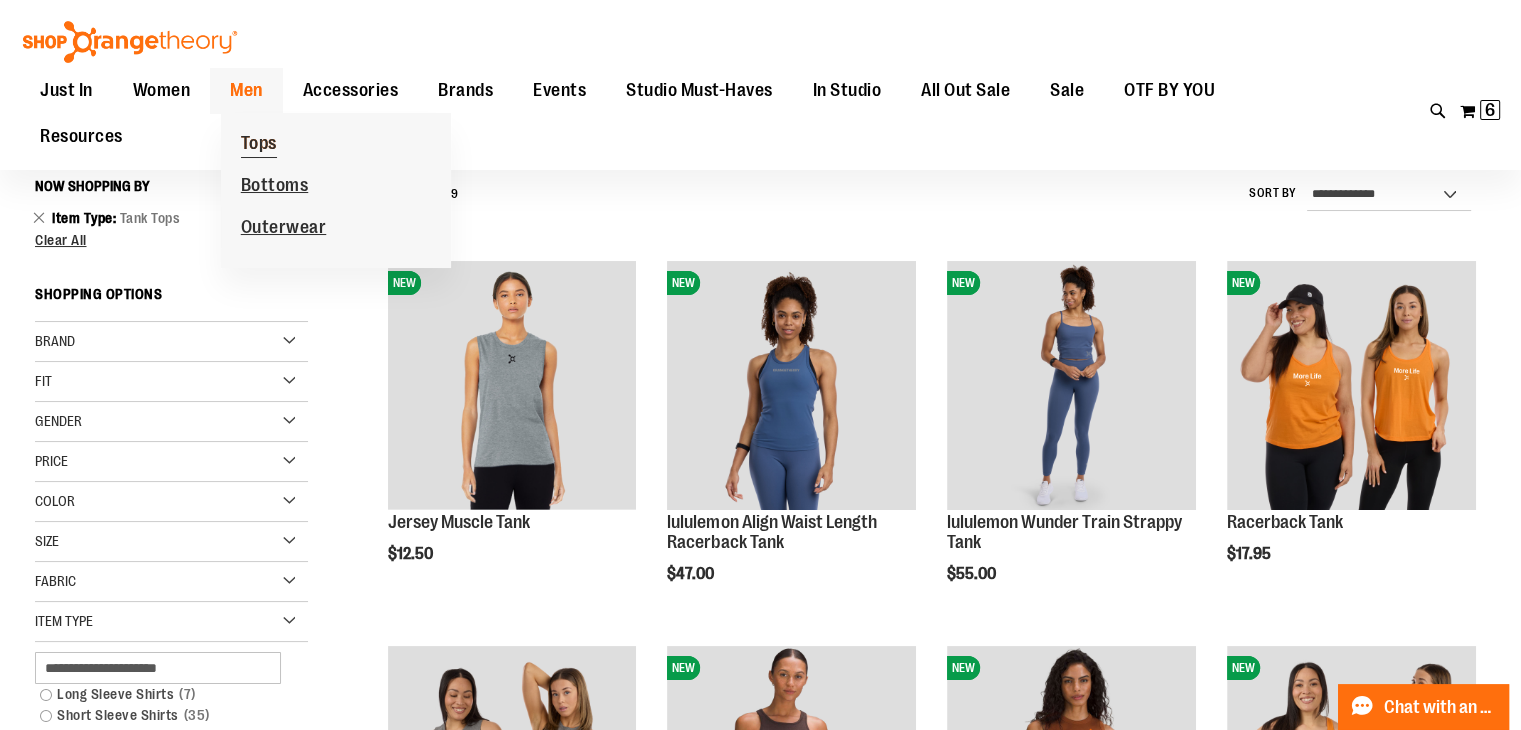 click on "Tops" at bounding box center (259, 145) 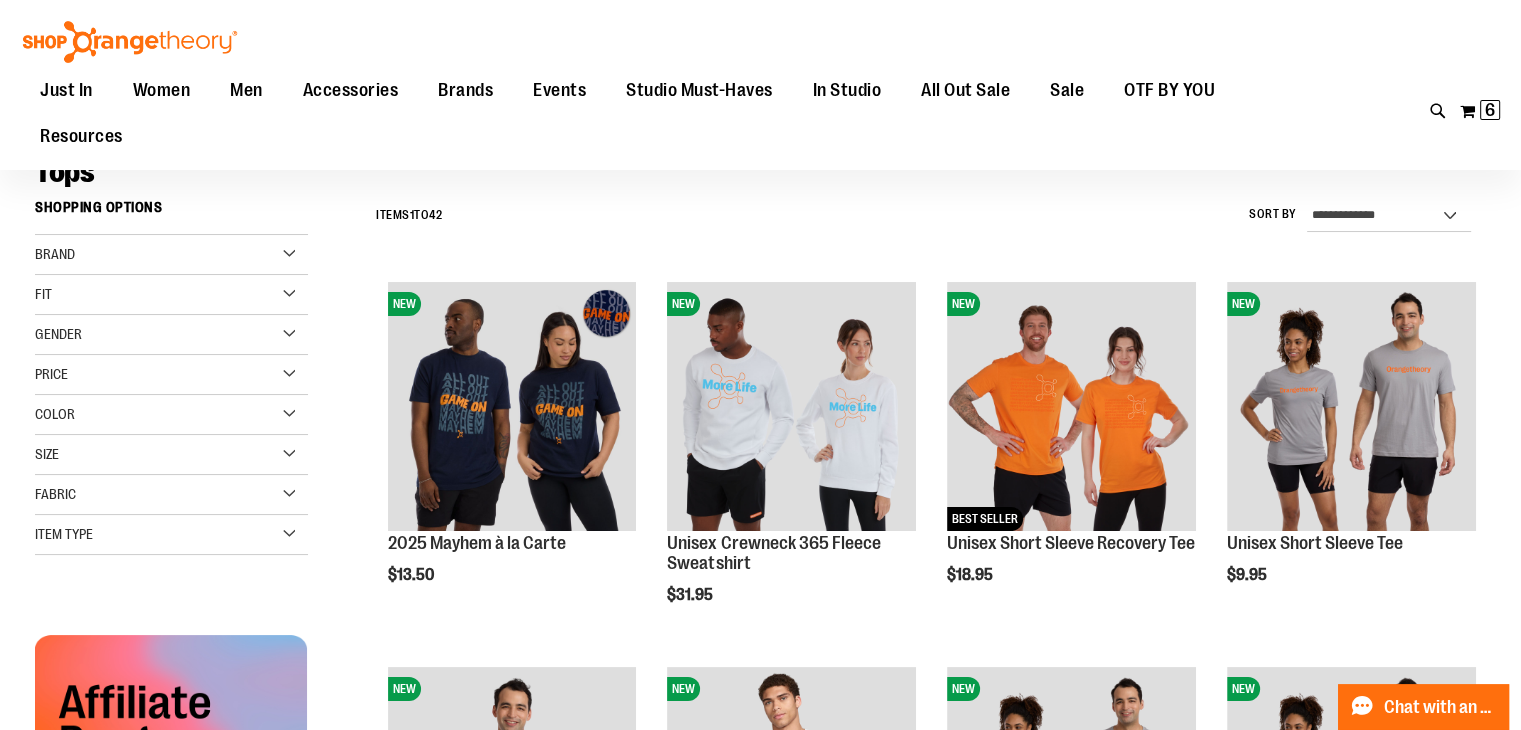 scroll, scrollTop: 200, scrollLeft: 0, axis: vertical 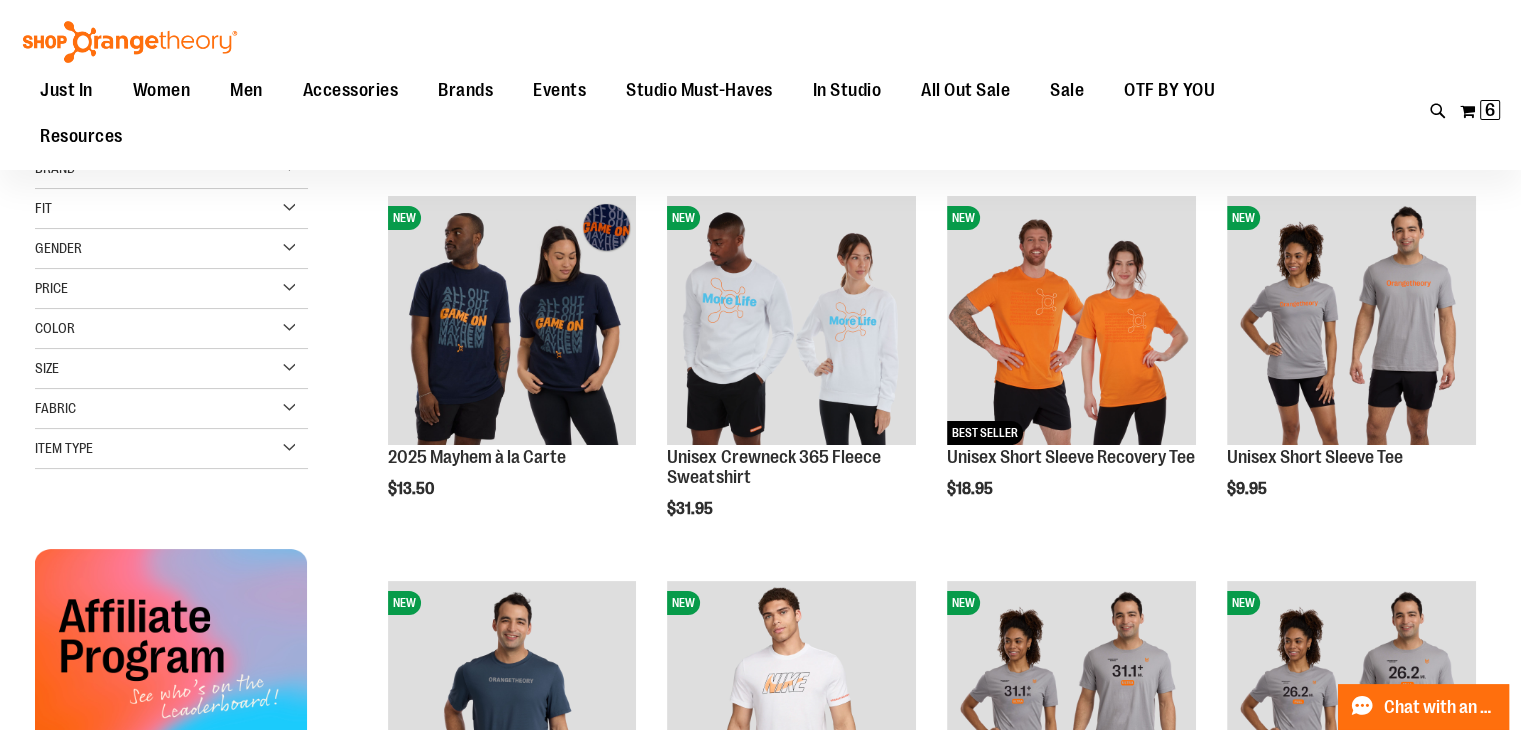 type on "**********" 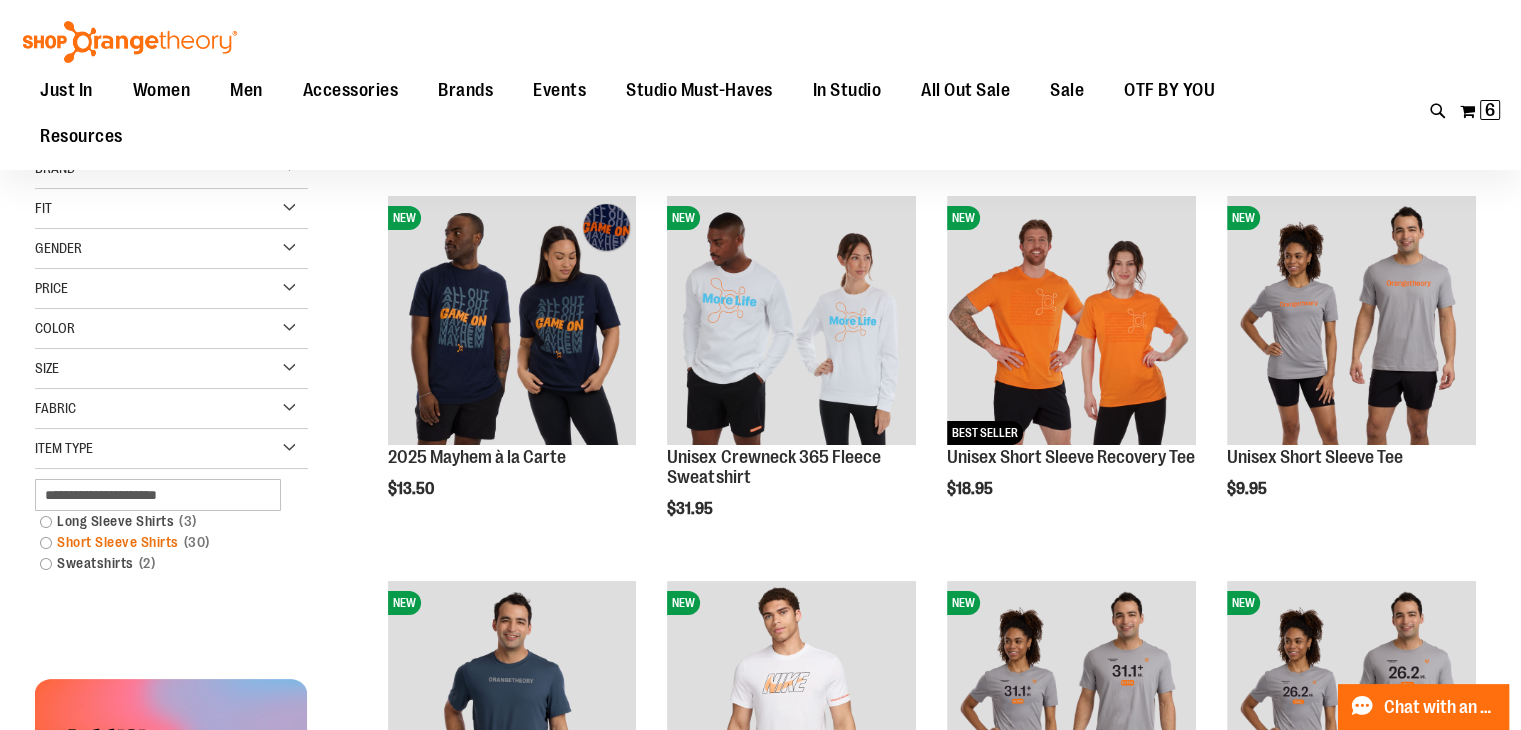 click on "Short Sleeve Shirts                                             30
items" at bounding box center [161, 542] 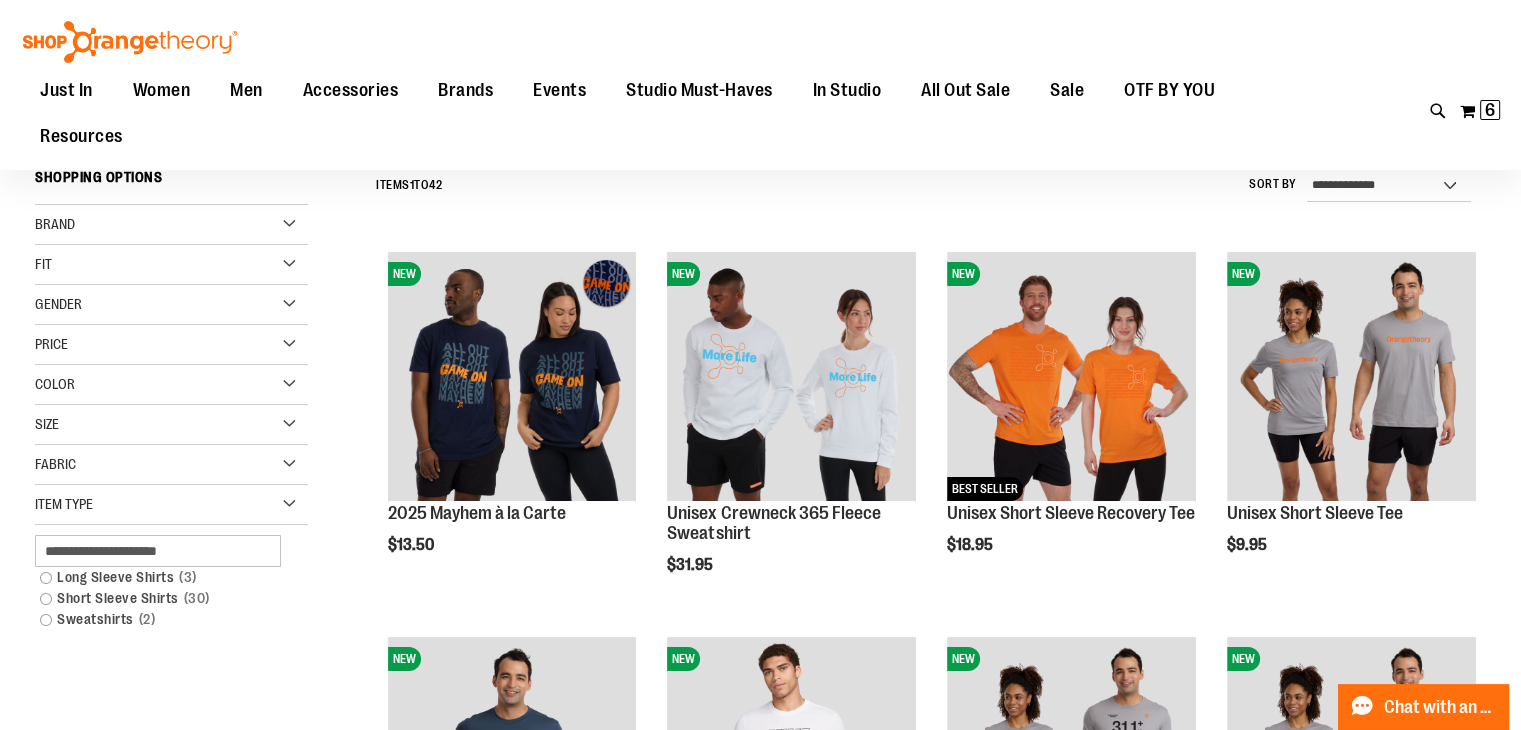scroll, scrollTop: 135, scrollLeft: 0, axis: vertical 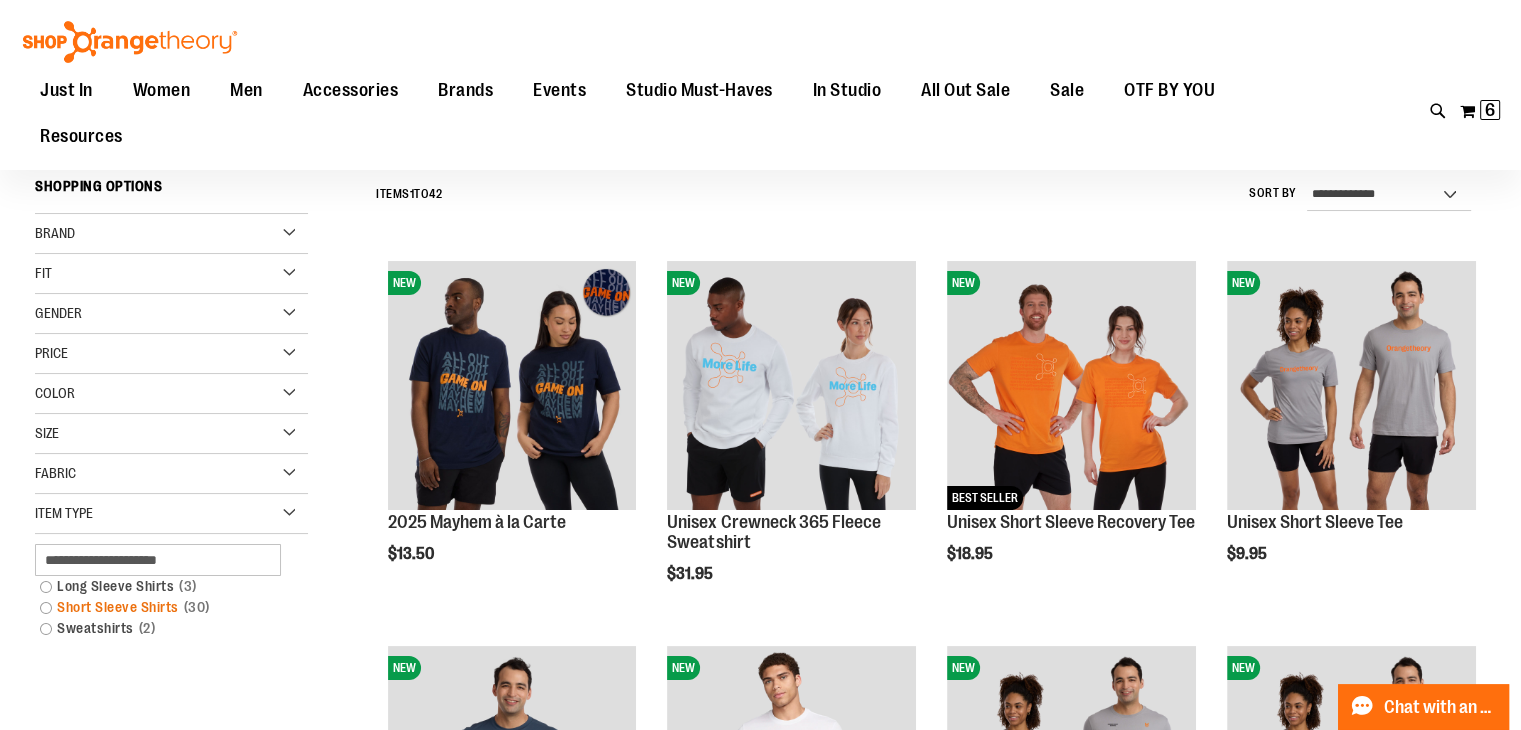 click on "Short Sleeve Shirts                                             30
items" at bounding box center [161, 607] 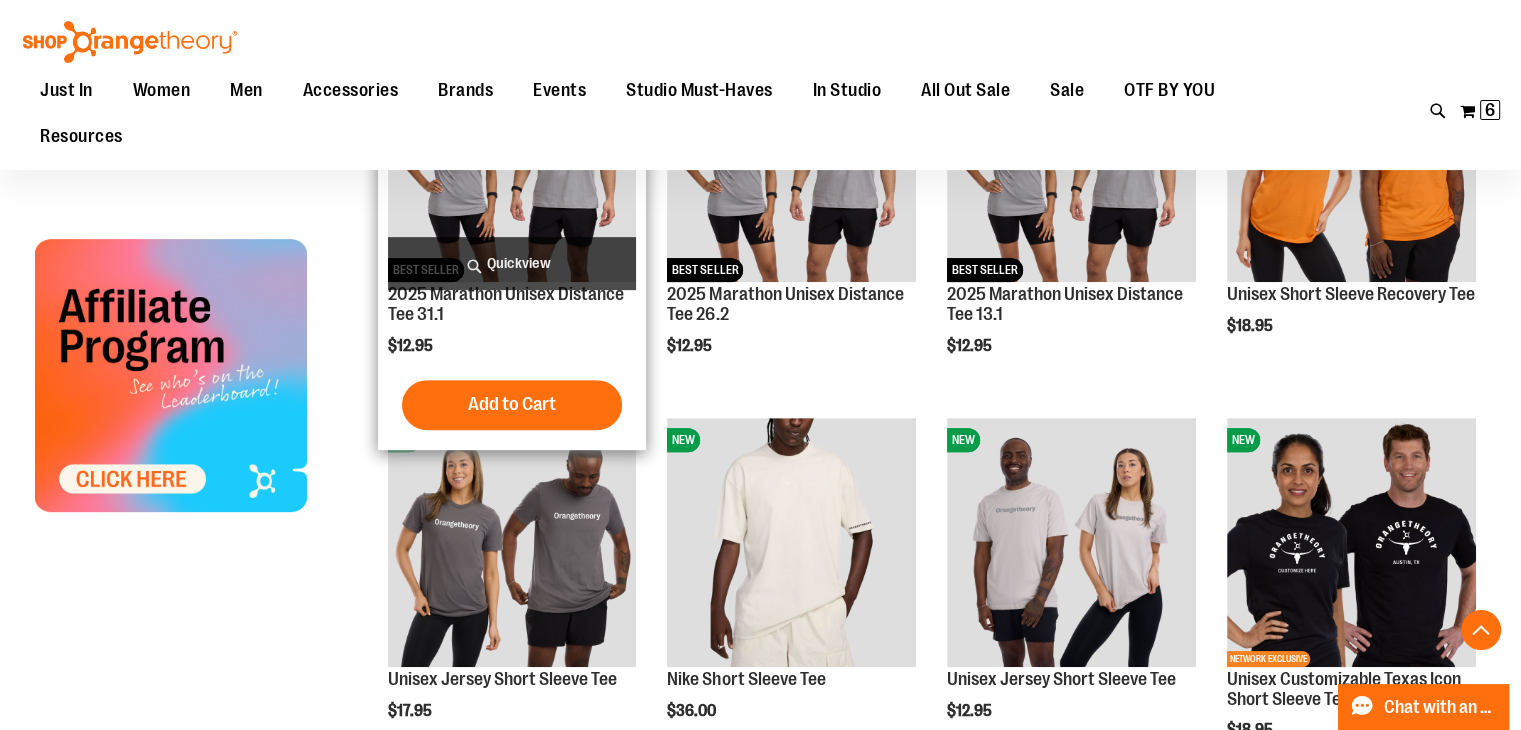 scroll, scrollTop: 735, scrollLeft: 0, axis: vertical 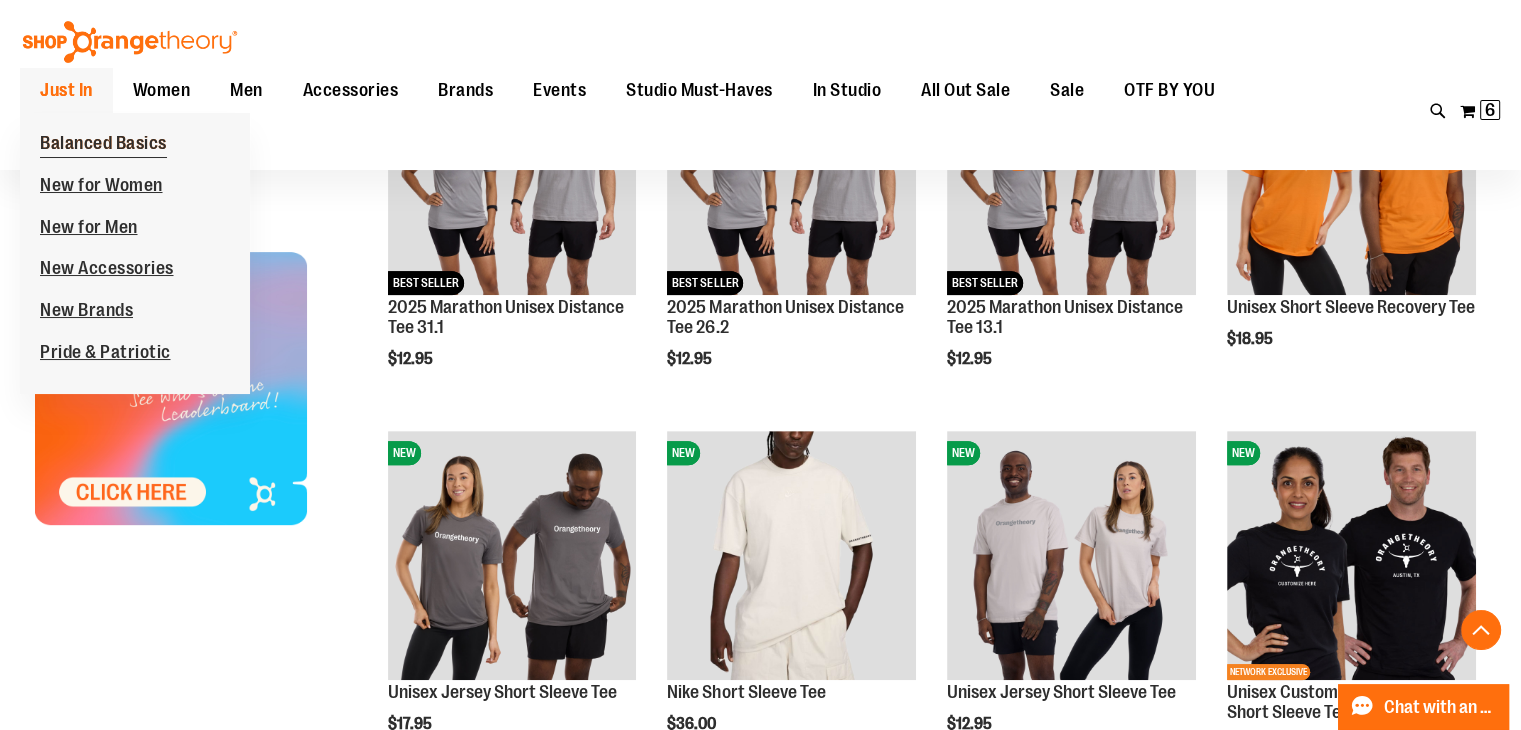 click on "Balanced Basics" at bounding box center [103, 145] 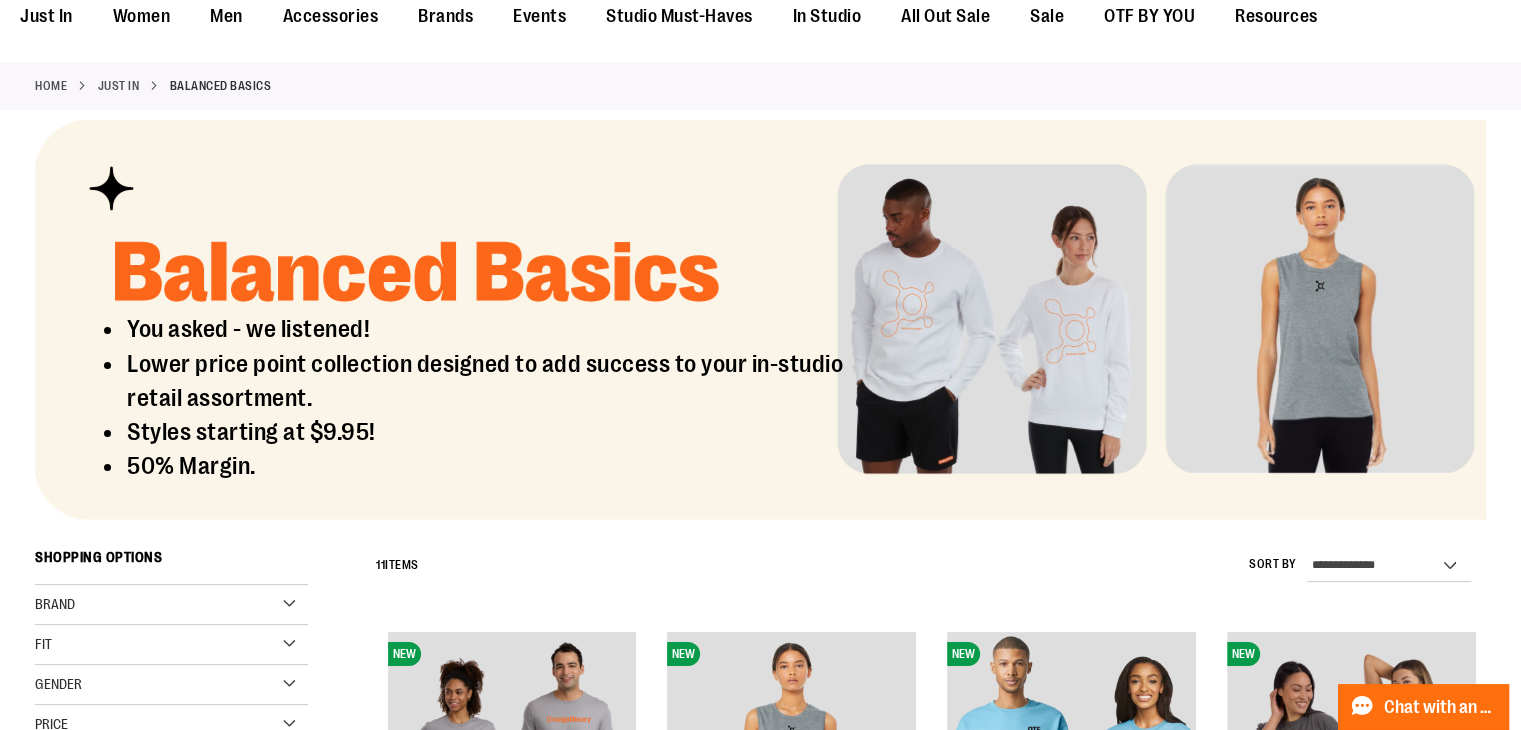 scroll, scrollTop: 0, scrollLeft: 0, axis: both 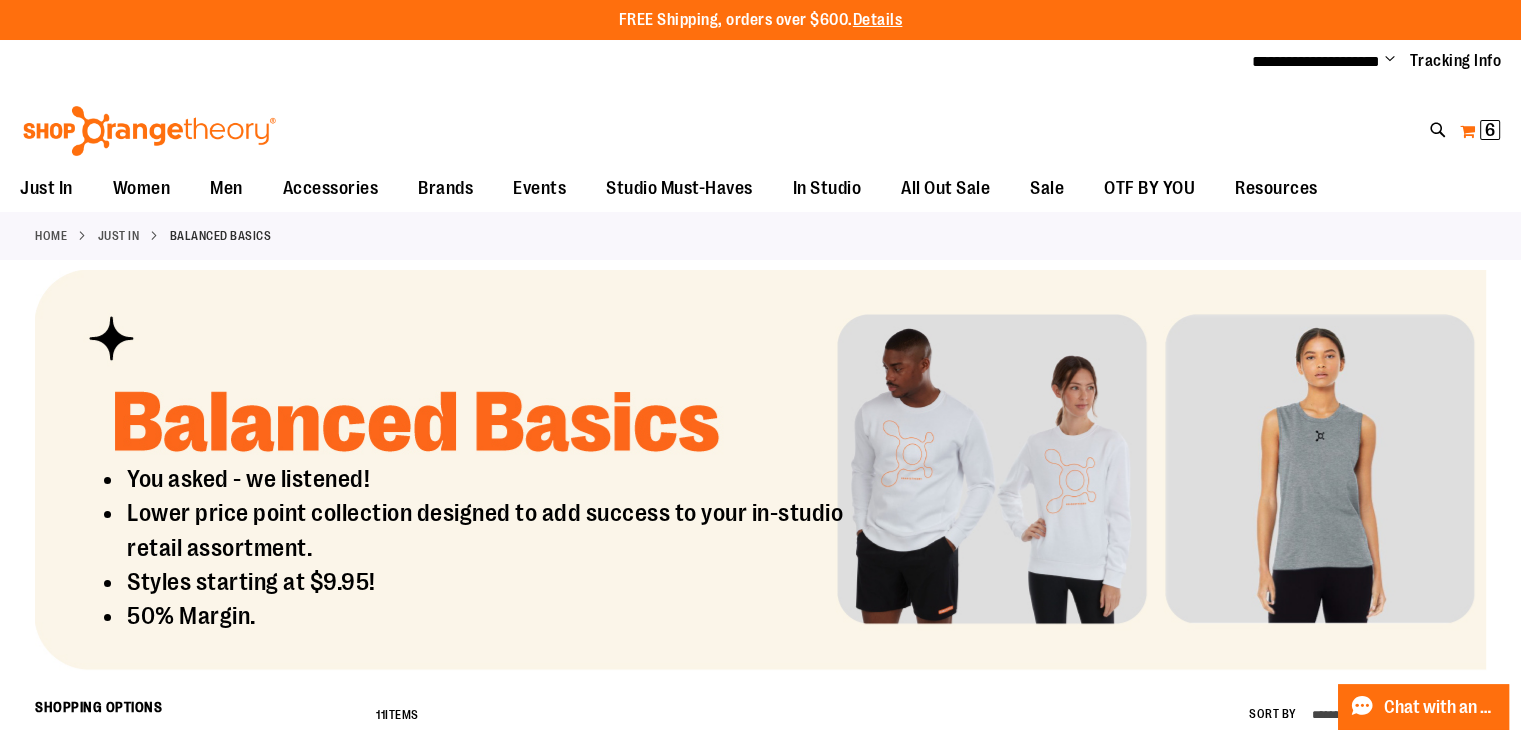 type on "**********" 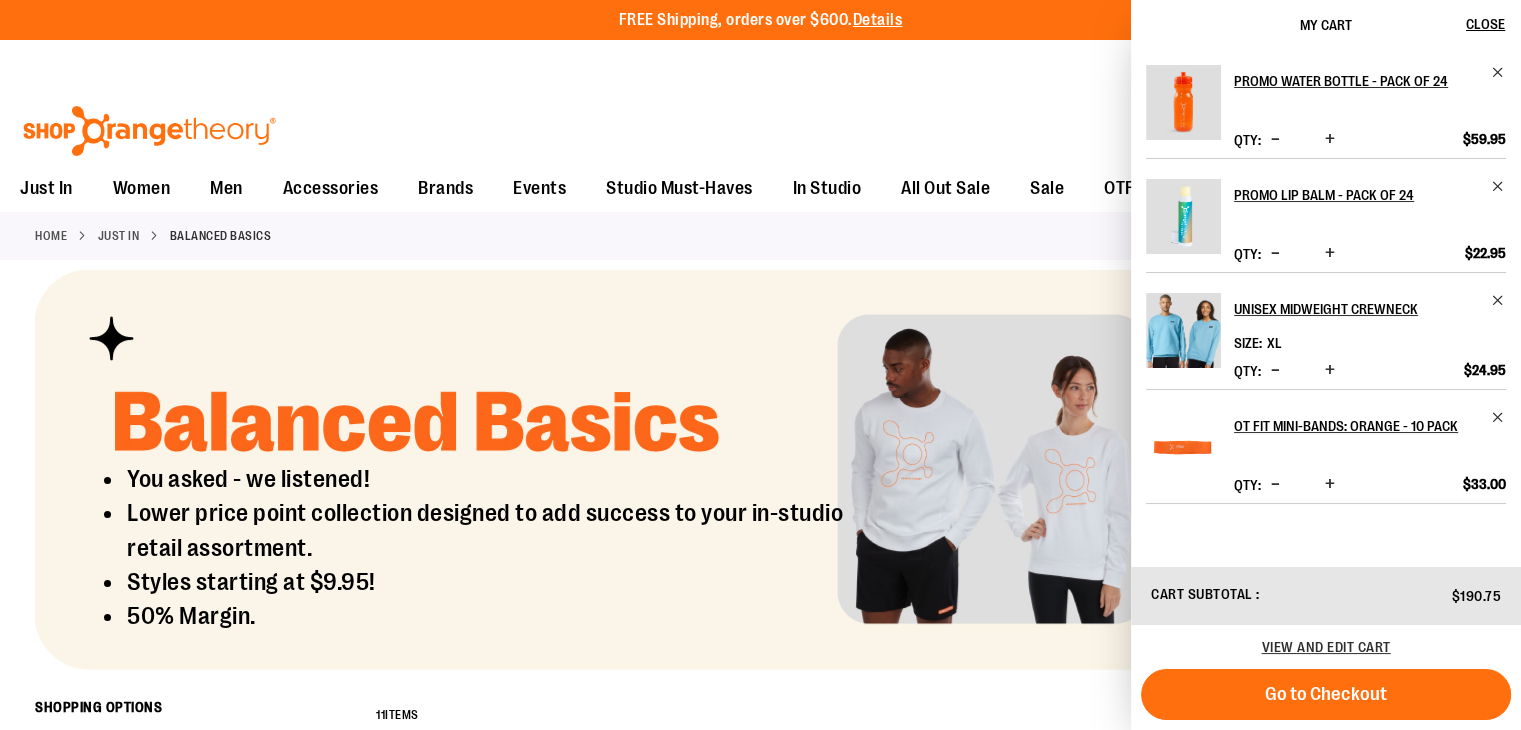 click on "Toggle Nav
Search
Popular Suggestions
Advanced Search" at bounding box center (760, 125) 